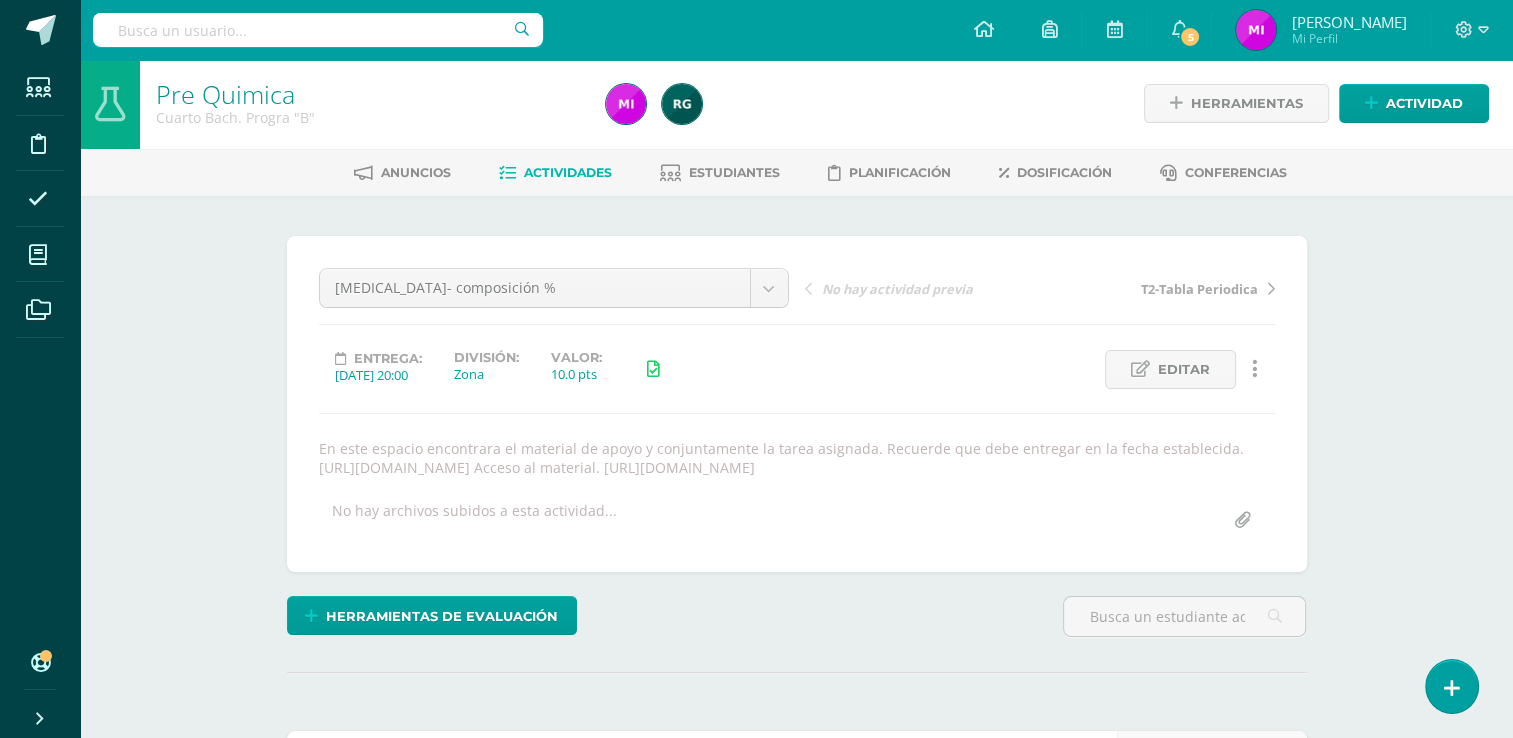 scroll, scrollTop: 3, scrollLeft: 0, axis: vertical 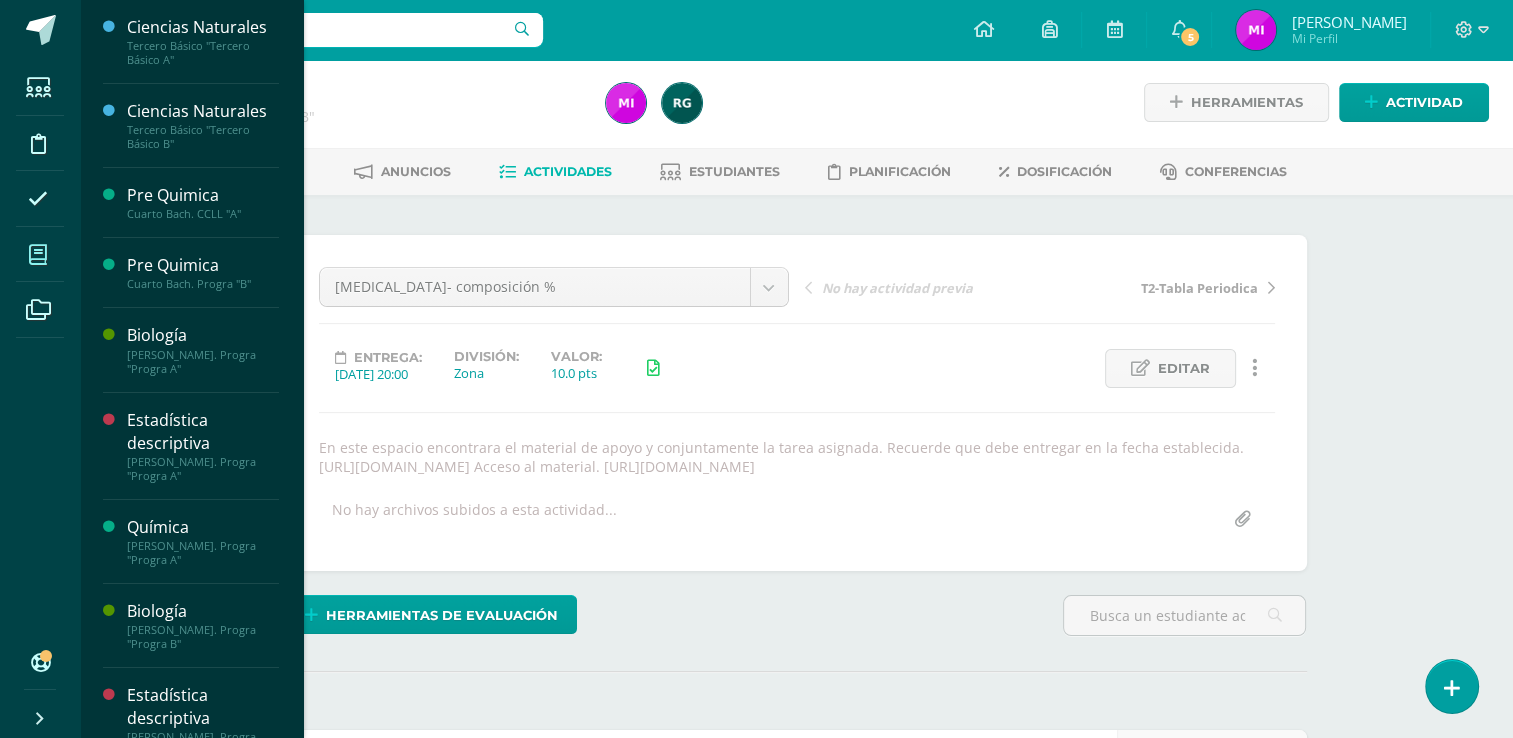 click at bounding box center [38, 255] 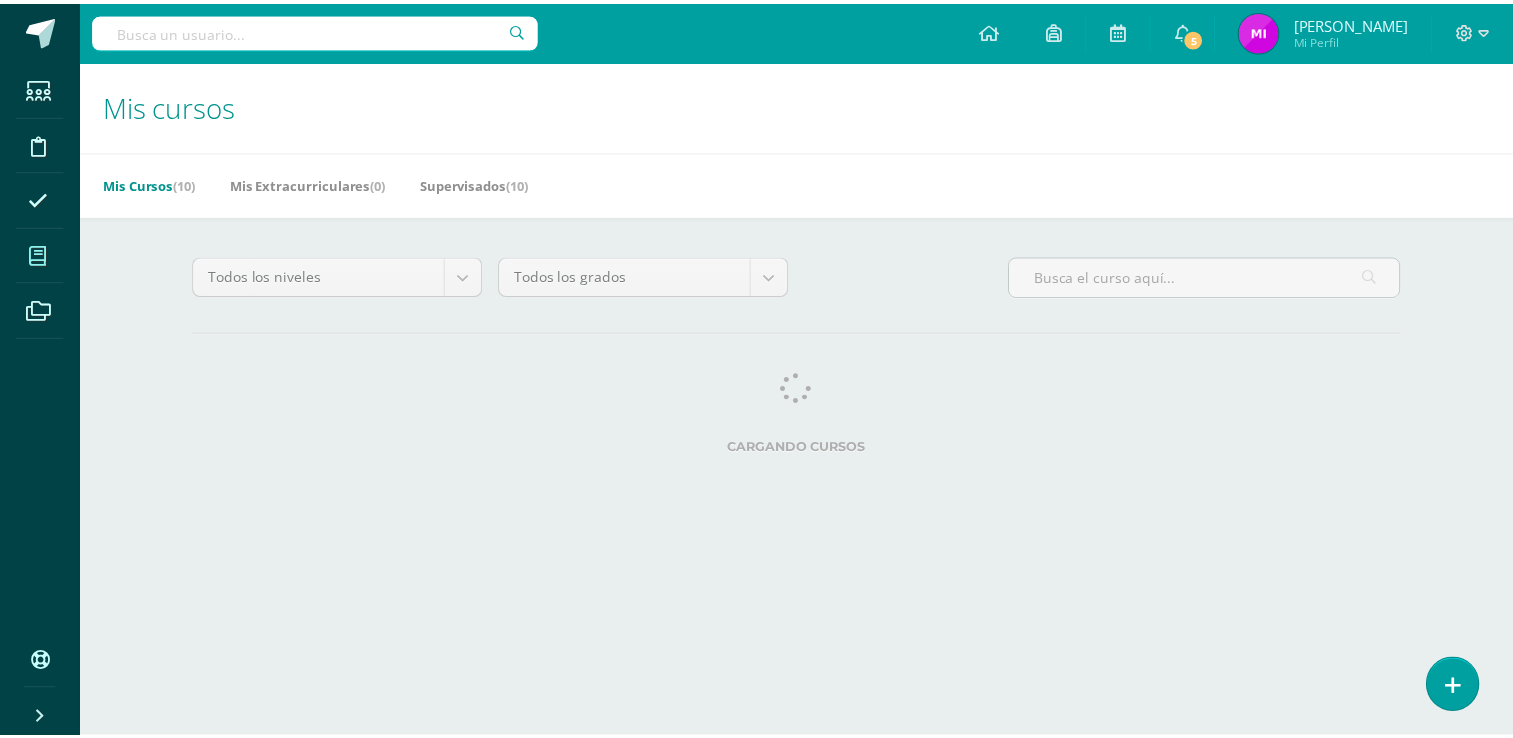 scroll, scrollTop: 0, scrollLeft: 0, axis: both 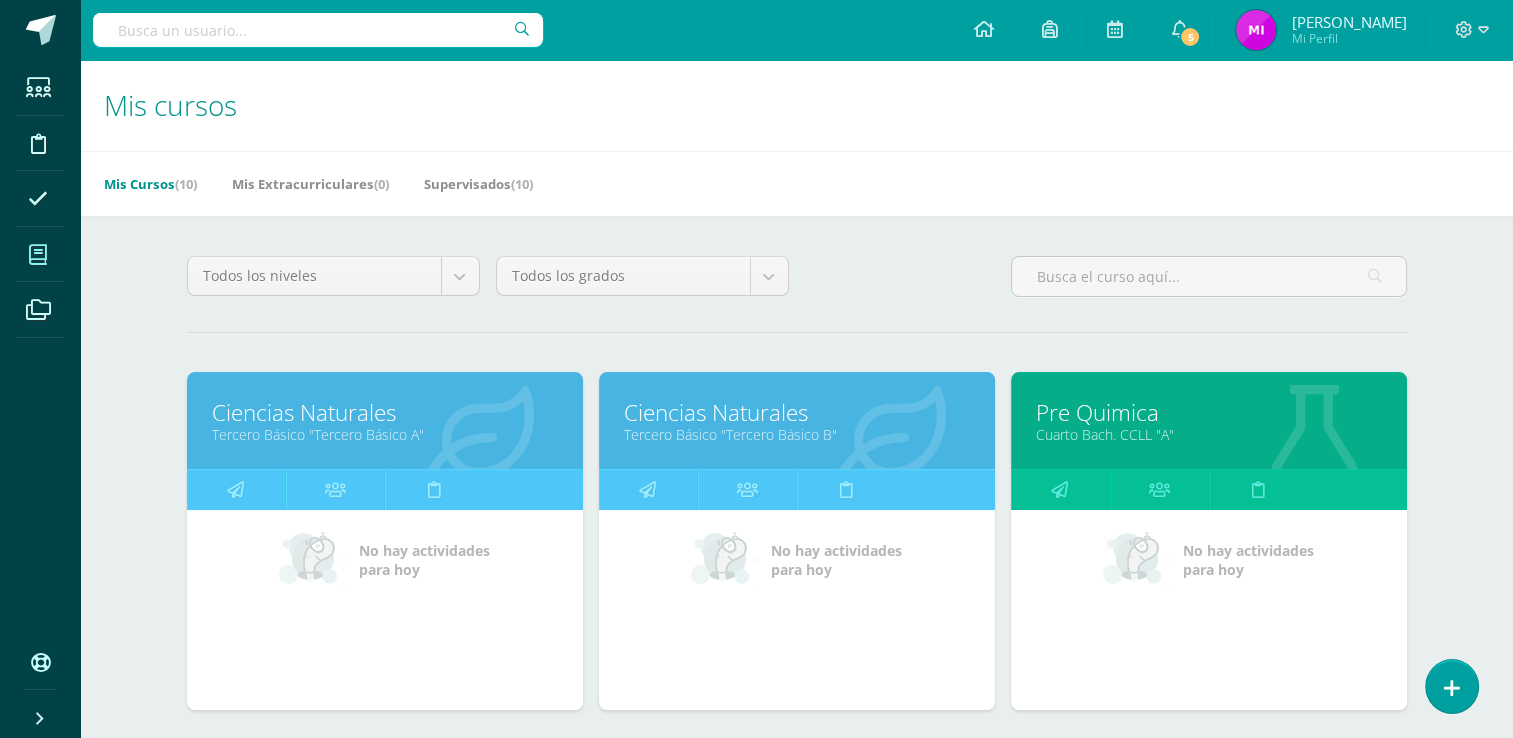 click on "Todos los niveles                             Todos los niveles
Preprimaria
[PERSON_NAME]. [GEOGRAPHIC_DATA]
Básico
[PERSON_NAME]. CCLL
Primaria baja
Primaria alta
[GEOGRAPHIC_DATA]
[PERSON_NAME]. Progra
Todos los grados                             Todos los grados
Primero
[PERSON_NAME]" at bounding box center (797, 912) 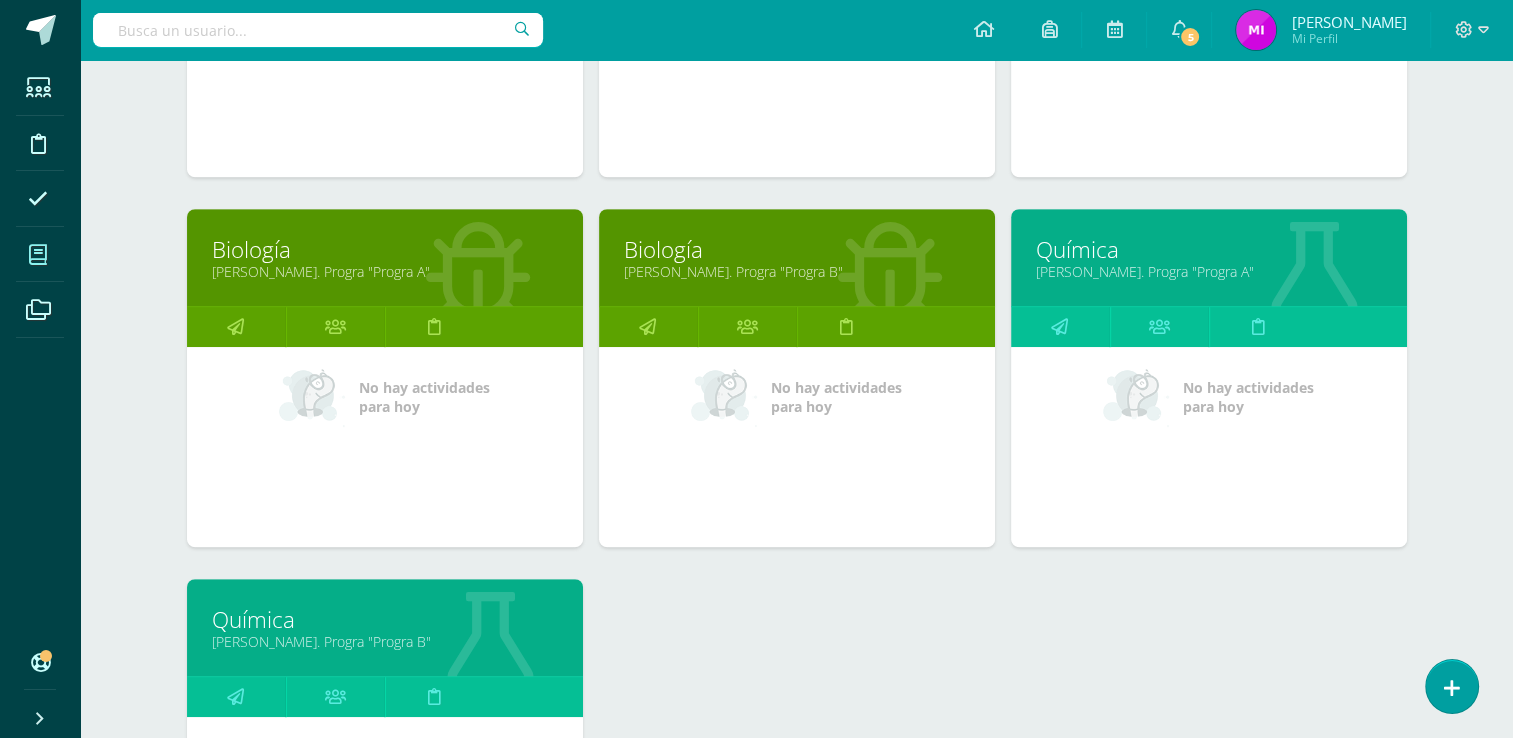 scroll, scrollTop: 1040, scrollLeft: 0, axis: vertical 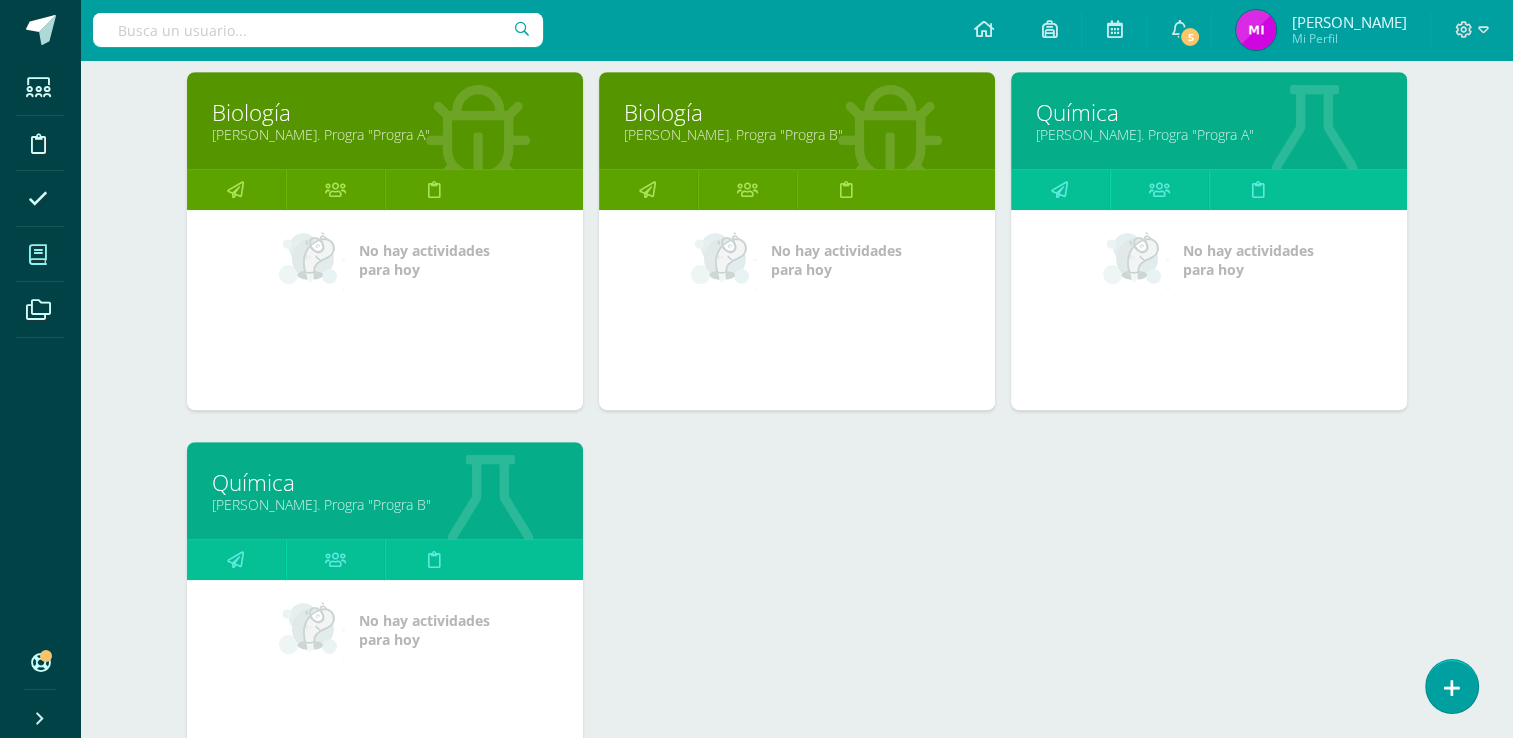 click on "[PERSON_NAME]. Progra "Progra B"" at bounding box center (385, 504) 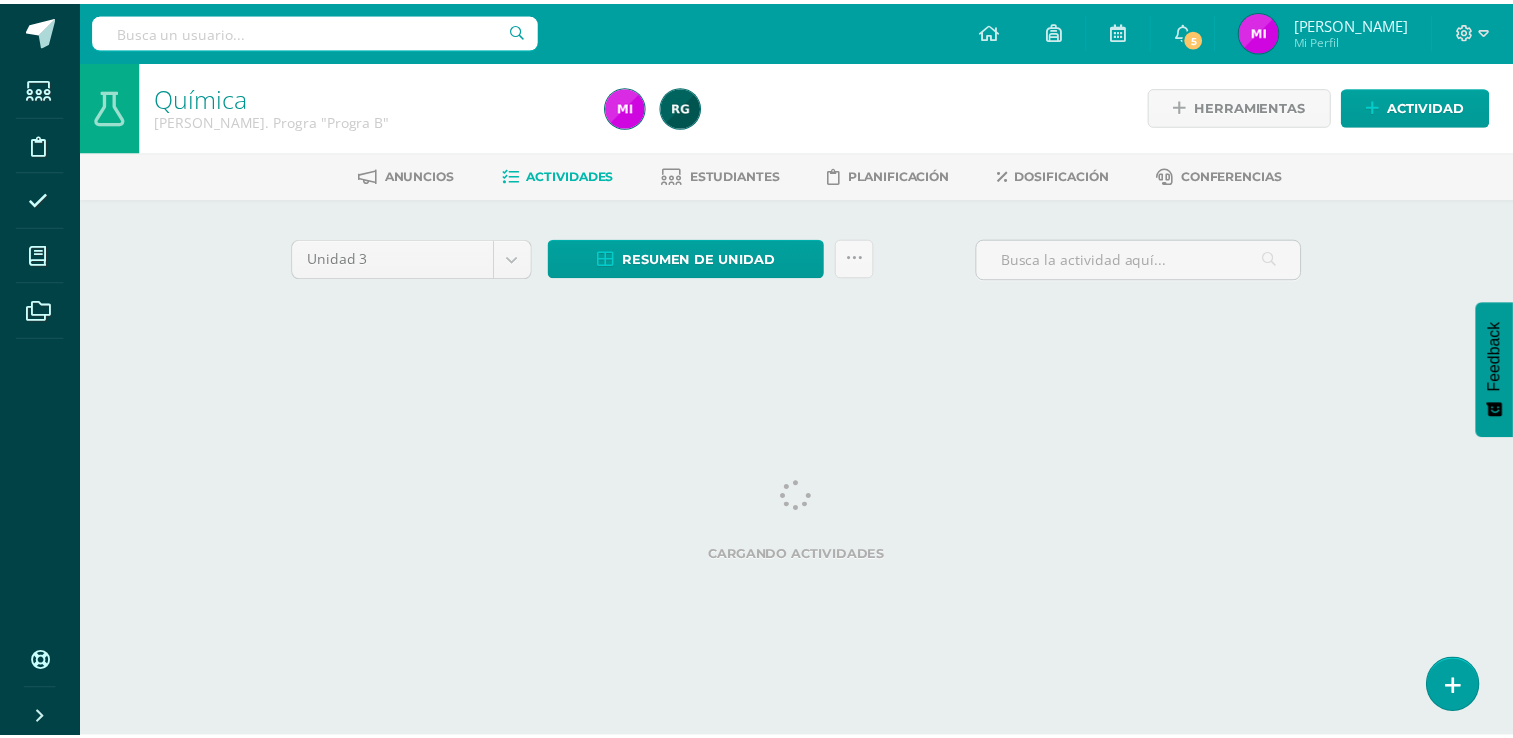 scroll, scrollTop: 0, scrollLeft: 0, axis: both 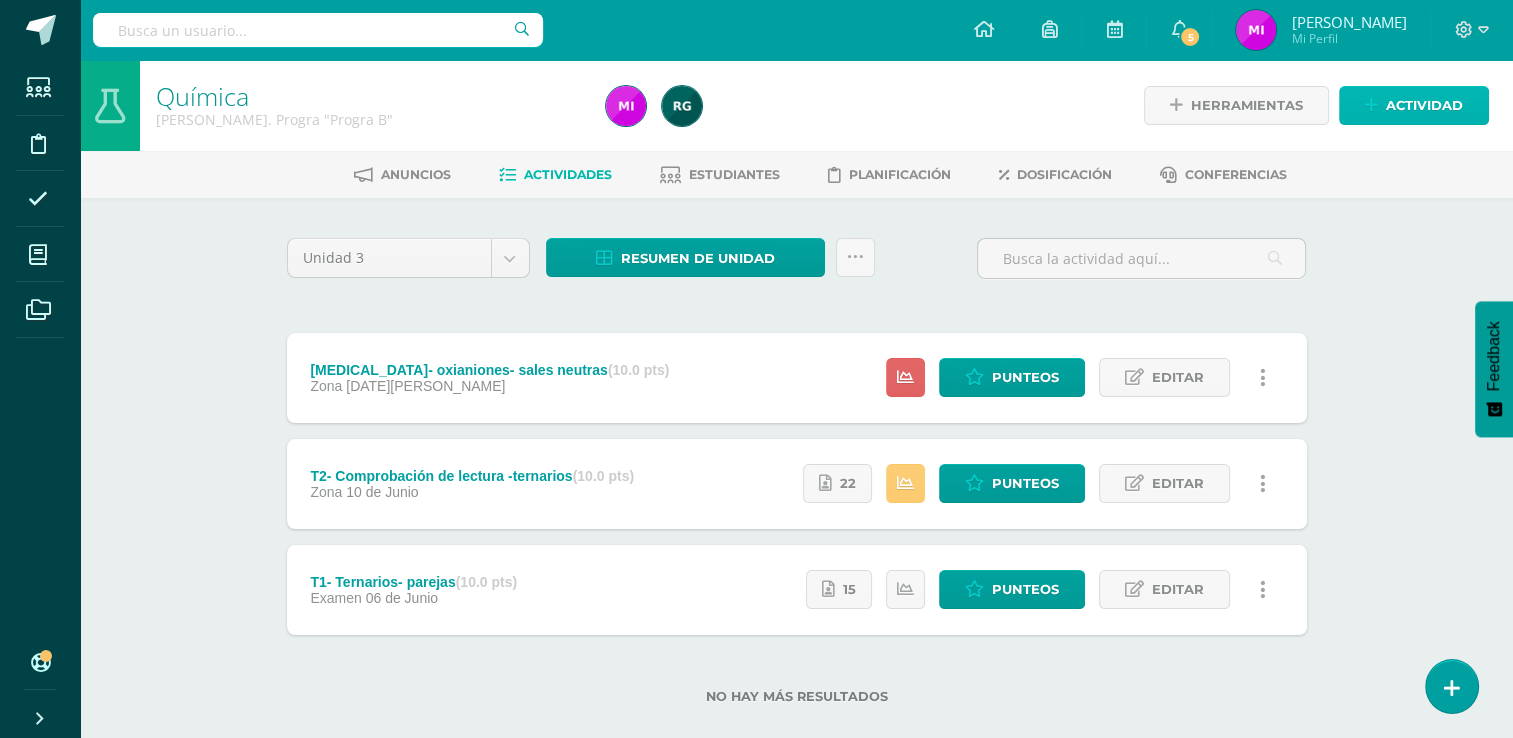 click on "Actividad" at bounding box center [1424, 105] 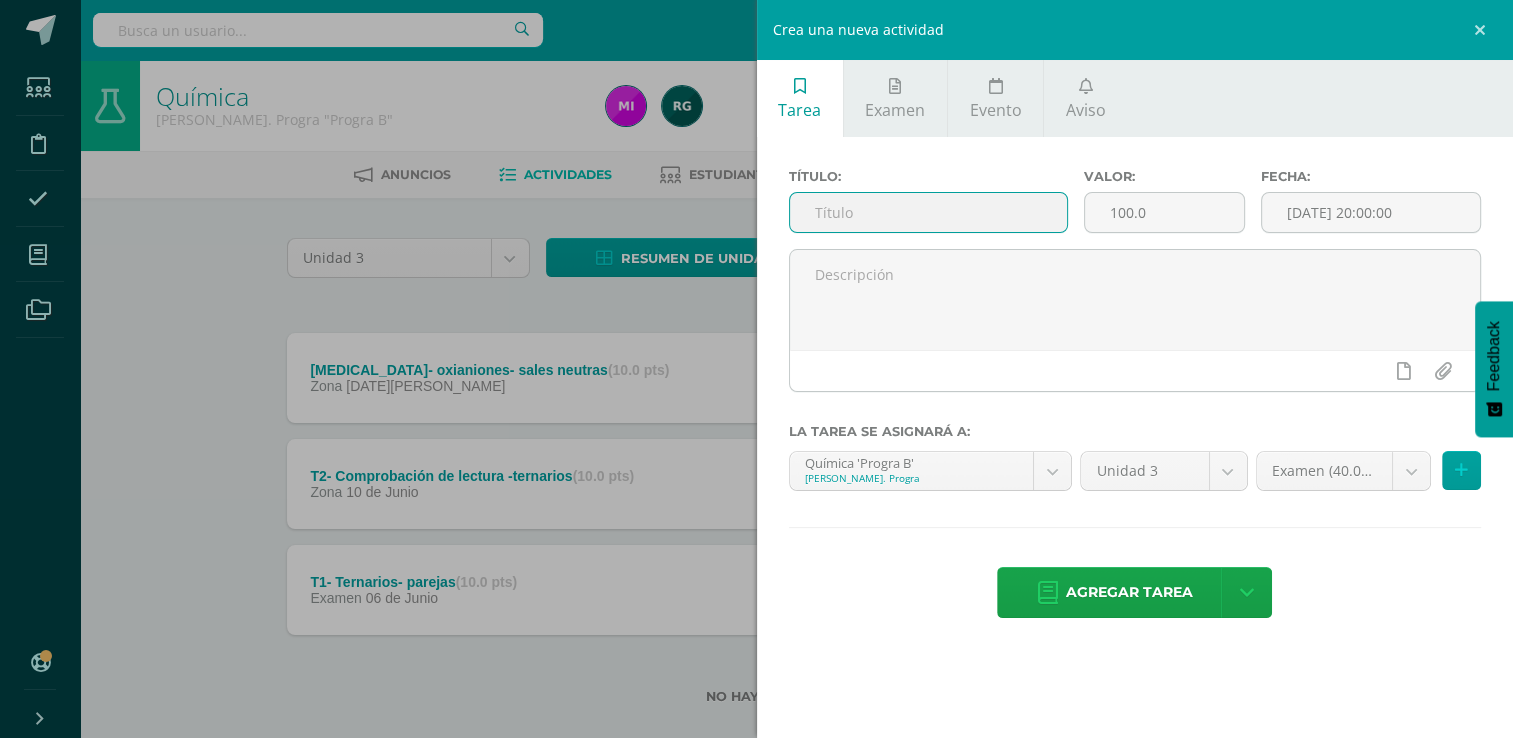 click at bounding box center [928, 212] 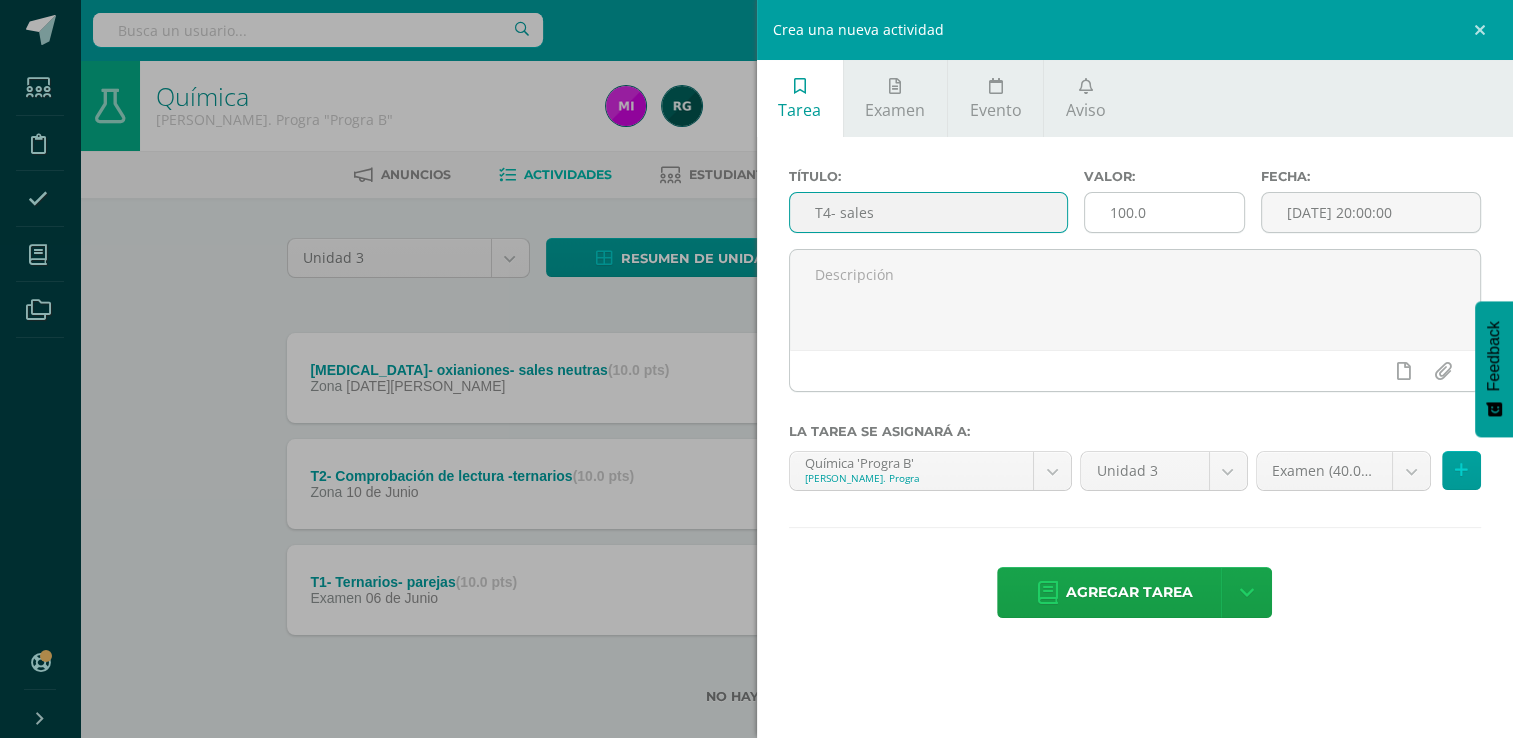type on "T4- sales" 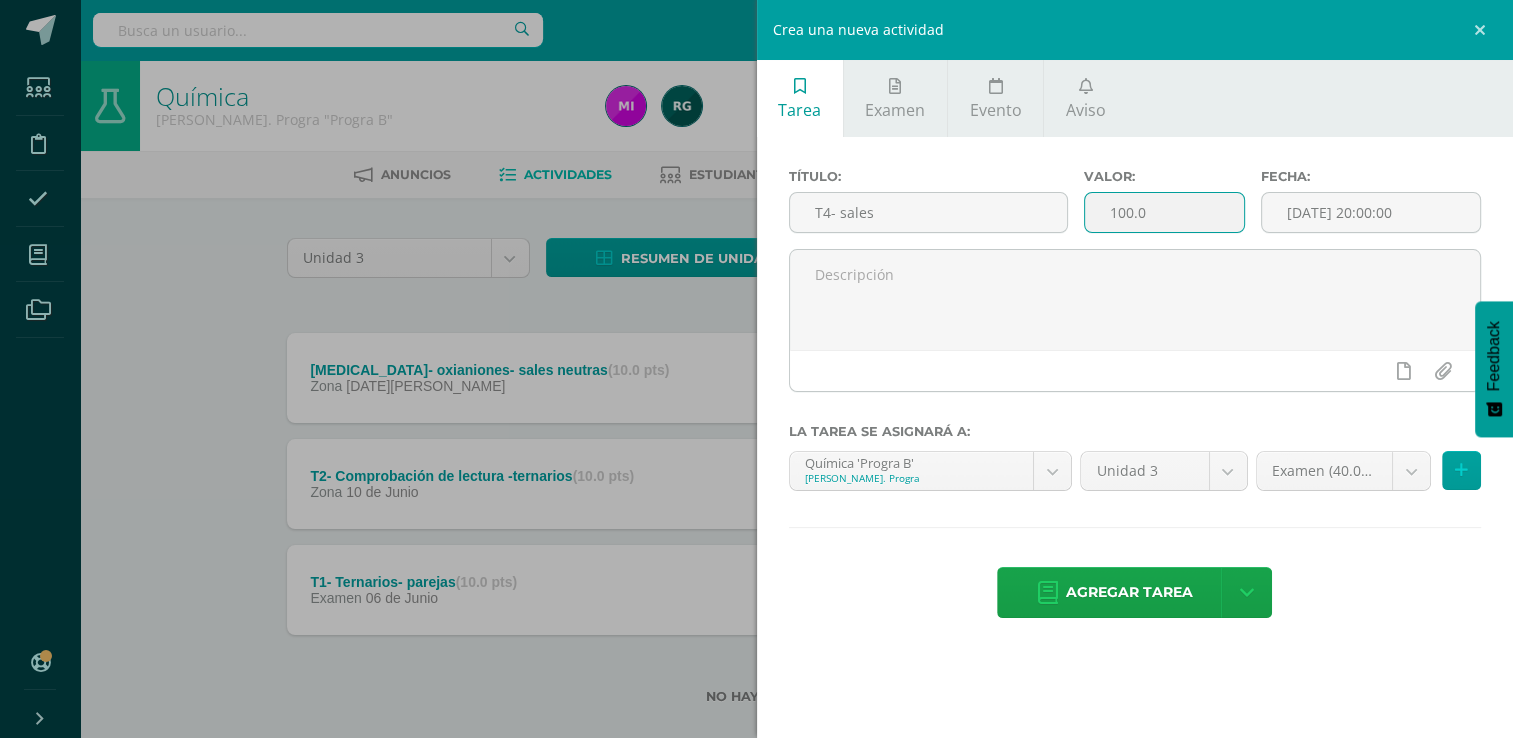 click on "100.0" at bounding box center (1164, 212) 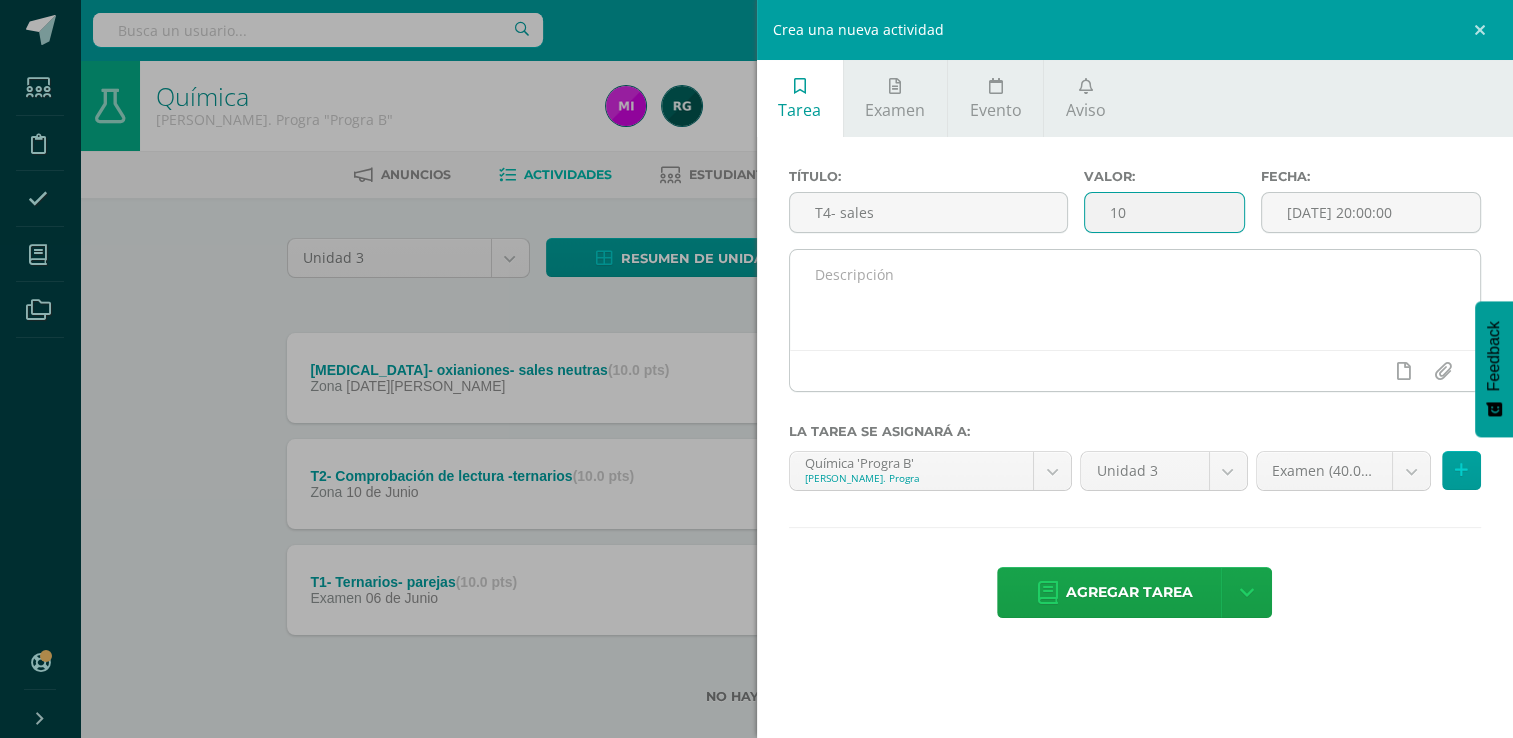 type on "10" 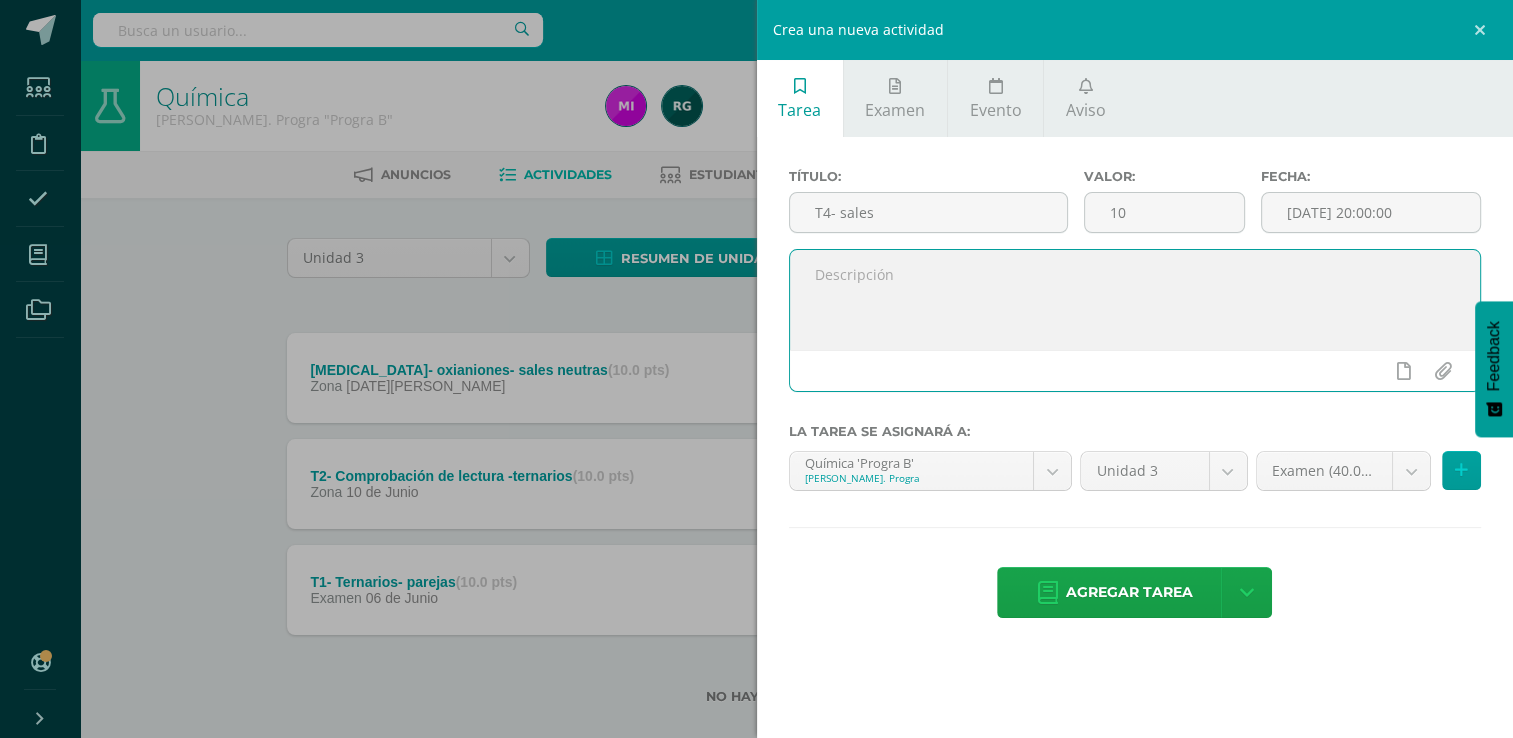 click at bounding box center [1135, 300] 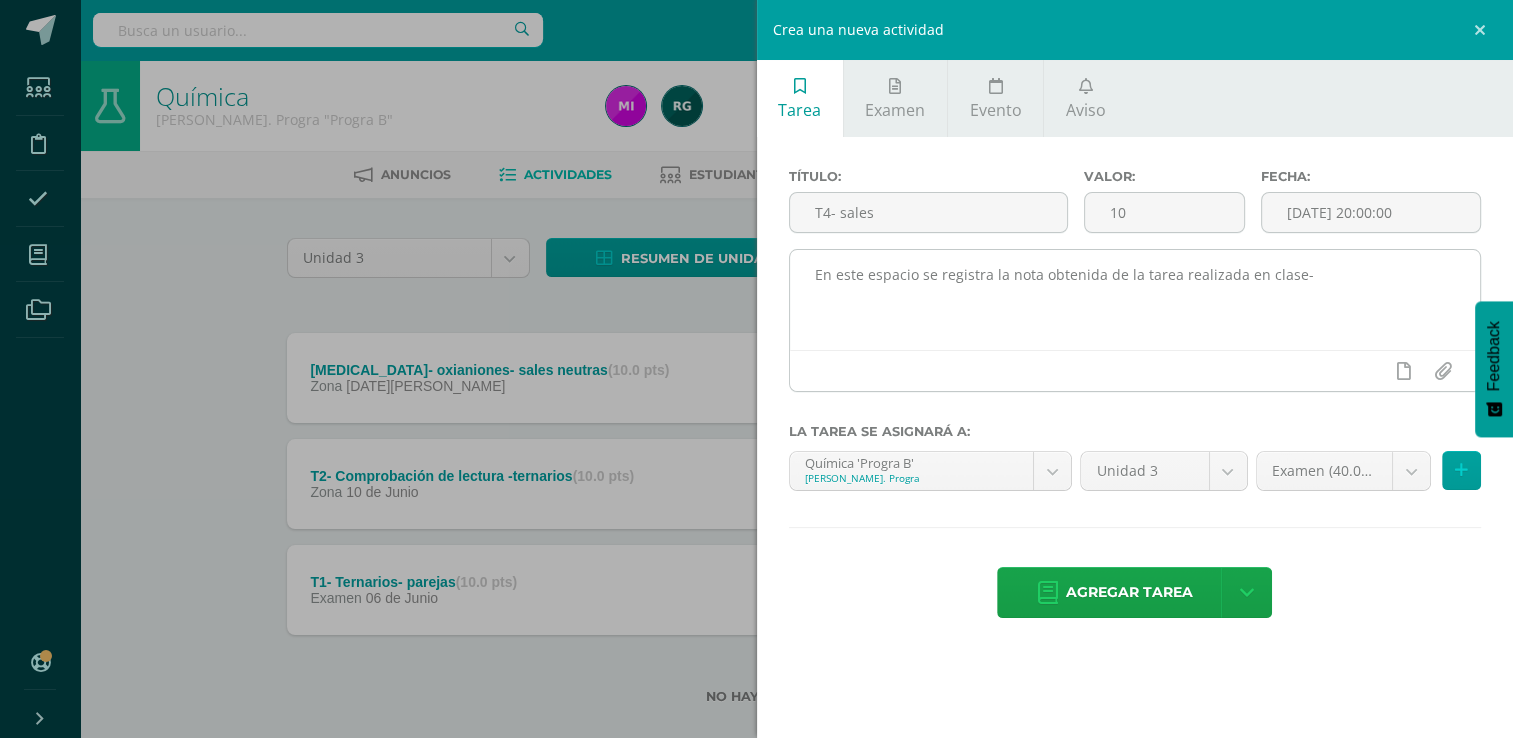 click on "En este espacio se registra la nota obtenida de la tarea realizada en clase-" at bounding box center (1135, 300) 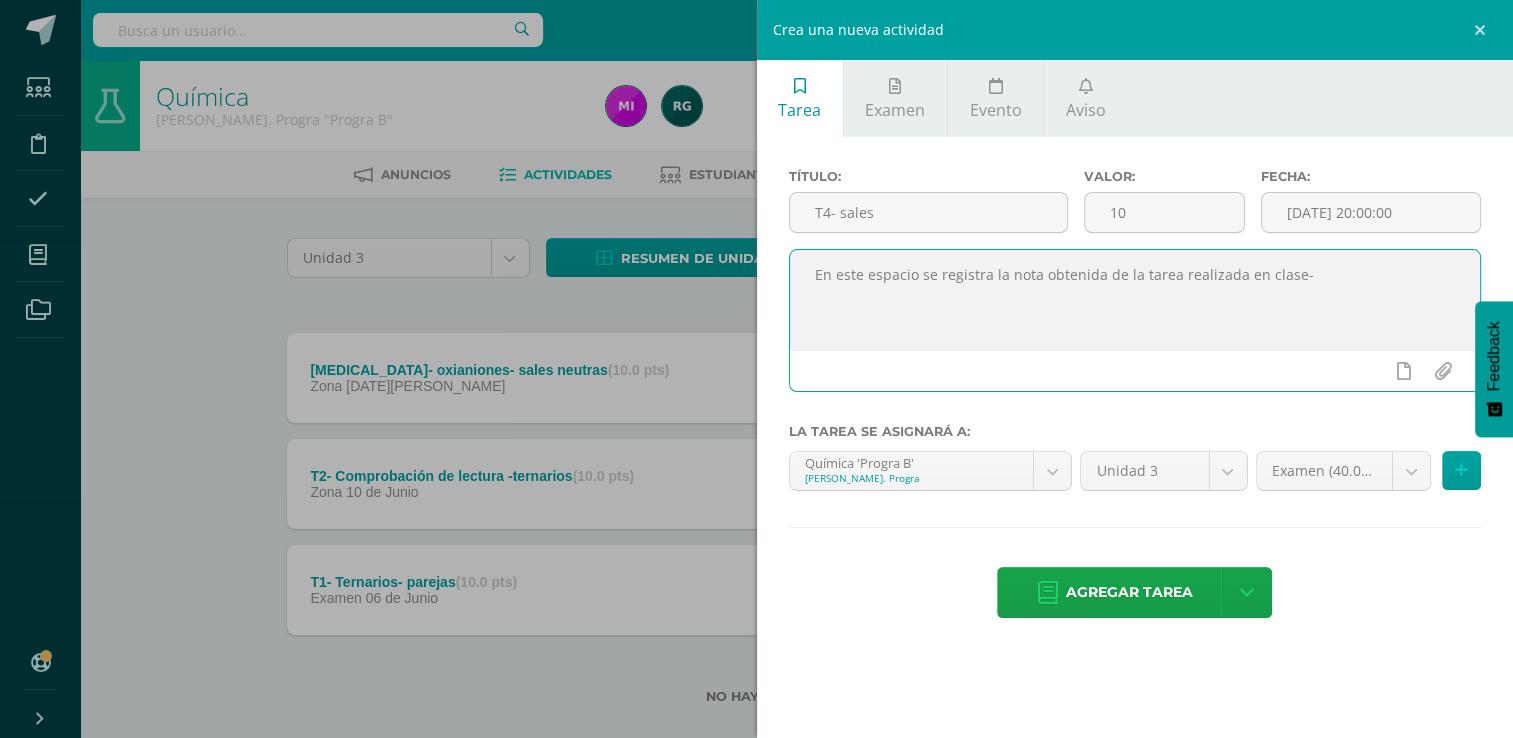click on "En este espacio se registra la nota obtenida de la tarea realizada en clase-" at bounding box center (1135, 300) 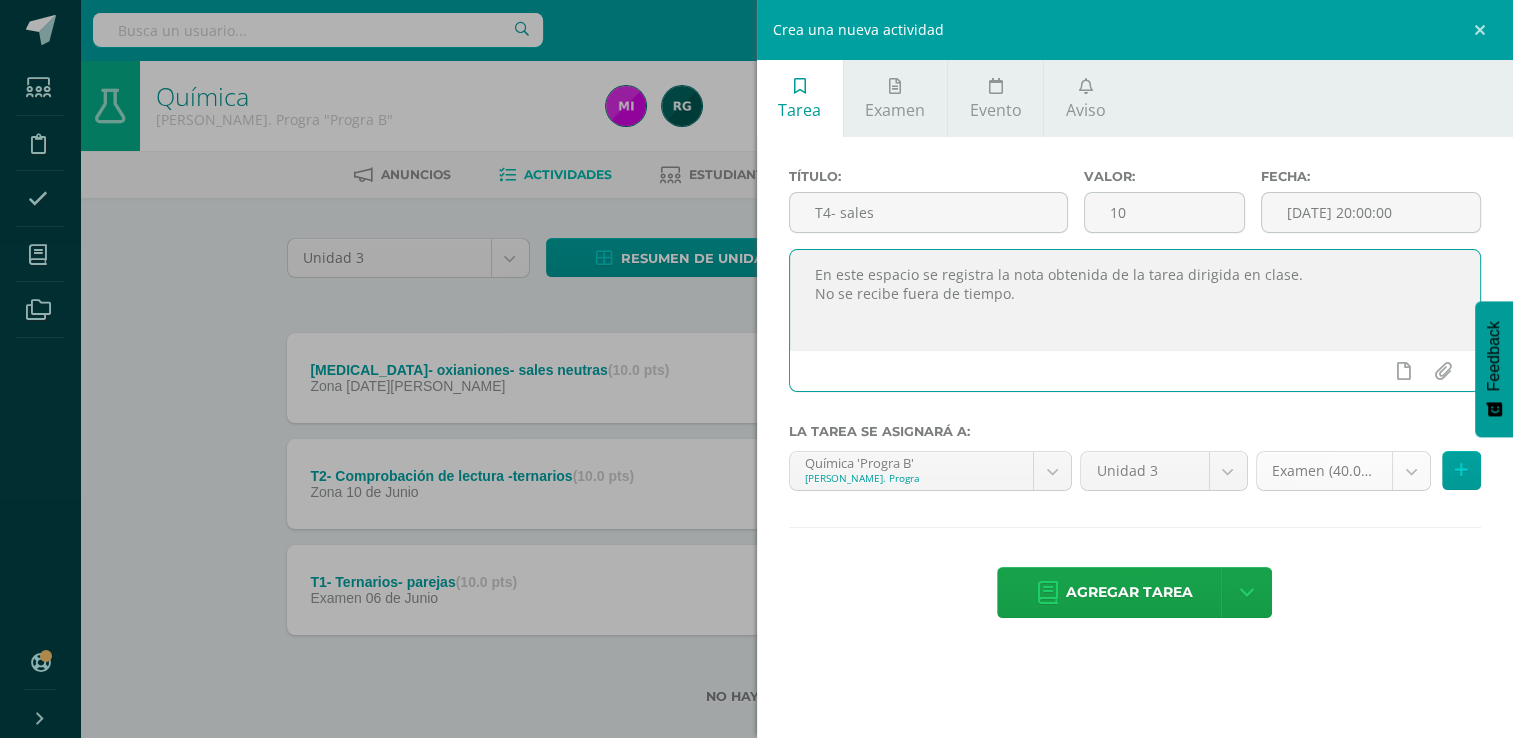 type on "En este espacio se registra la nota obtenida de la tarea dirigida en clase.
No se recibe fuera de tiempo." 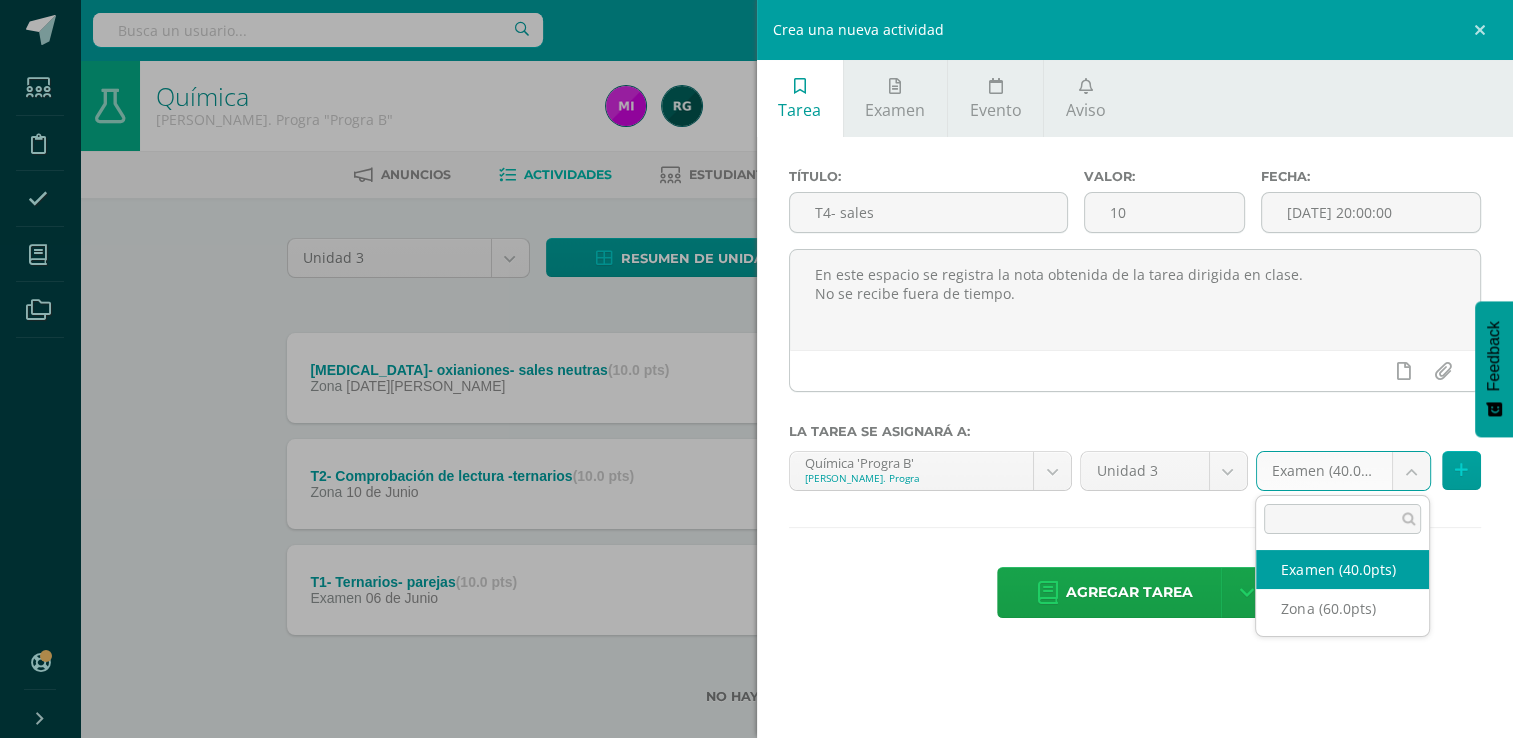 click on "Estudiantes Disciplina Asistencia Mis cursos Archivos Soporte
Centro de ayuda
Últimas actualizaciones
10+ Cerrar panel
Ciencias Naturales
Tercero
Básico
"Tercero Básico A"
Actividades Estudiantes Planificación Dosificación
Ciencias Naturales
Tercero
Básico
"Tercero Básico B"
Actividades Estudiantes Planificación Dosificación
Pre Quimica
Cuarto
Bach. CCLL
"A"
Actividades Estudiantes Planificación Dosificación
Pre Quimica
Actividades Estudiantes 5 5" at bounding box center (756, 384) 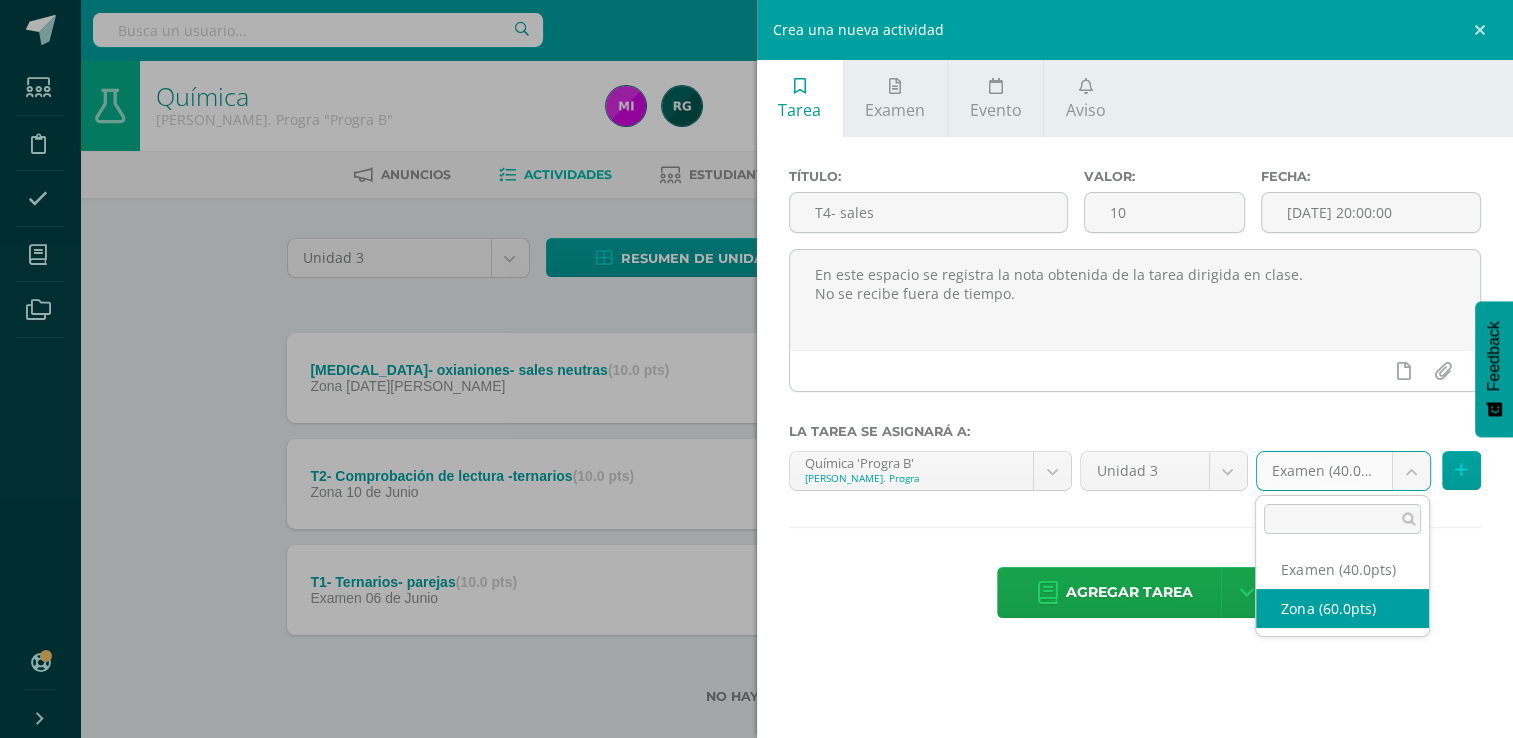 select on "102689" 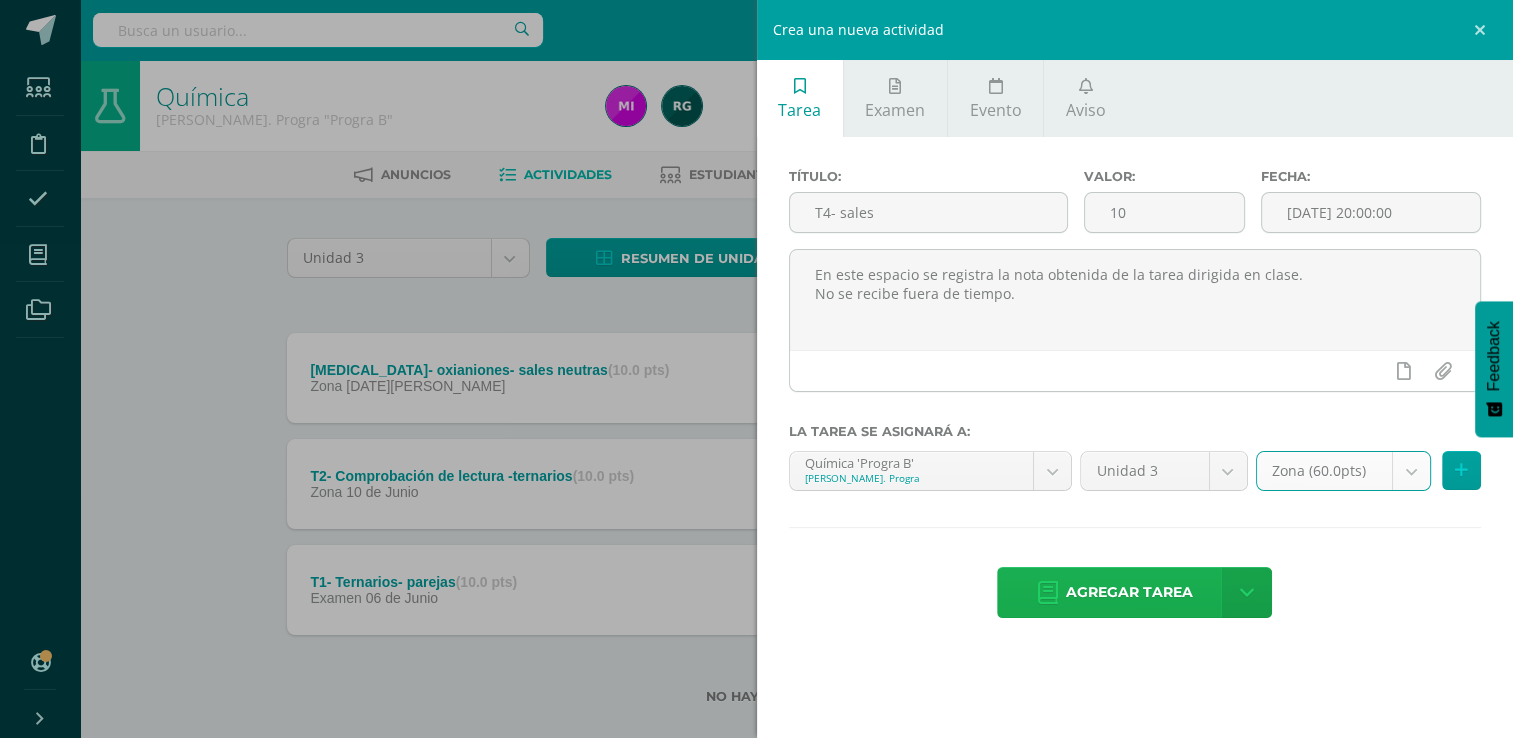 click on "Agregar tarea" at bounding box center [1129, 592] 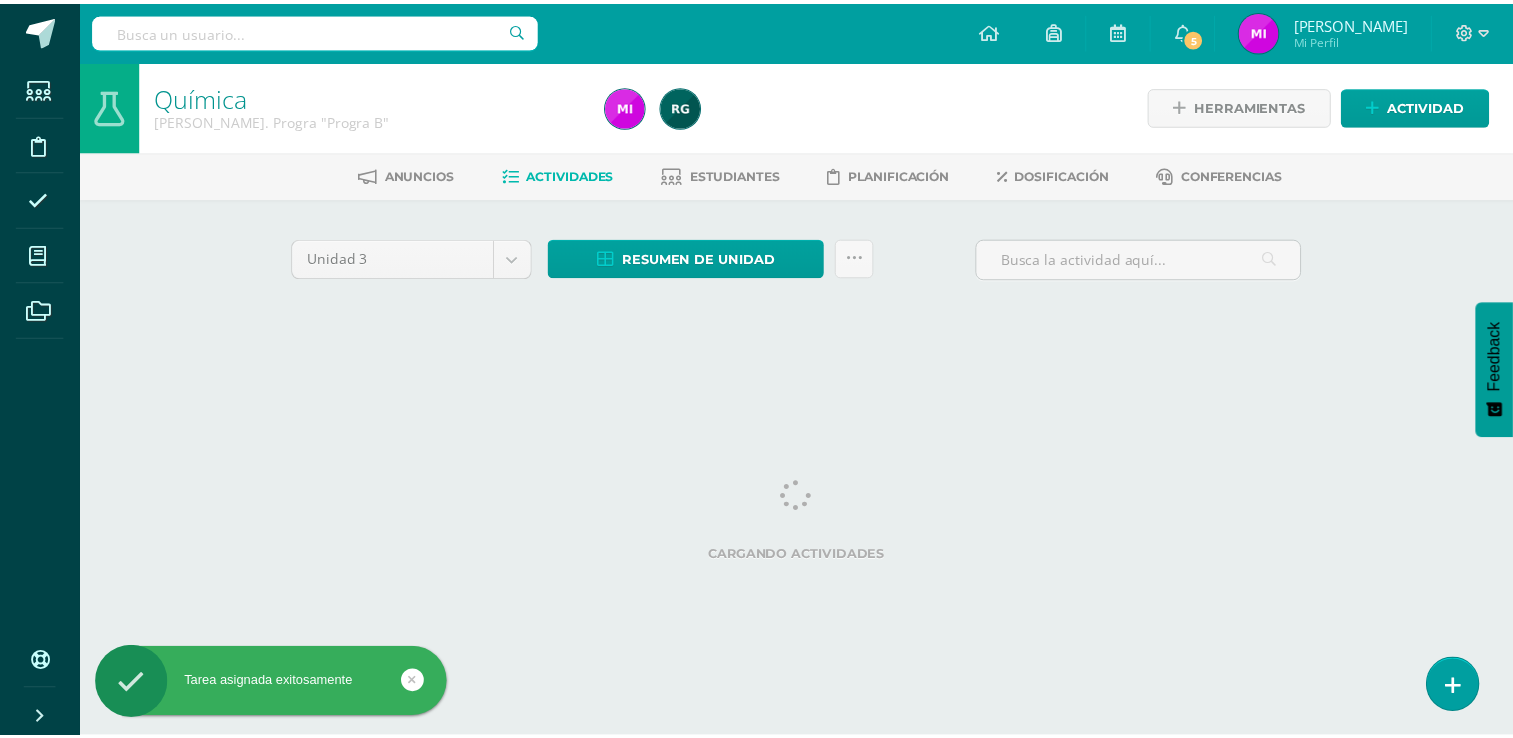 scroll, scrollTop: 0, scrollLeft: 0, axis: both 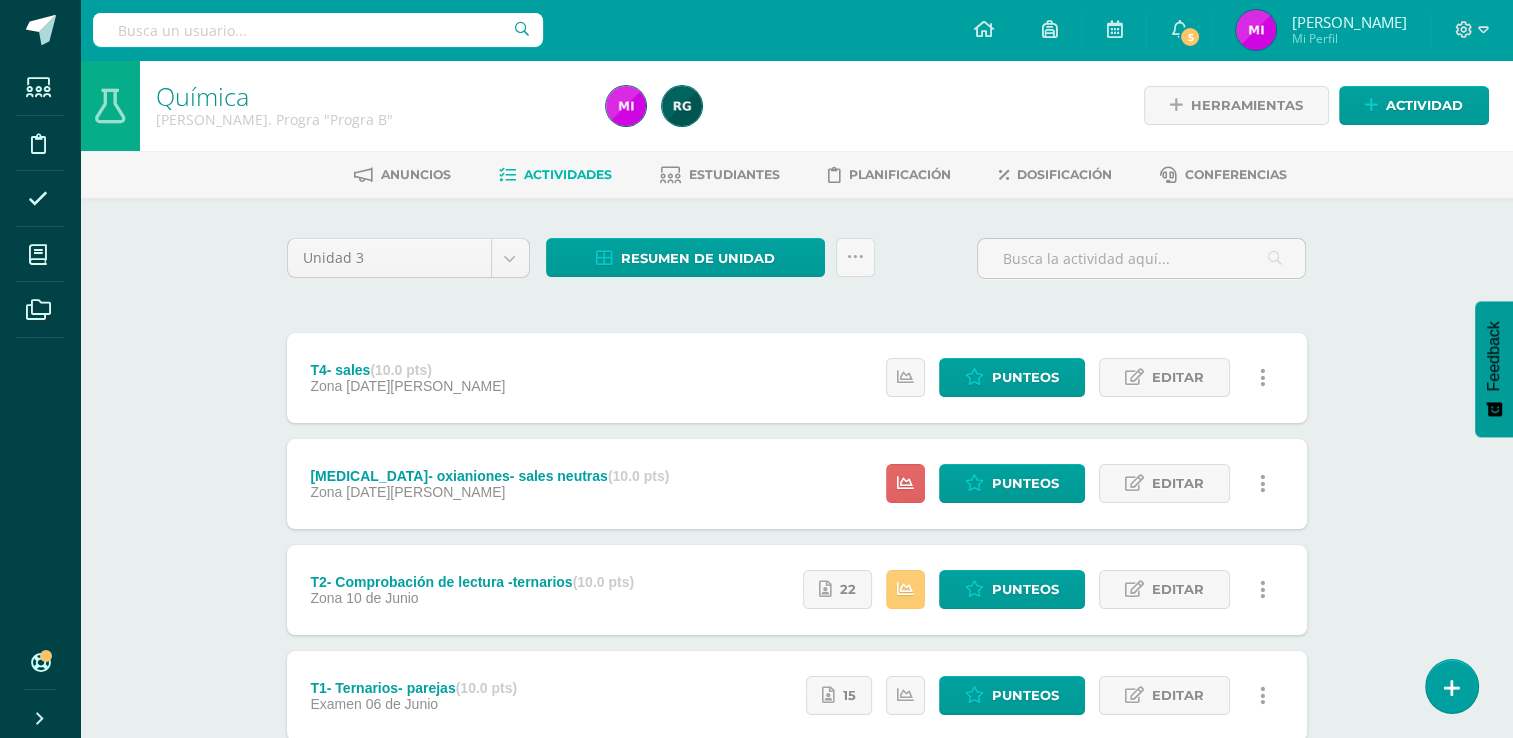 click on "Química
Quinto Bach. Progra "Progra B"
Herramientas
Detalle de asistencias
Actividad
Anuncios
Actividades
Estudiantes
Planificación
Dosificación
Conferencias     Unidad 3                             Unidad 1 Unidad 2 Unidad 3 Unidad 4 Resumen de unidad
Descargar como HTML
Descargar como PDF
Descargar como XLS
Subir actividades en masa
Enviar punteos a revision
Historial de actividad
¿Estás seguro que deseas  Enviar a revisión  las notas de este curso?
Cancelar Creación  y
0" at bounding box center [796, 467] 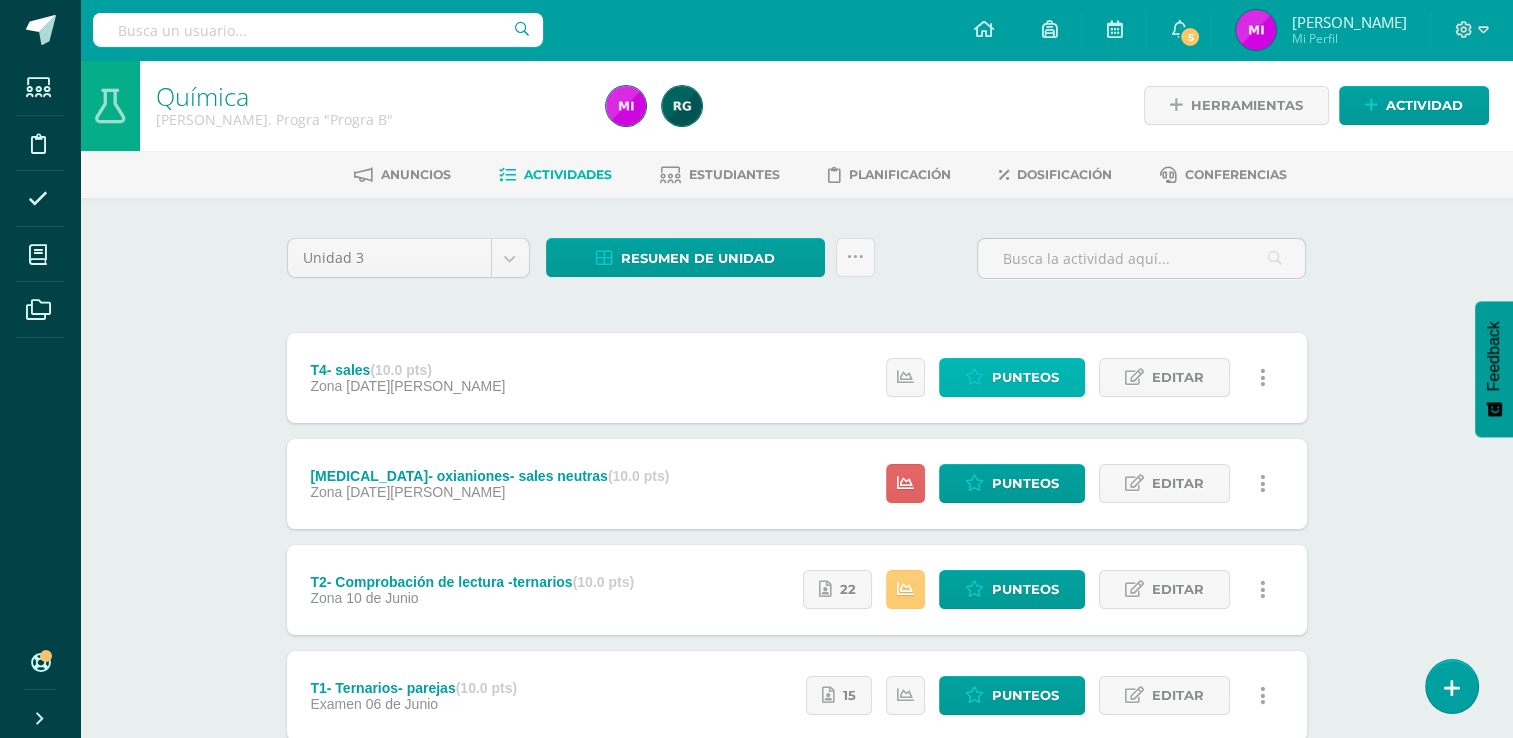 click on "Punteos" at bounding box center (1025, 377) 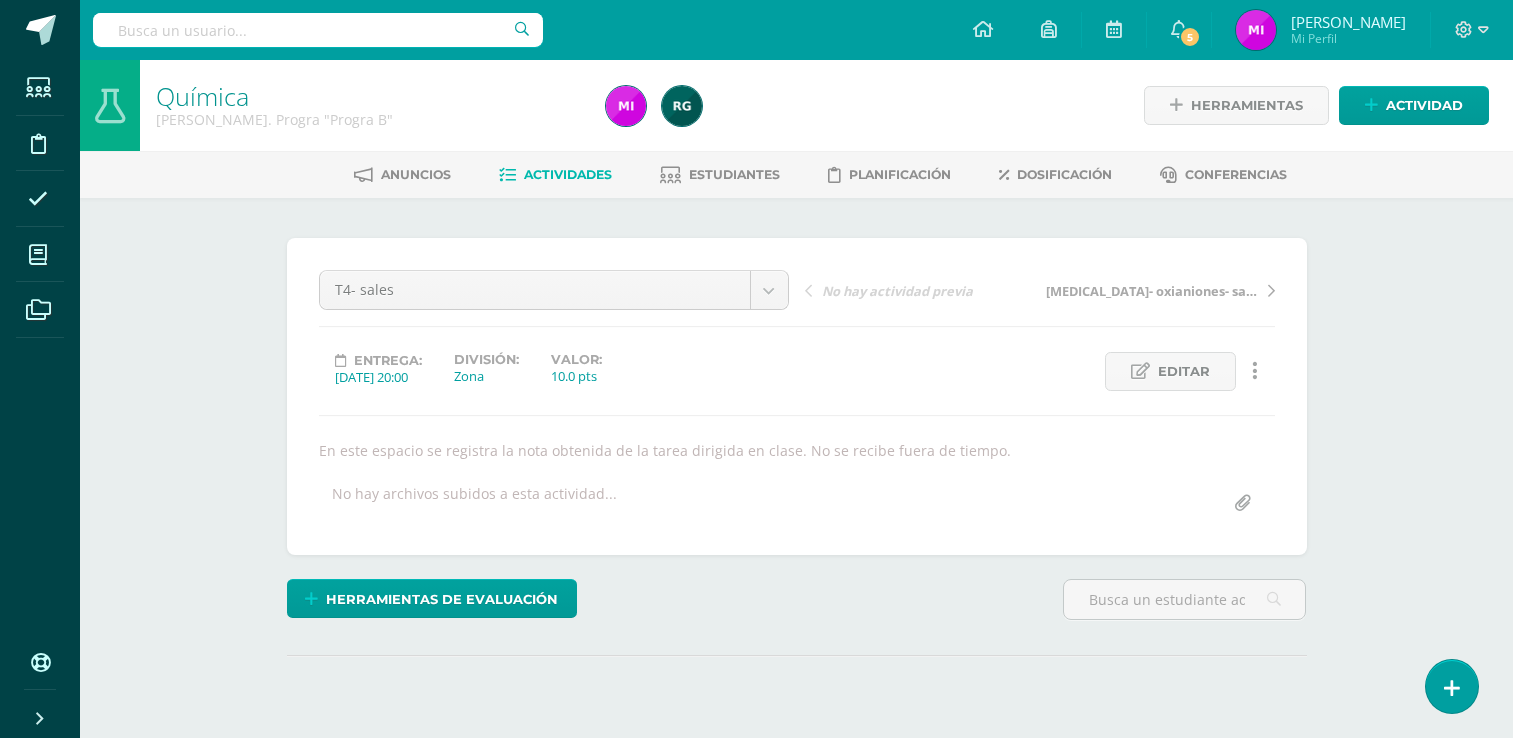 scroll, scrollTop: 0, scrollLeft: 0, axis: both 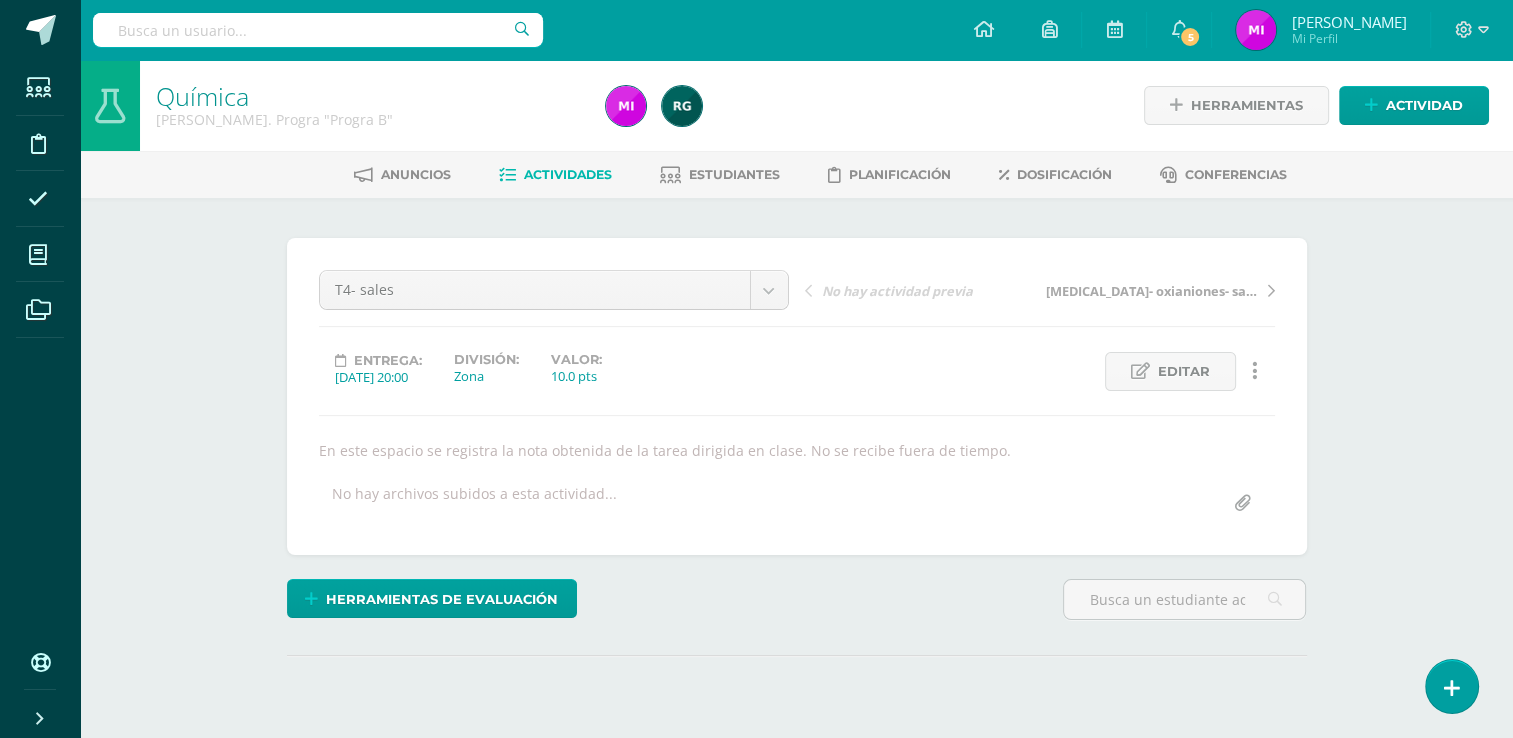 click on "Química
[PERSON_NAME]. Progra "Progra B"
Herramientas
Detalle de asistencias
Actividad
Anuncios
Actividades
Estudiantes
Planificación
Dosificación
Conferencias
¿Estás seguro que quieres  eliminar  esta actividad?
Esto borrará la actividad y cualquier nota que hayas registrado
permanentemente. Esta acción no se puede revertir. Cancelar Eliminar
Administración de escalas de valoración
escala de valoración
Aún no has creado una escala de valoración.
Cancelar Agregar nueva escala de valoración: Cancelar     Mostrar todos" at bounding box center (796, 435) 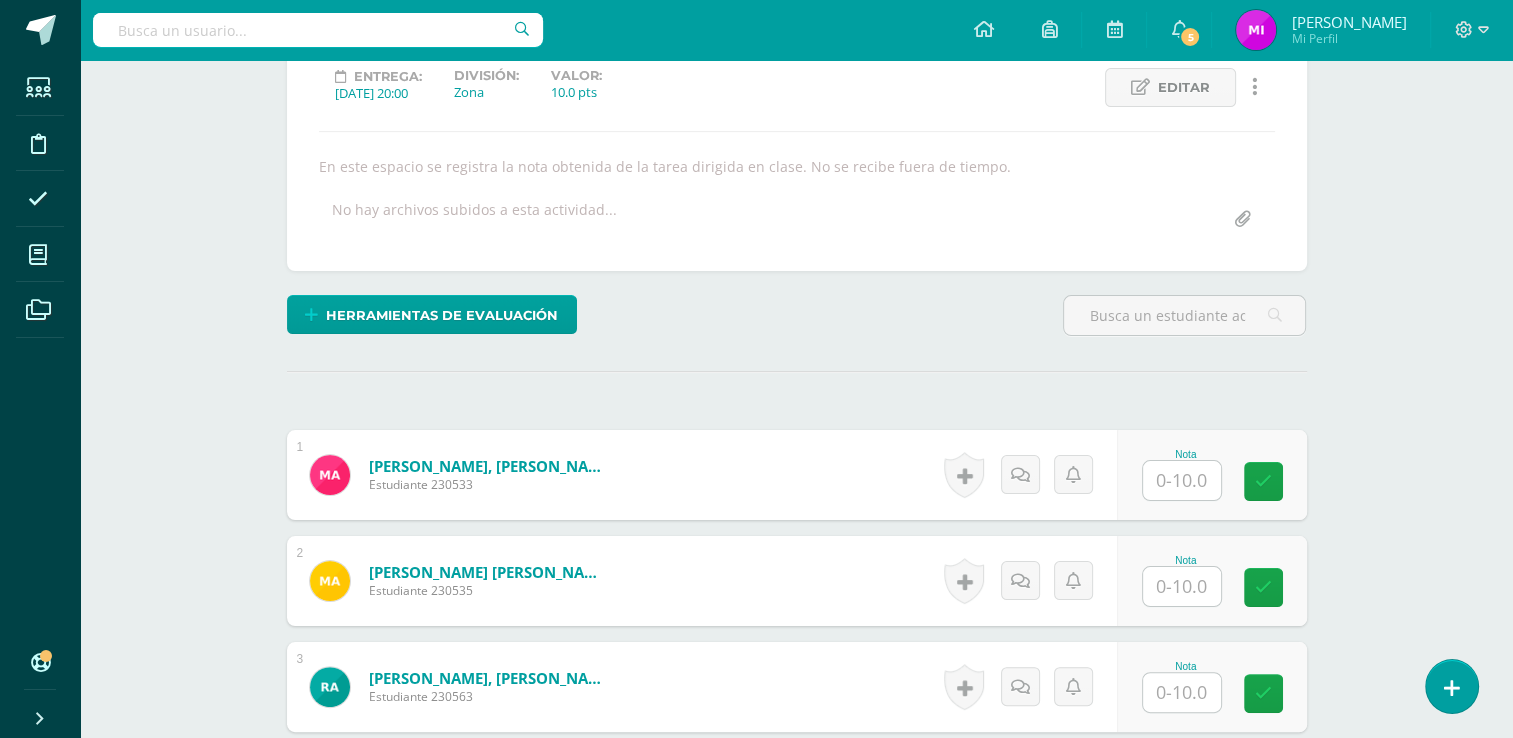 scroll, scrollTop: 285, scrollLeft: 0, axis: vertical 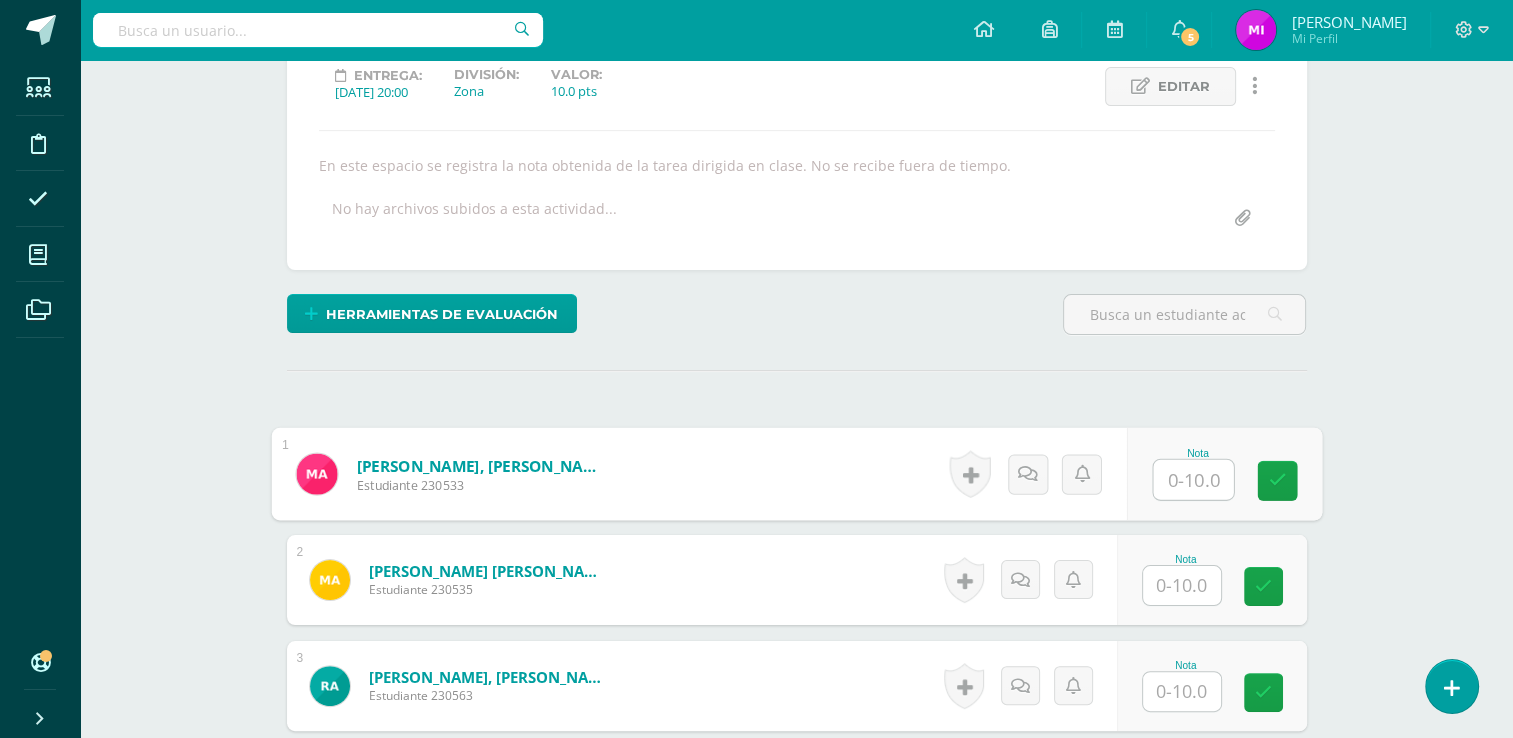 click at bounding box center [1193, 480] 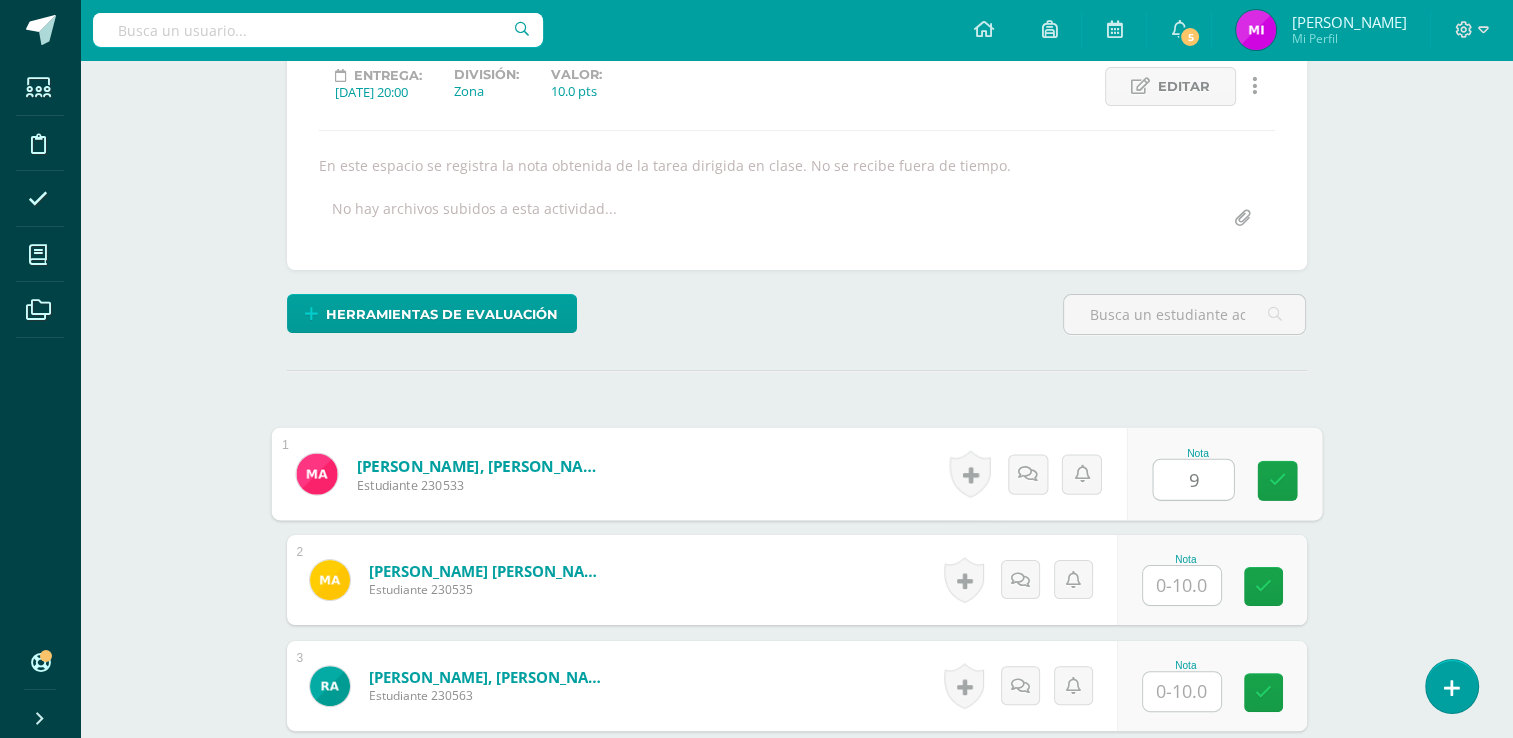 type on "9" 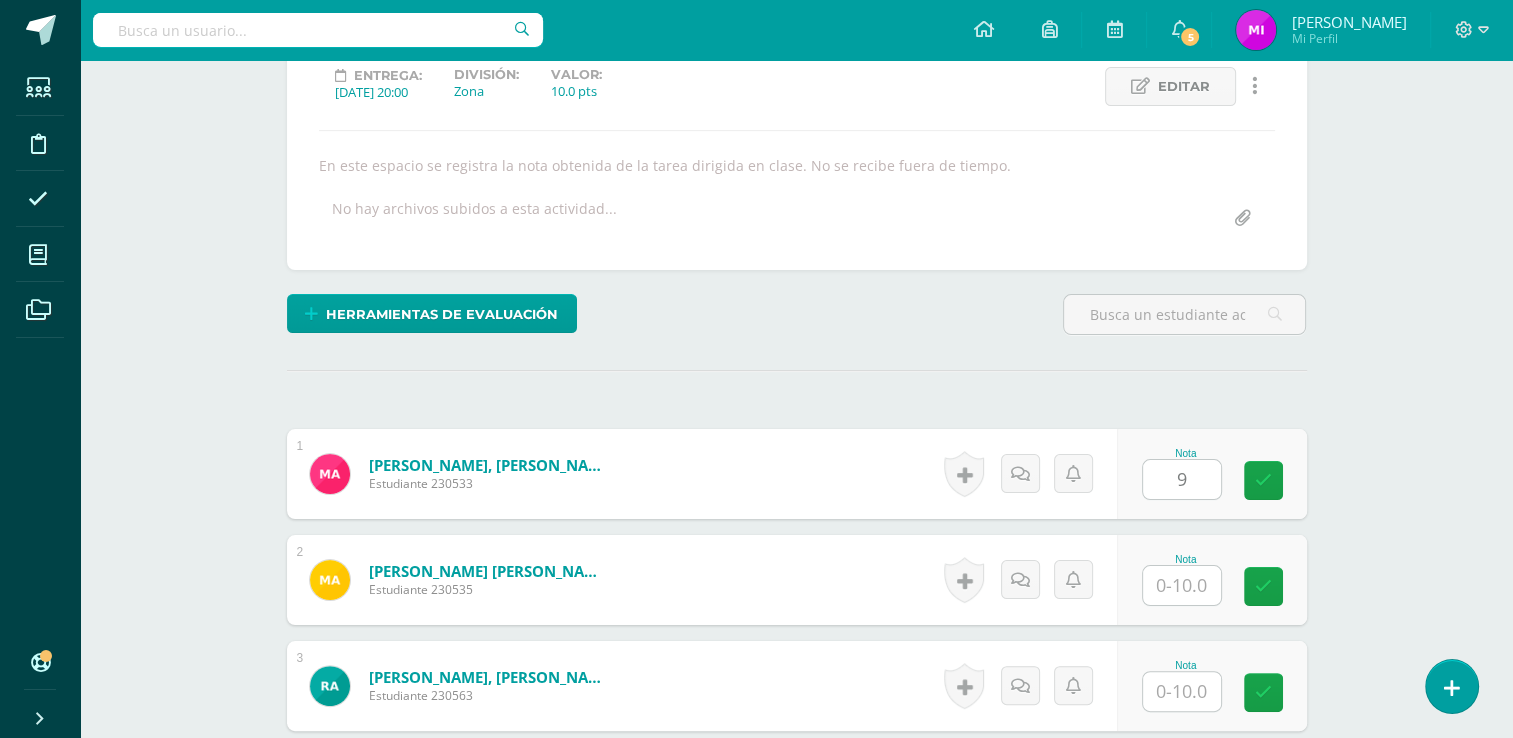 click on "Química
Quinto Bach. Progra "Progra B"
Herramientas
Detalle de asistencias
Actividad
Anuncios
Actividades
Estudiantes
Planificación
Dosificación
Conferencias
¿Estás seguro que quieres  eliminar  esta actividad?
Esto borrará la actividad y cualquier nota que hayas registrado
permanentemente. Esta acción no se puede revertir. Cancelar Eliminar
Administración de escalas de valoración
escala de valoración
Aún no has creado una escala de valoración.
Cancelar Agregar nueva escala de valoración: Cancelar     Mostrar todos" at bounding box center (796, 1639) 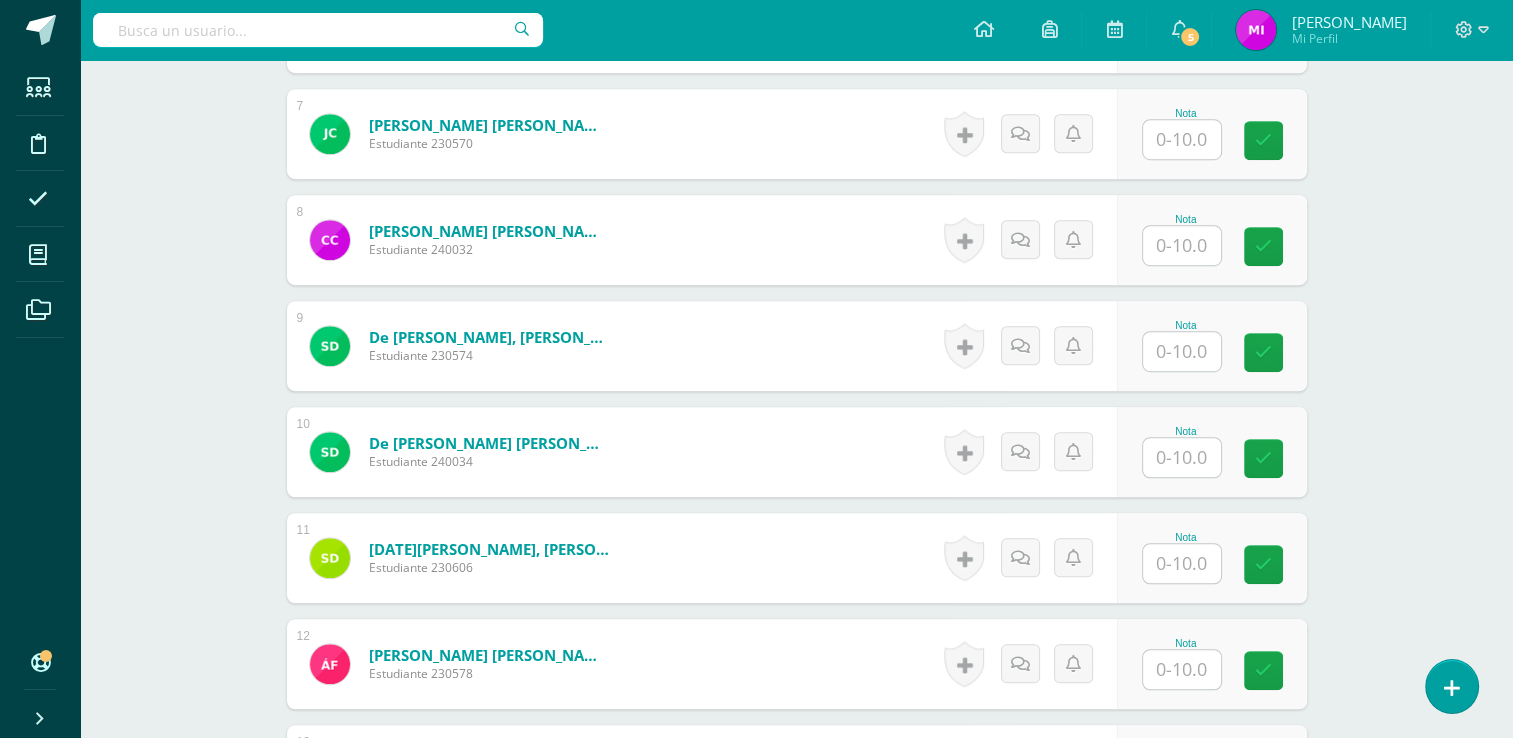 scroll, scrollTop: 1285, scrollLeft: 0, axis: vertical 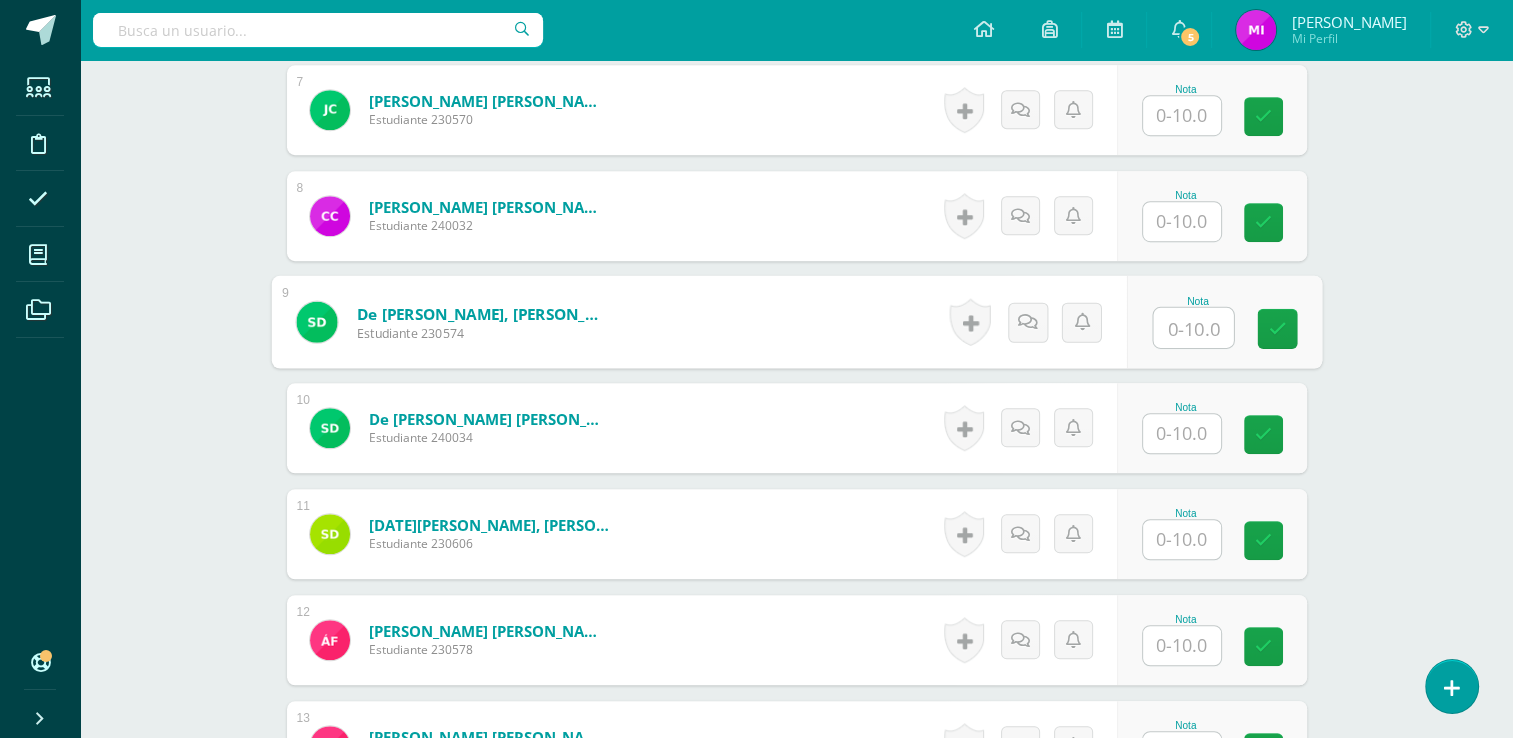 click at bounding box center (1193, 328) 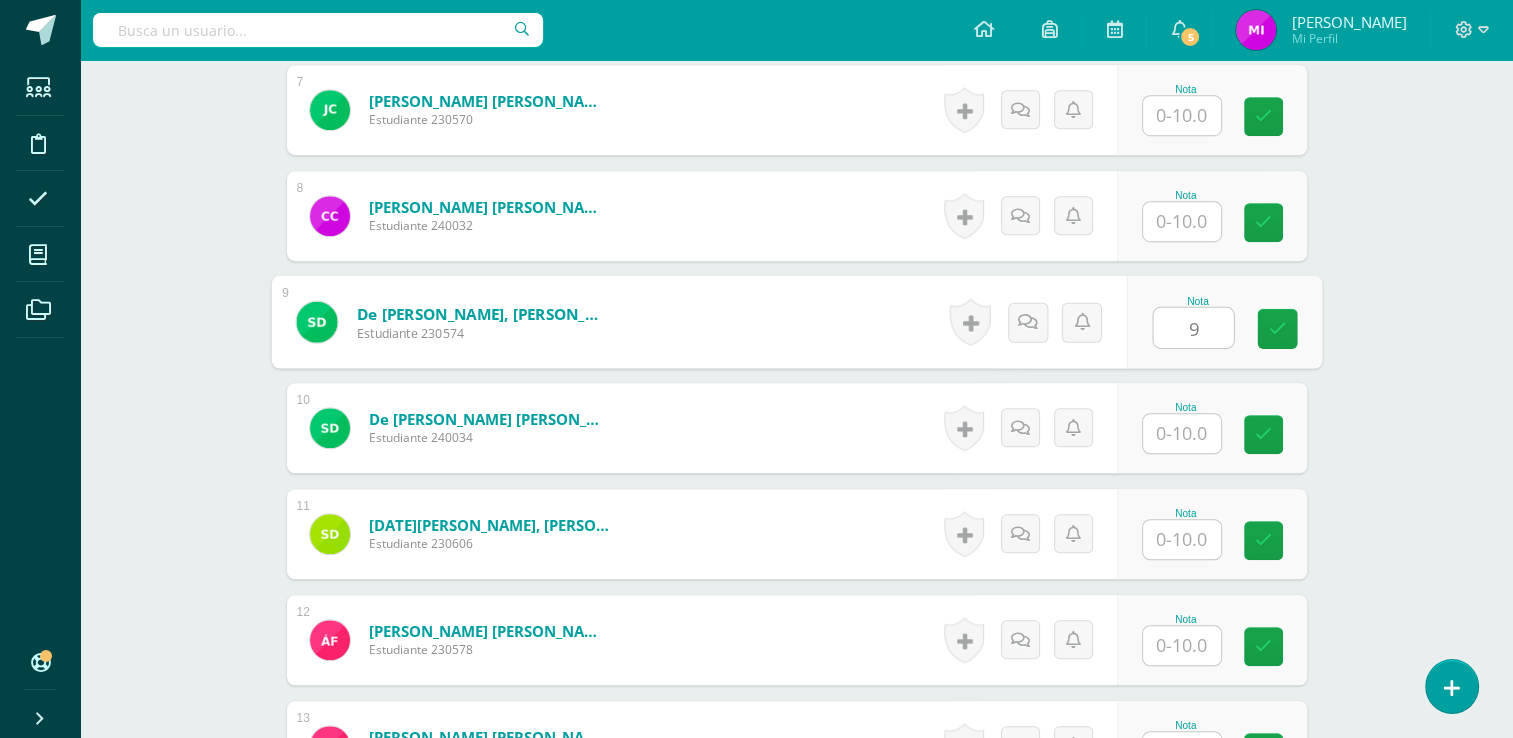type on "9" 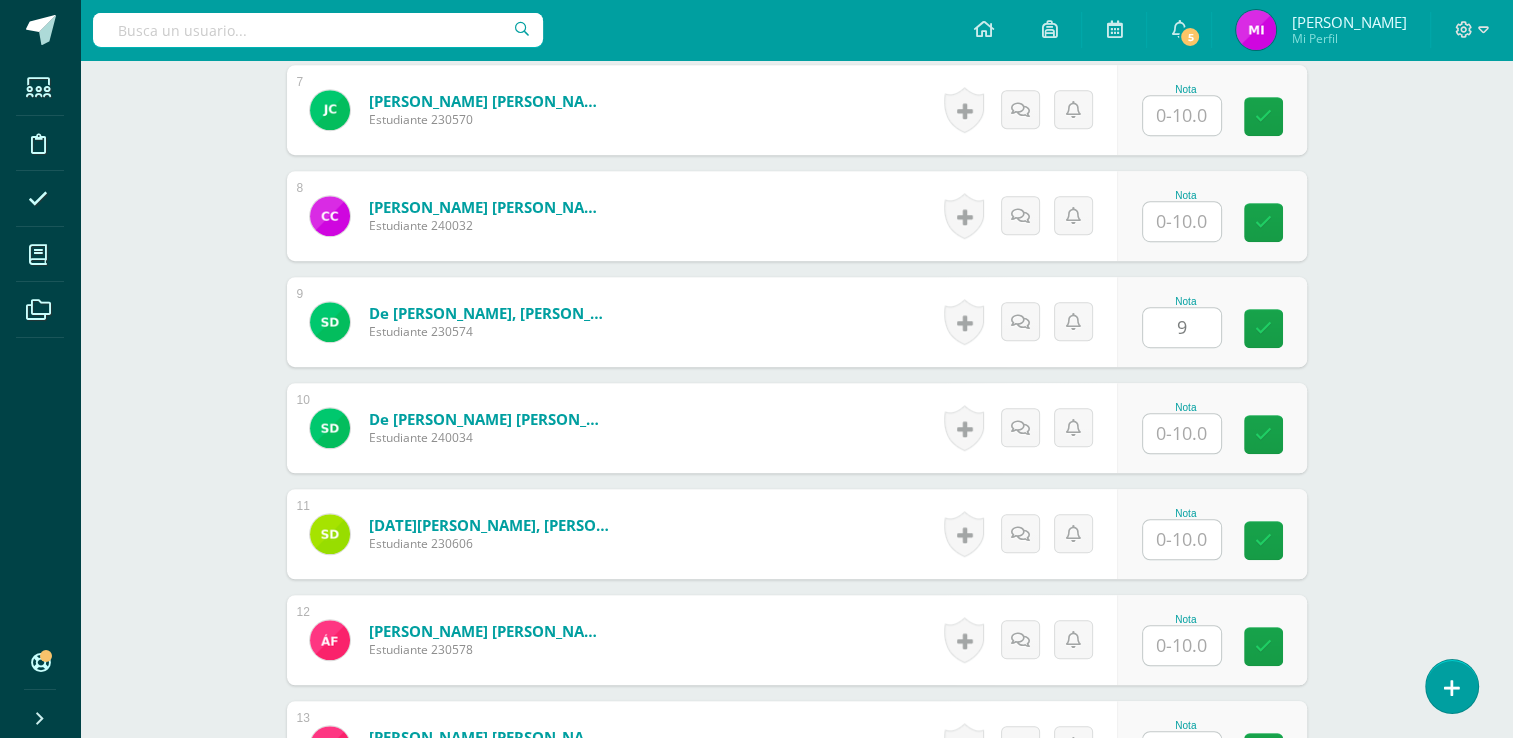 click on "Química
Quinto Bach. Progra "Progra B"
Herramientas
Detalle de asistencias
Actividad
Anuncios
Actividades
Estudiantes
Planificación
Dosificación
Conferencias
¿Estás seguro que quieres  eliminar  esta actividad?
Esto borrará la actividad y cualquier nota que hayas registrado
permanentemente. Esta acción no se puede revertir. Cancelar Eliminar
Administración de escalas de valoración
escala de valoración
Aún no has creado una escala de valoración.
Cancelar Agregar nueva escala de valoración: Cancelar     Mostrar todos" at bounding box center [796, 639] 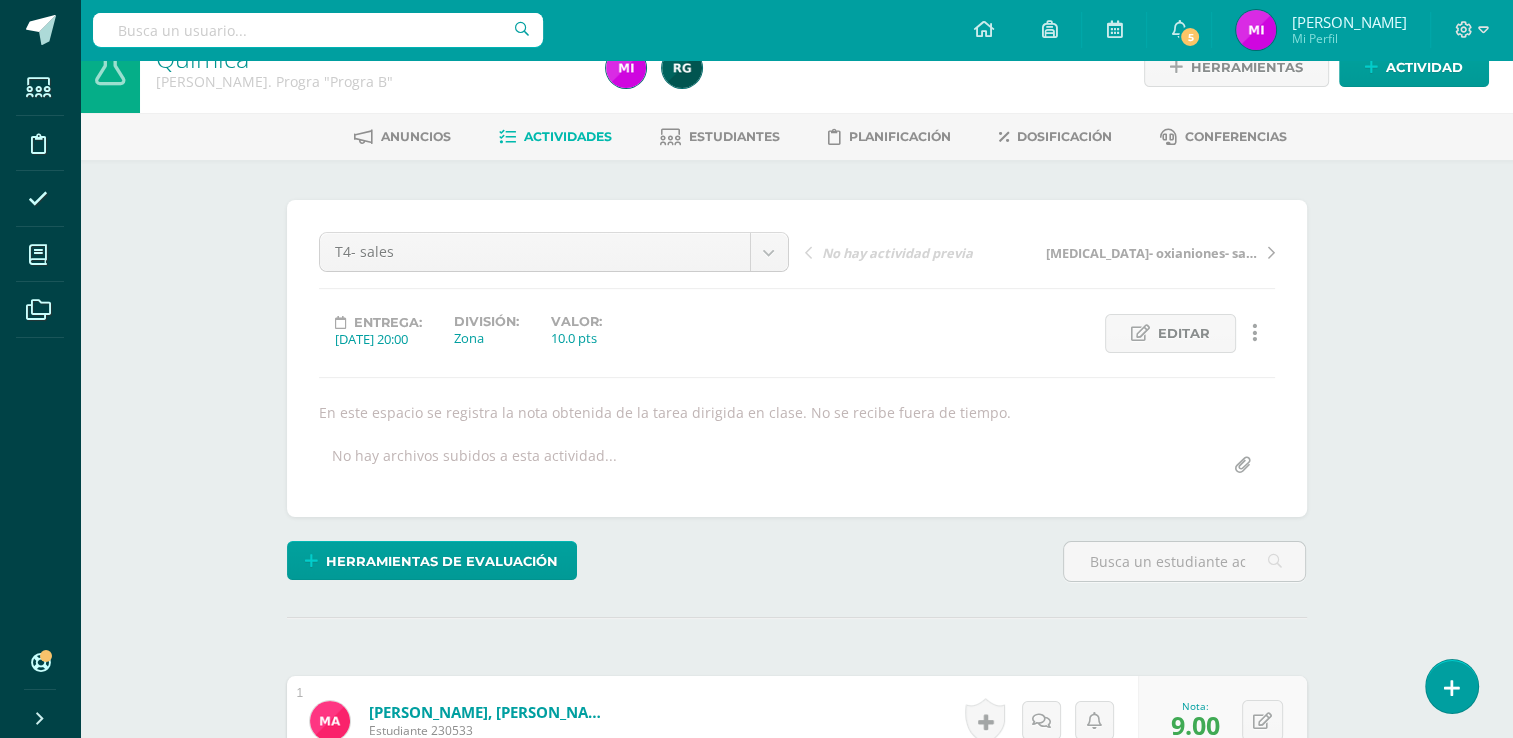scroll, scrollTop: 40, scrollLeft: 0, axis: vertical 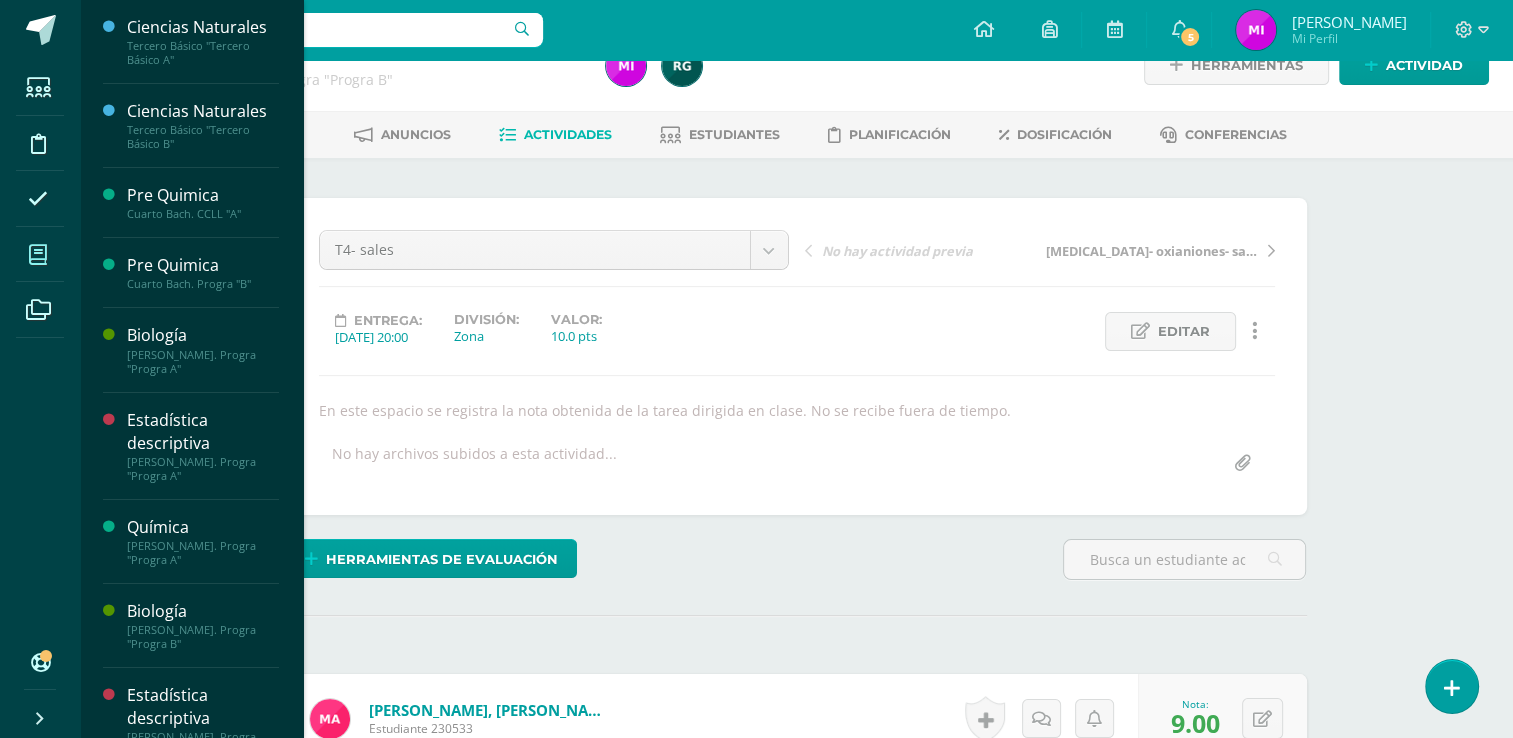 click at bounding box center [38, 254] 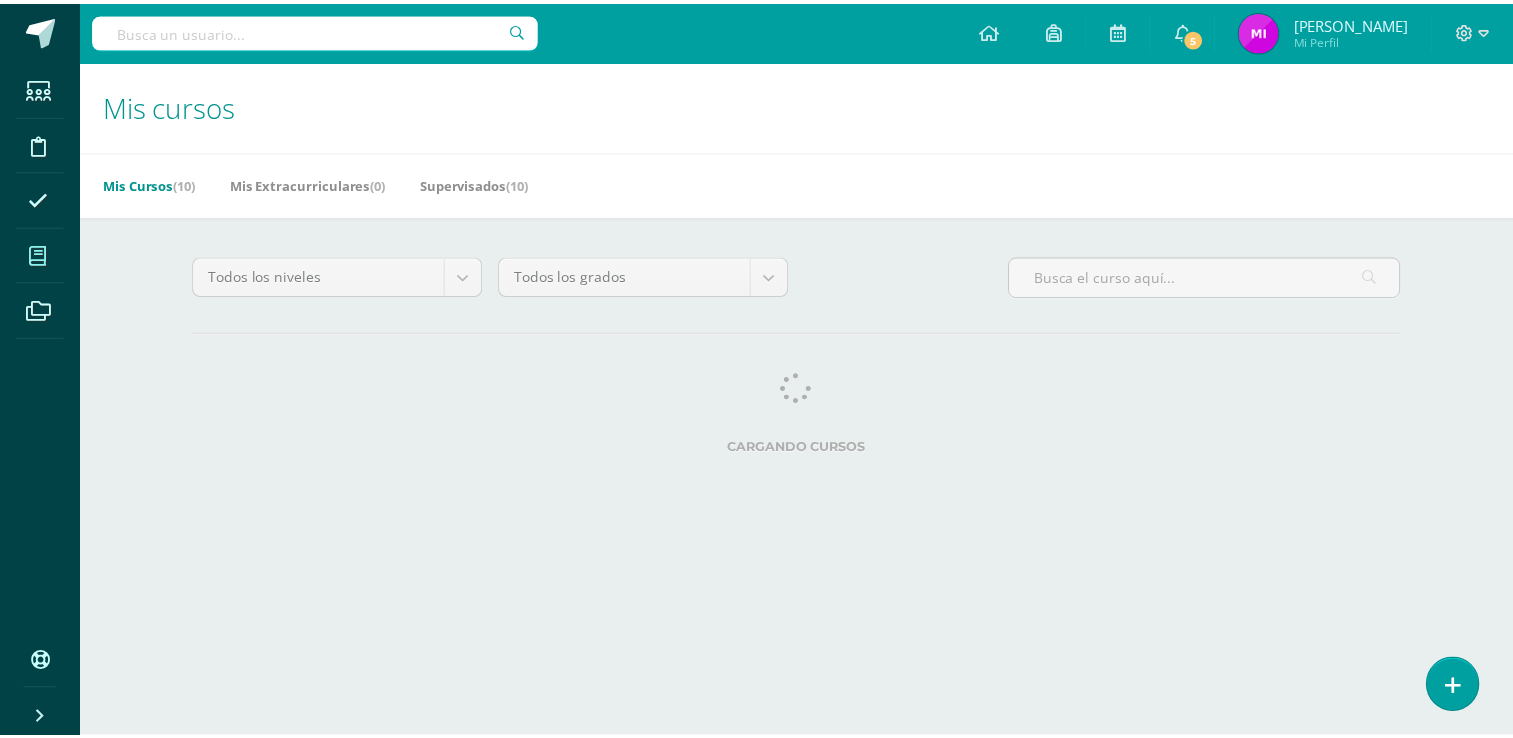 scroll, scrollTop: 0, scrollLeft: 0, axis: both 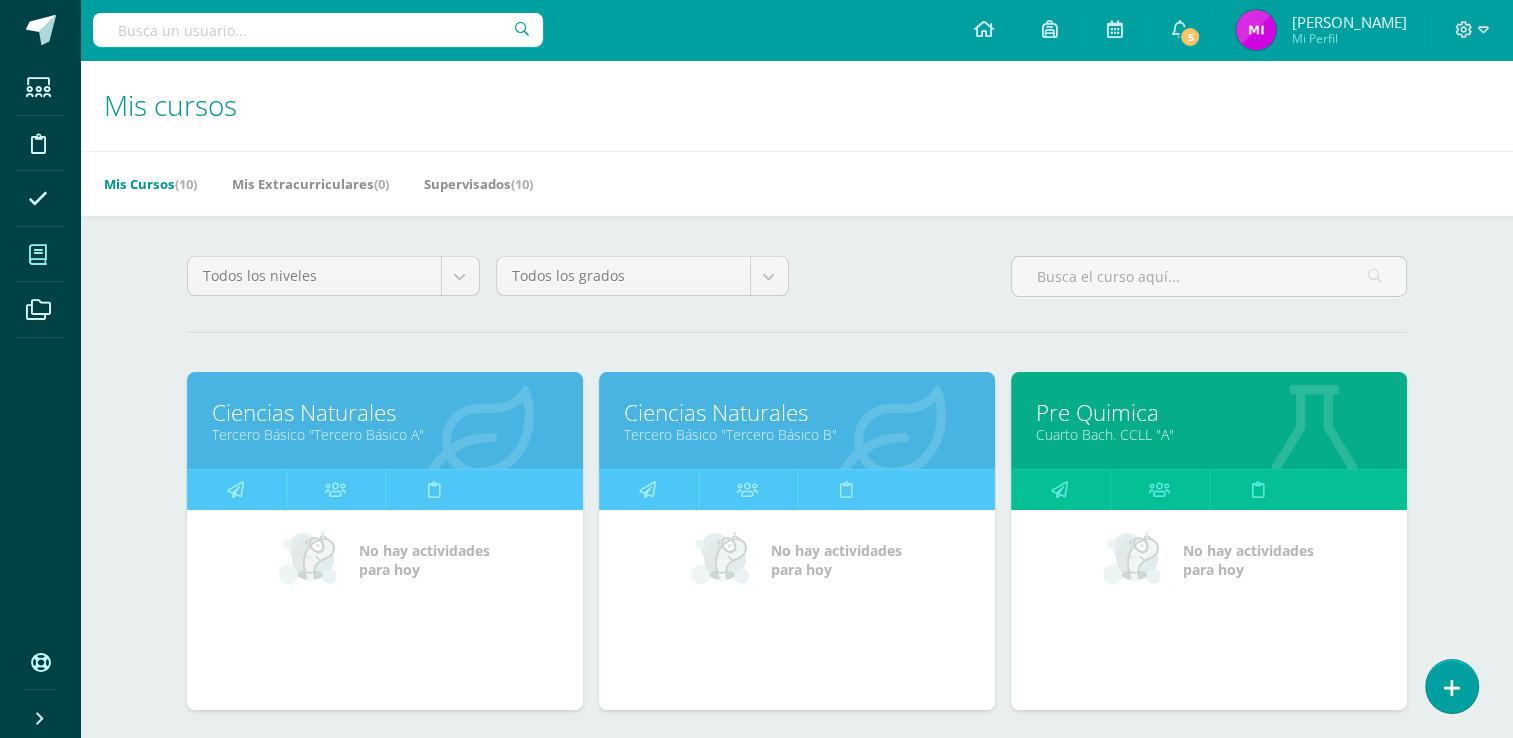 click on "Todos los niveles                             Todos los niveles
Preprimaria
Bach. Dibujo
Básico
Bach. CCLL
Primaria baja
Primaria alta
Primaria
Bach. Progra
Todos los grados                             Todos los grados
Primero
Segundo
Tercero" at bounding box center (797, 912) 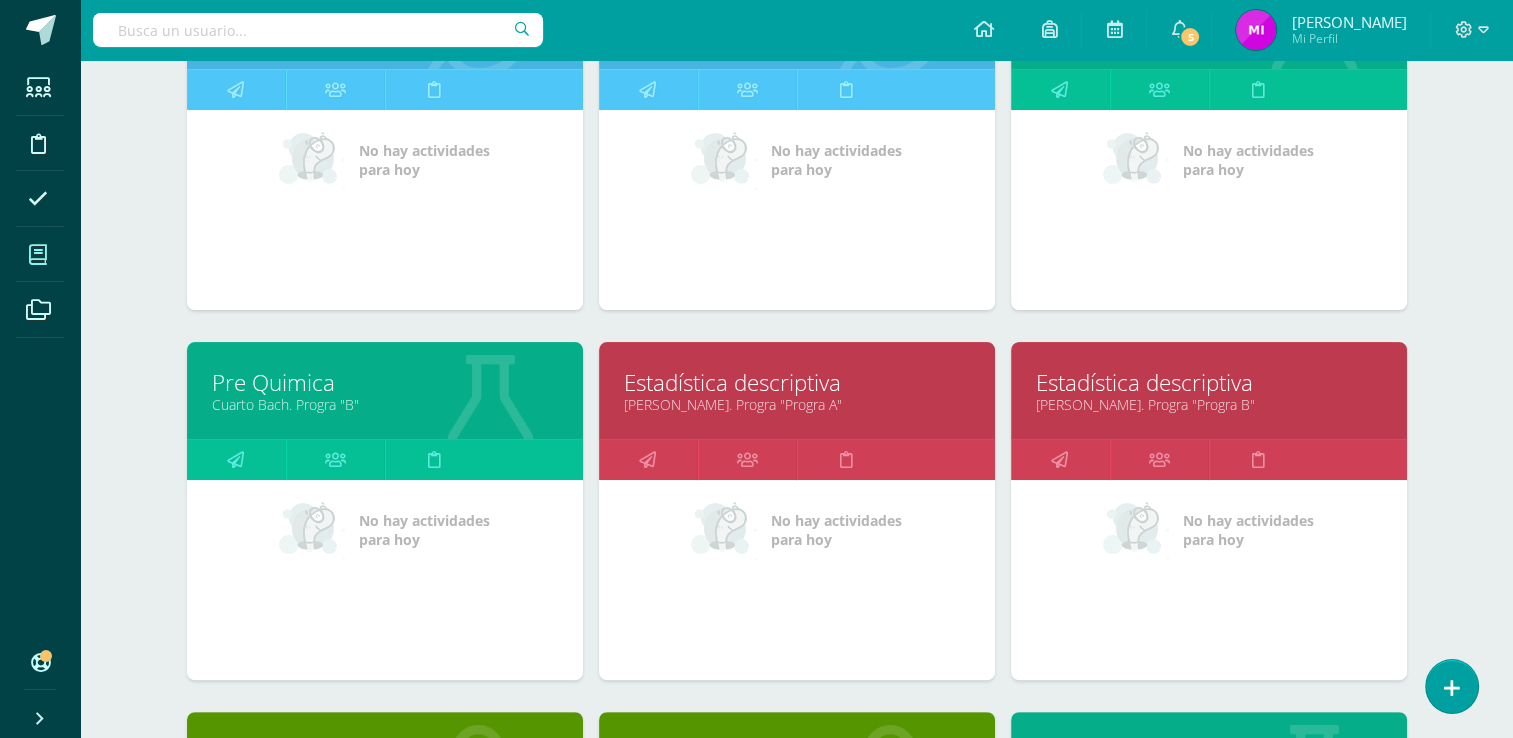 scroll, scrollTop: 440, scrollLeft: 0, axis: vertical 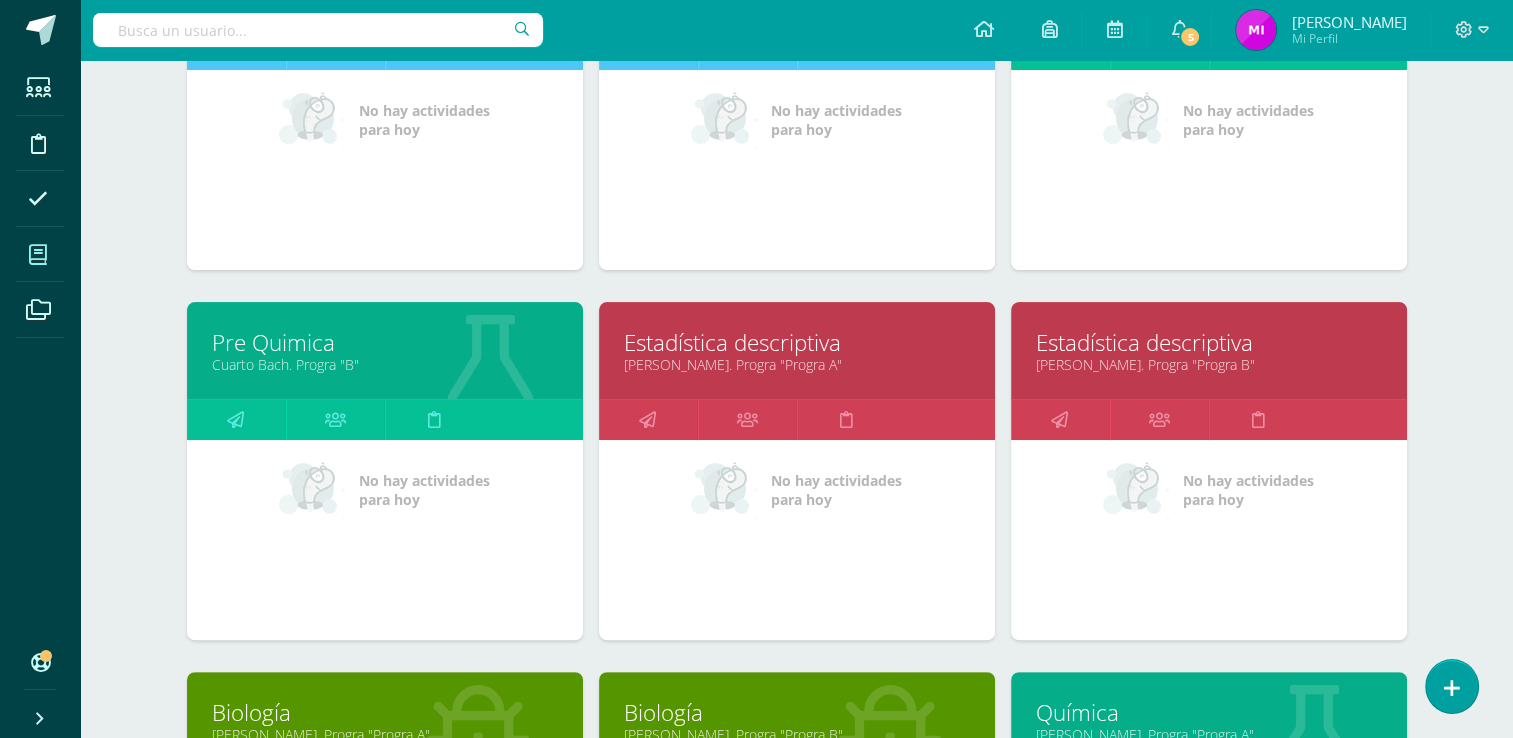 click on "Estadística descriptiva
Quinto Bach. Progra "Progra B"" at bounding box center (1209, 350) 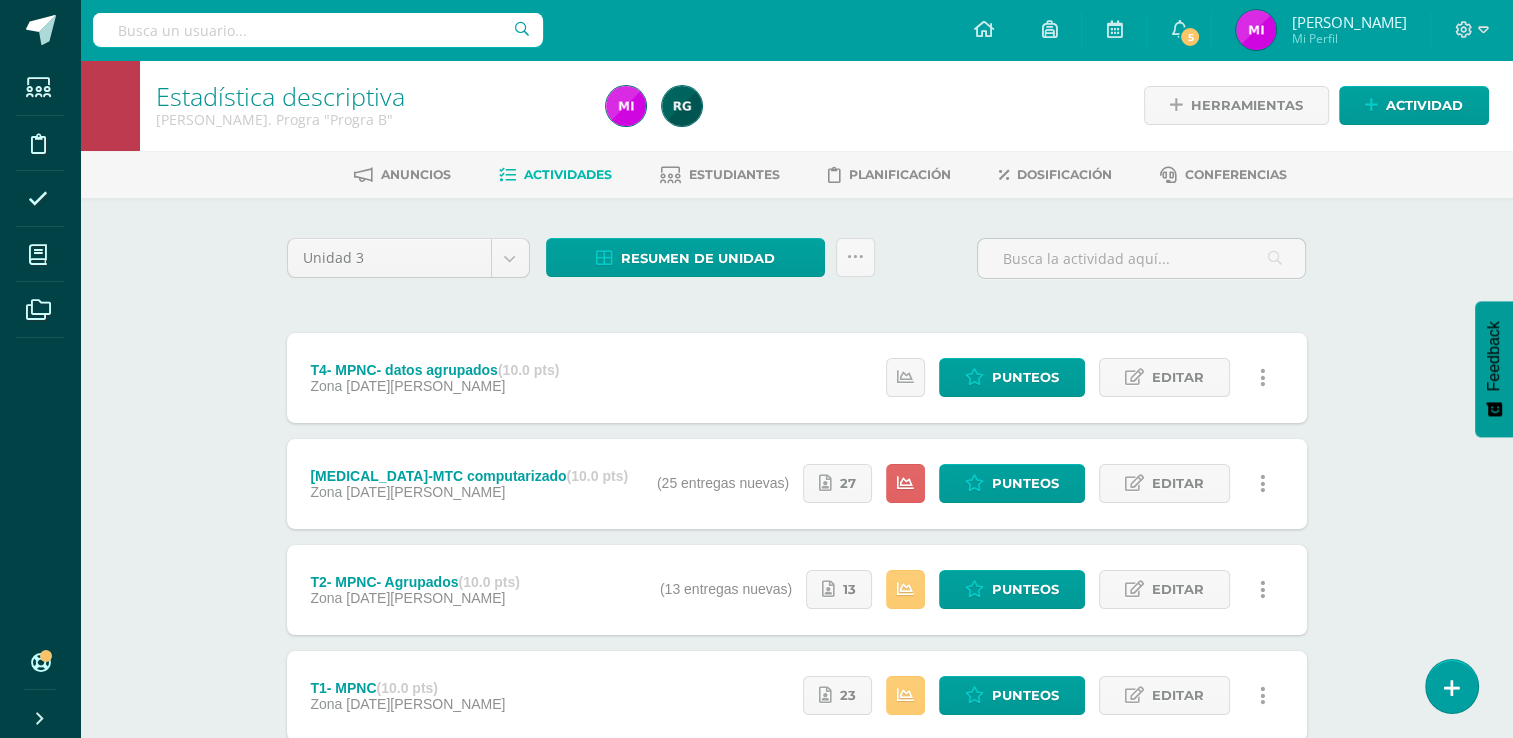 click on "Estadística descriptiva
[PERSON_NAME]. Progra "Progra B"
Herramientas
Detalle de asistencias
Actividad
Anuncios
Actividades
Estudiantes
Planificación
Dosificación
Conferencias     Unidad 3                             Unidad 1 Unidad 2 Unidad 3 Unidad 4 Resumen de unidad
Descargar como HTML
Descargar como PDF
Descargar como XLS
Subir actividades en masa
Enviar punteos a revision
Historial de actividad
¿Estás seguro que deseas  Enviar a revisión  las notas de este curso?
Cancelar y" at bounding box center [796, 467] 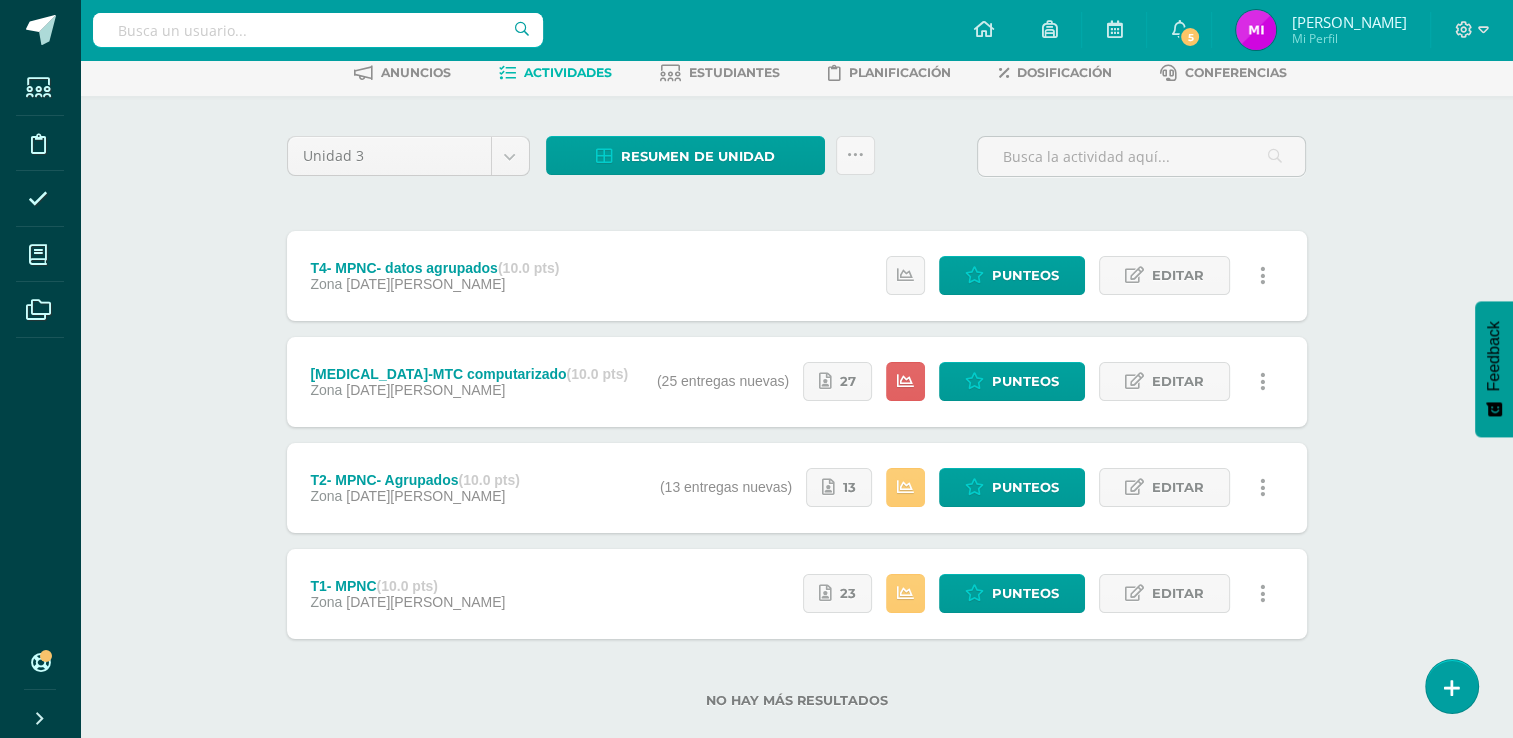 scroll, scrollTop: 136, scrollLeft: 0, axis: vertical 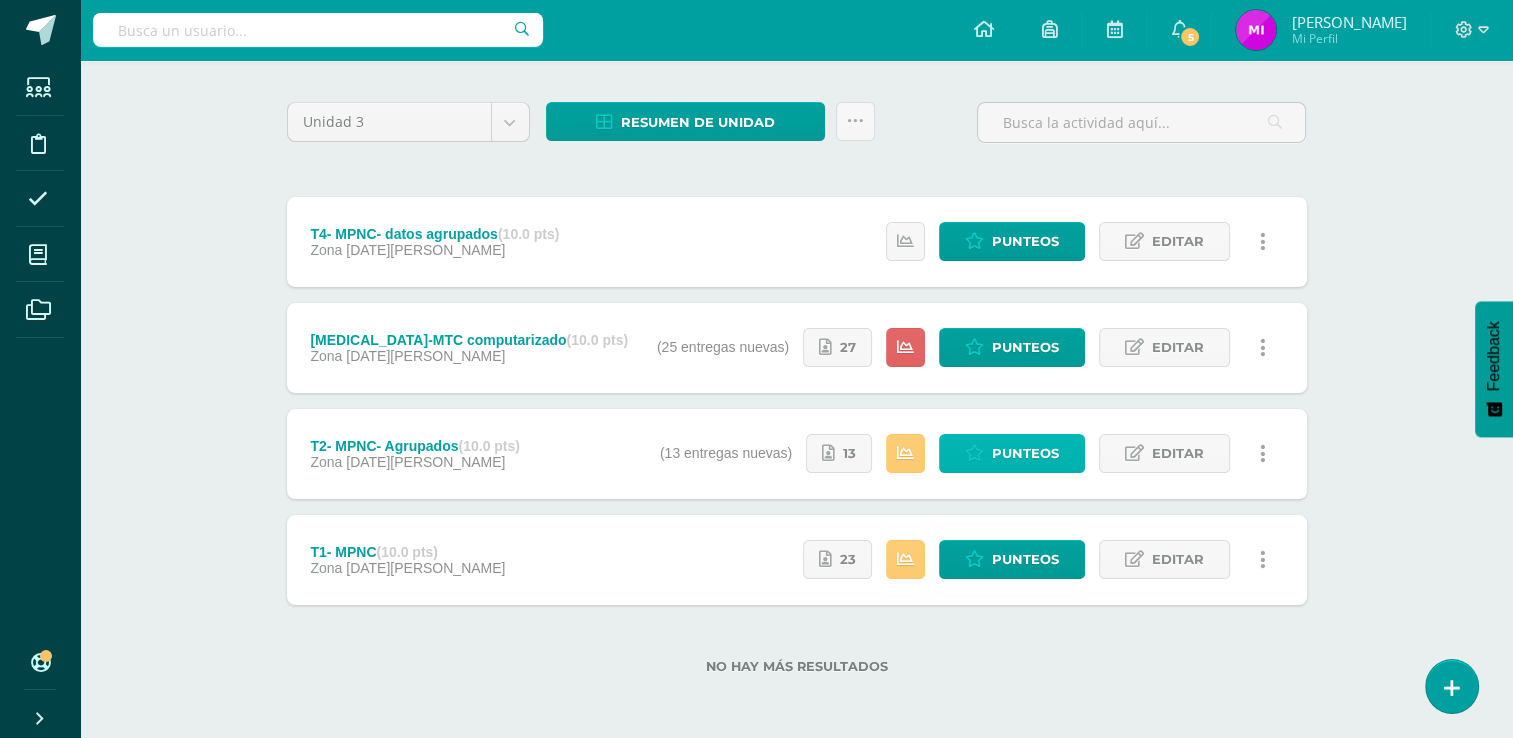 click on "Punteos" at bounding box center (1025, 453) 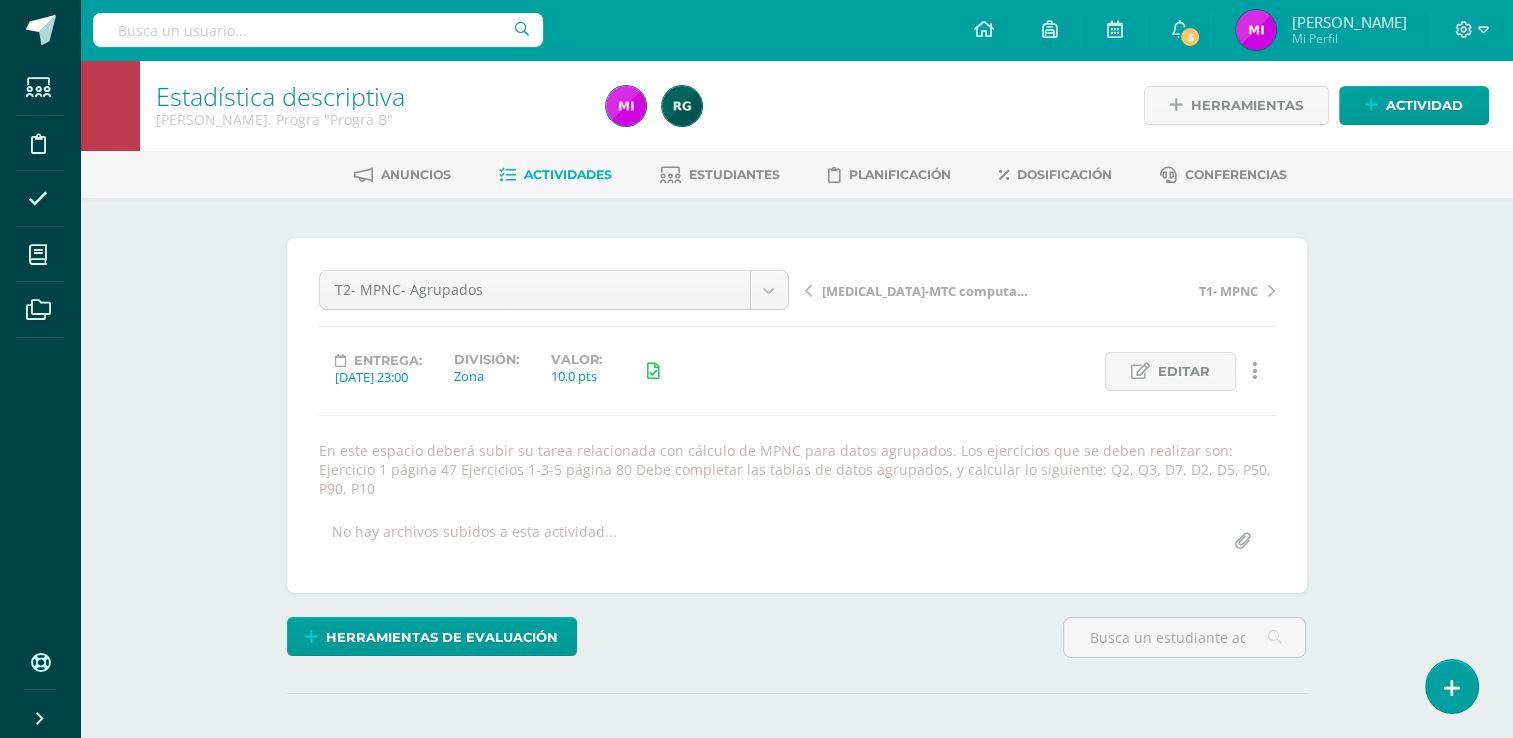 scroll, scrollTop: 0, scrollLeft: 0, axis: both 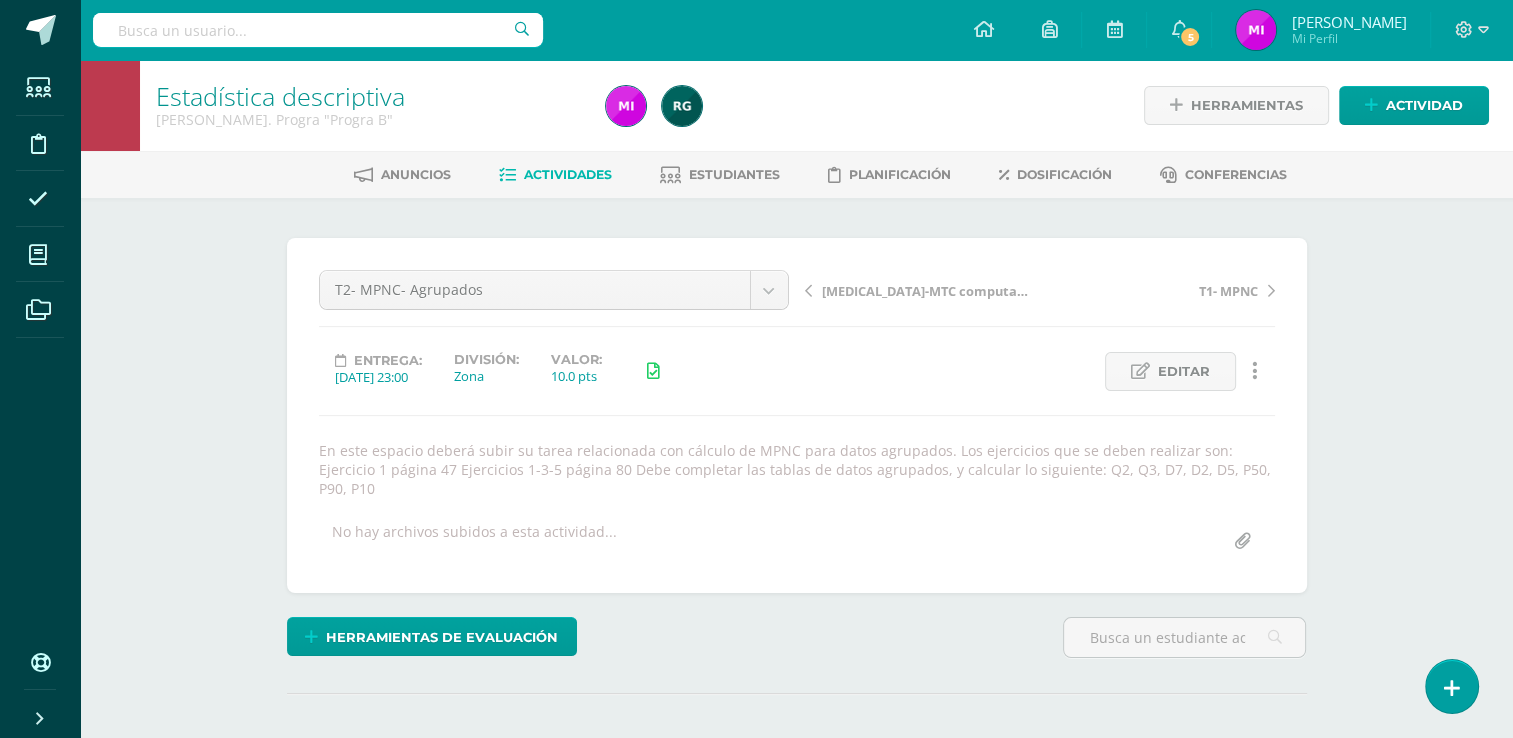 click on "Estadística descriptiva
[PERSON_NAME]. Progra "Progra B"
Herramientas
Detalle de asistencias
Actividad
Anuncios
Actividades
Estudiantes
Planificación
Dosificación
Conferencias
¿Estás seguro que quieres  eliminar  esta actividad?
Esto borrará la actividad y cualquier nota que hayas registrado
permanentemente. Esta acción no se puede revertir. Cancelar Eliminar
Administración de escalas de valoración
escala de valoración
Aún no has creado una escala de valoración.
Cancelar Agregar nueva escala de valoración: Cancelar         1" at bounding box center [796, 1039] 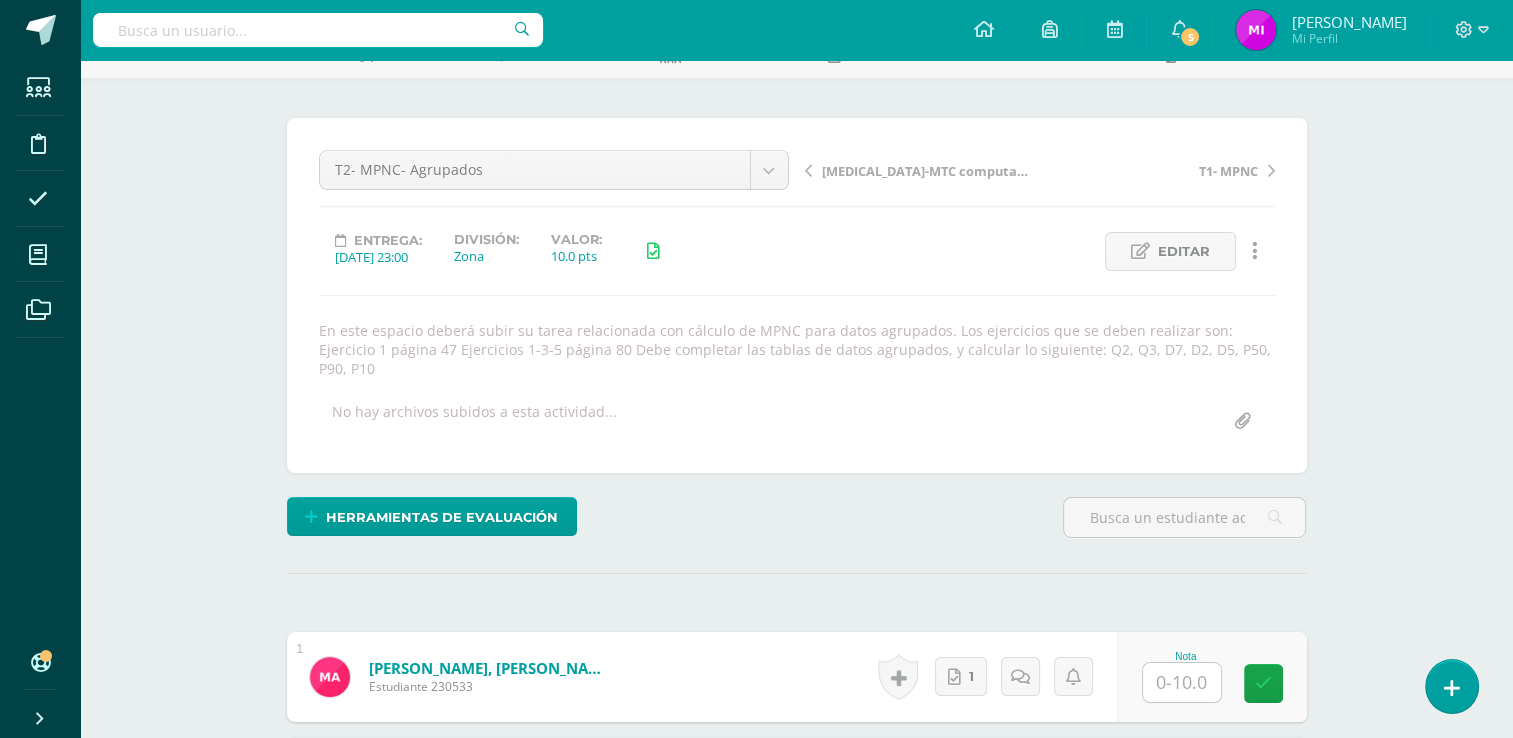 scroll, scrollTop: 160, scrollLeft: 0, axis: vertical 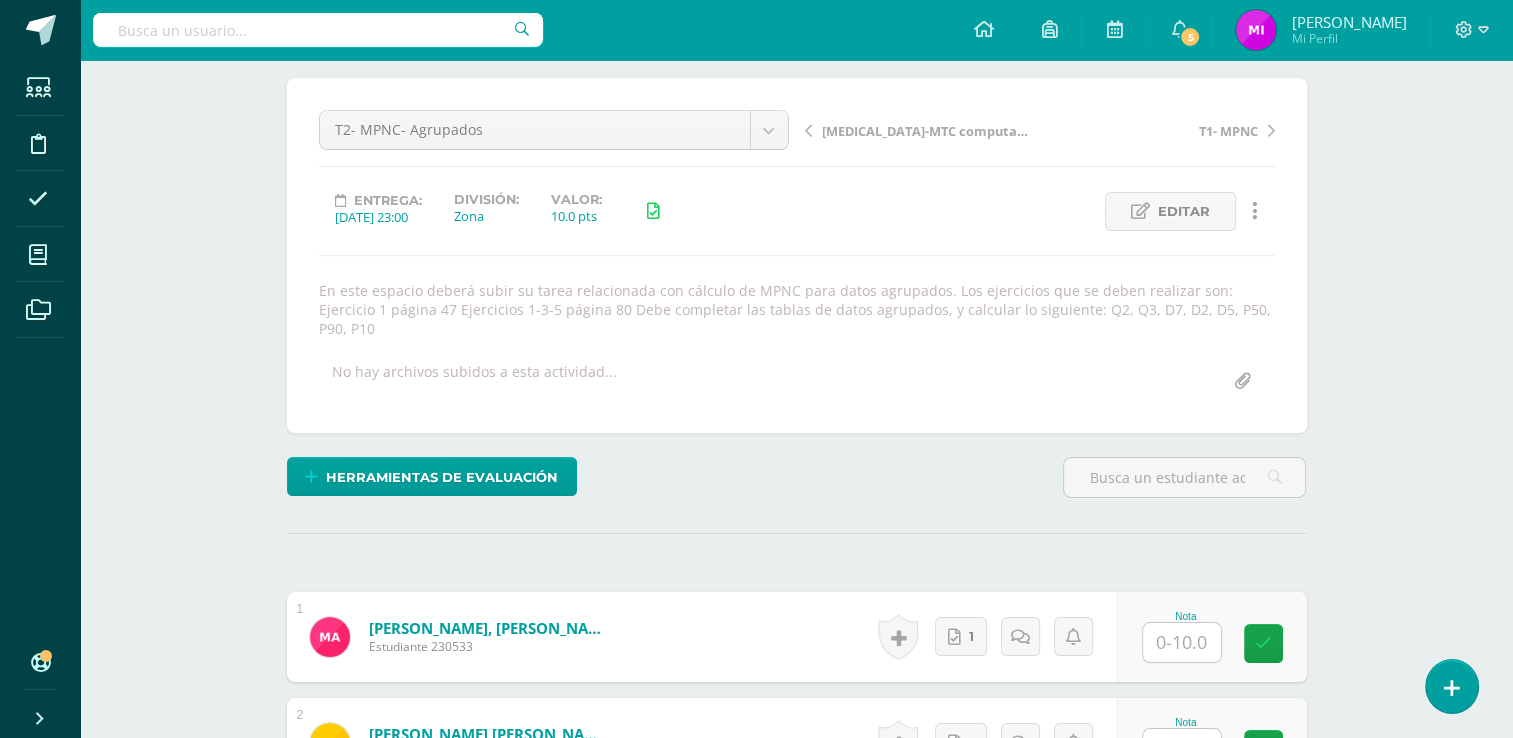 click on "Estadística descriptiva
[PERSON_NAME]. Progra "Progra B"
Herramientas
Detalle de asistencias
Actividad
Anuncios
Actividades
Estudiantes
Planificación
Dosificación
Conferencias
¿Estás seguro que quieres  eliminar  esta actividad?
Esto borrará la actividad y cualquier nota que hayas registrado
permanentemente. Esta acción no se puede revertir. Cancelar Eliminar
Administración de escalas de valoración
escala de valoración
Aún no has creado una escala de valoración.
Cancelar Agregar nueva escala de valoración: Cancelar         1" at bounding box center [796, 879] 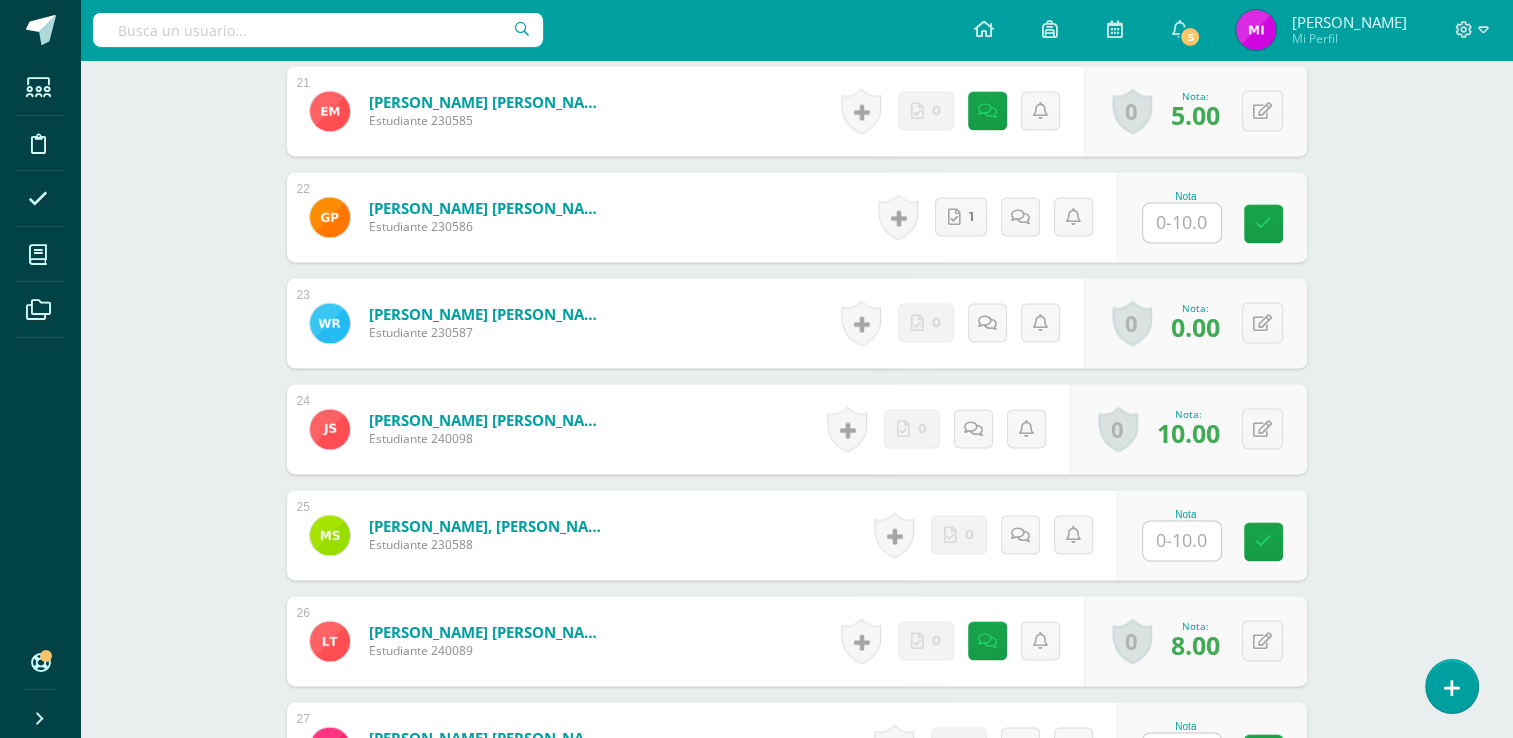 scroll, scrollTop: 2912, scrollLeft: 0, axis: vertical 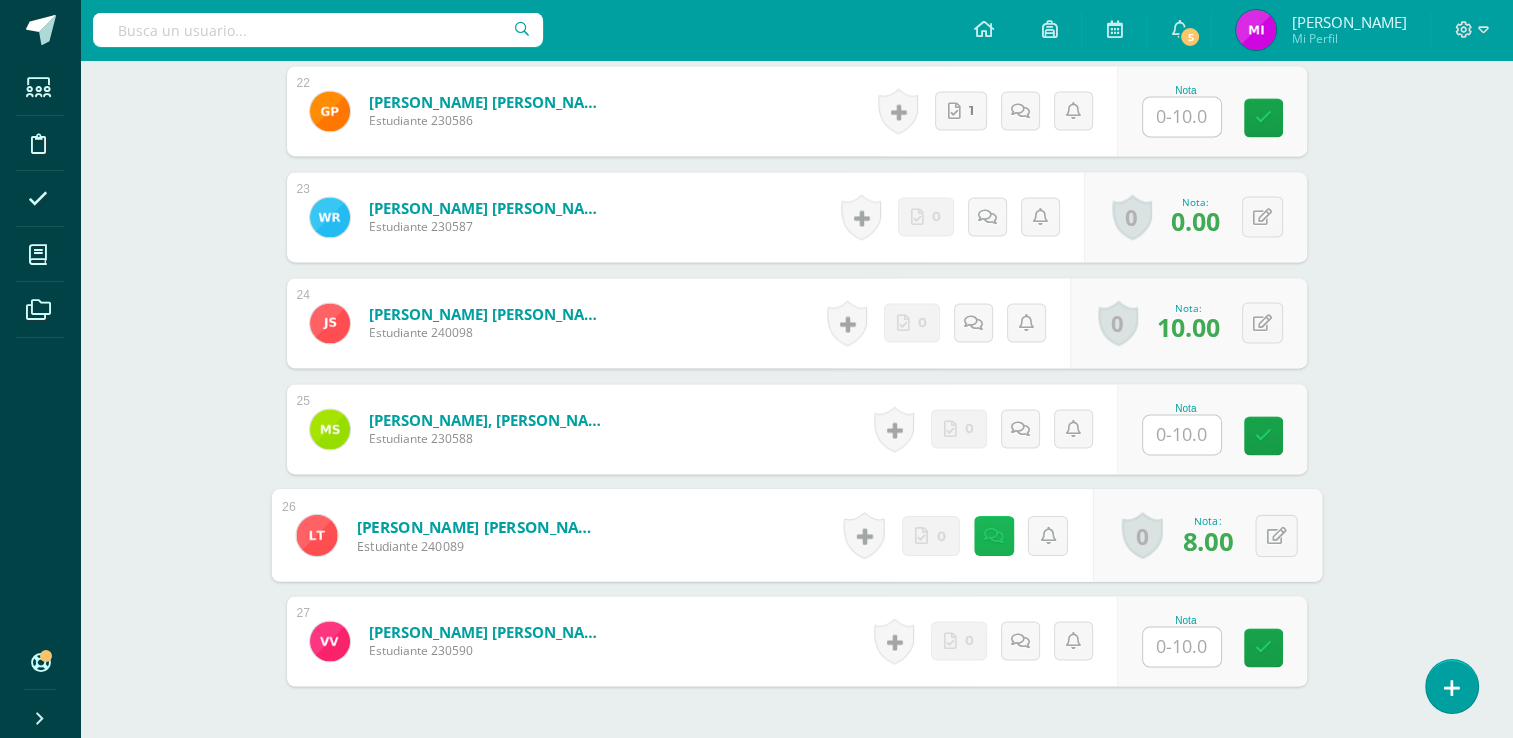 click at bounding box center [993, 535] 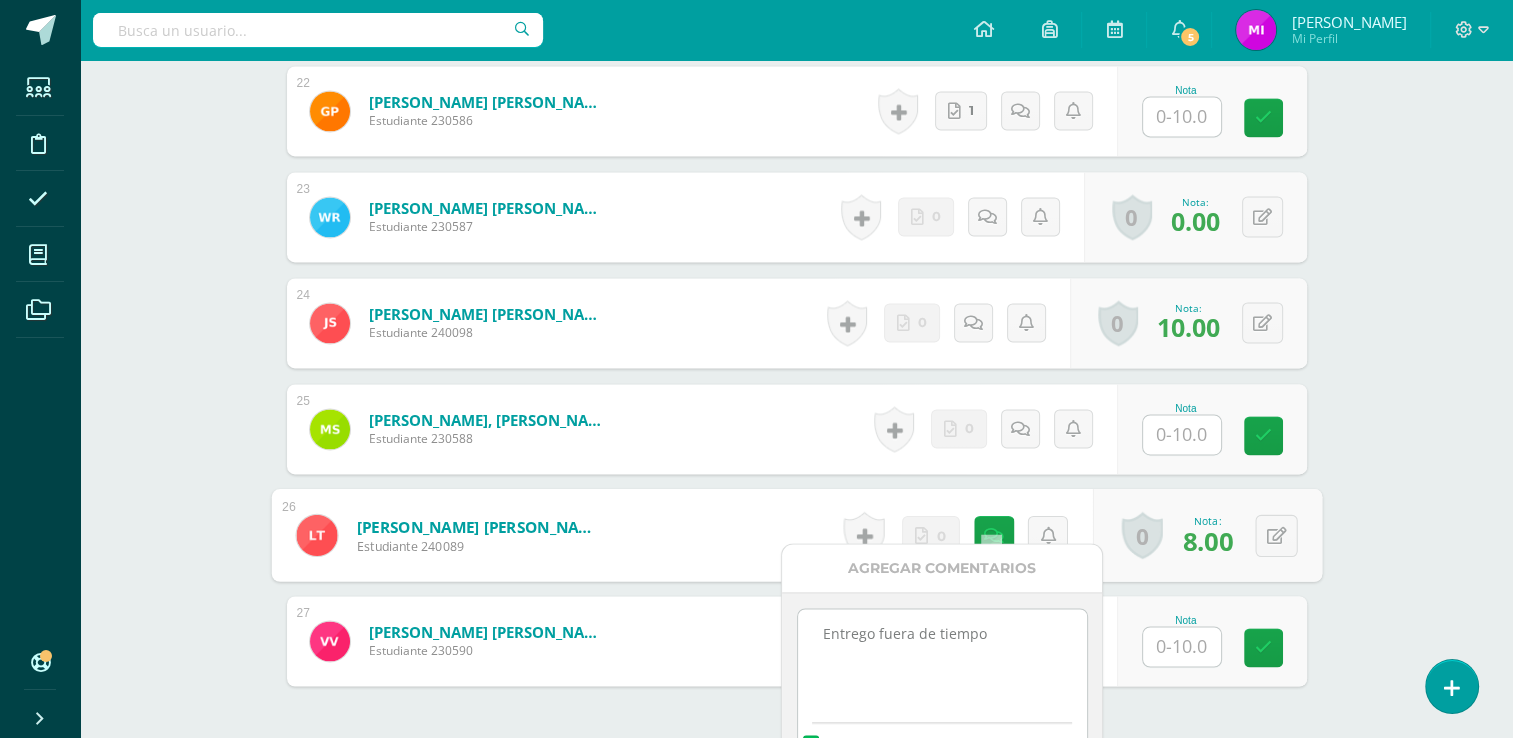 click on "Estadística descriptiva
[PERSON_NAME]. Progra "Progra B"
Herramientas
Detalle de asistencias
Actividad
Anuncios
Actividades
Estudiantes
Planificación
Dosificación
Conferencias
¿Estás seguro que quieres  eliminar  esta actividad?
Esto borrará la actividad y cualquier nota que hayas registrado
permanentemente. Esta acción no se puede revertir. Cancelar Eliminar
Administración de escalas de valoración
escala de valoración
Aún no has creado una escala de valoración.
Cancelar Agregar nueva escala de valoración: Cancelar         1" at bounding box center [796, -969] 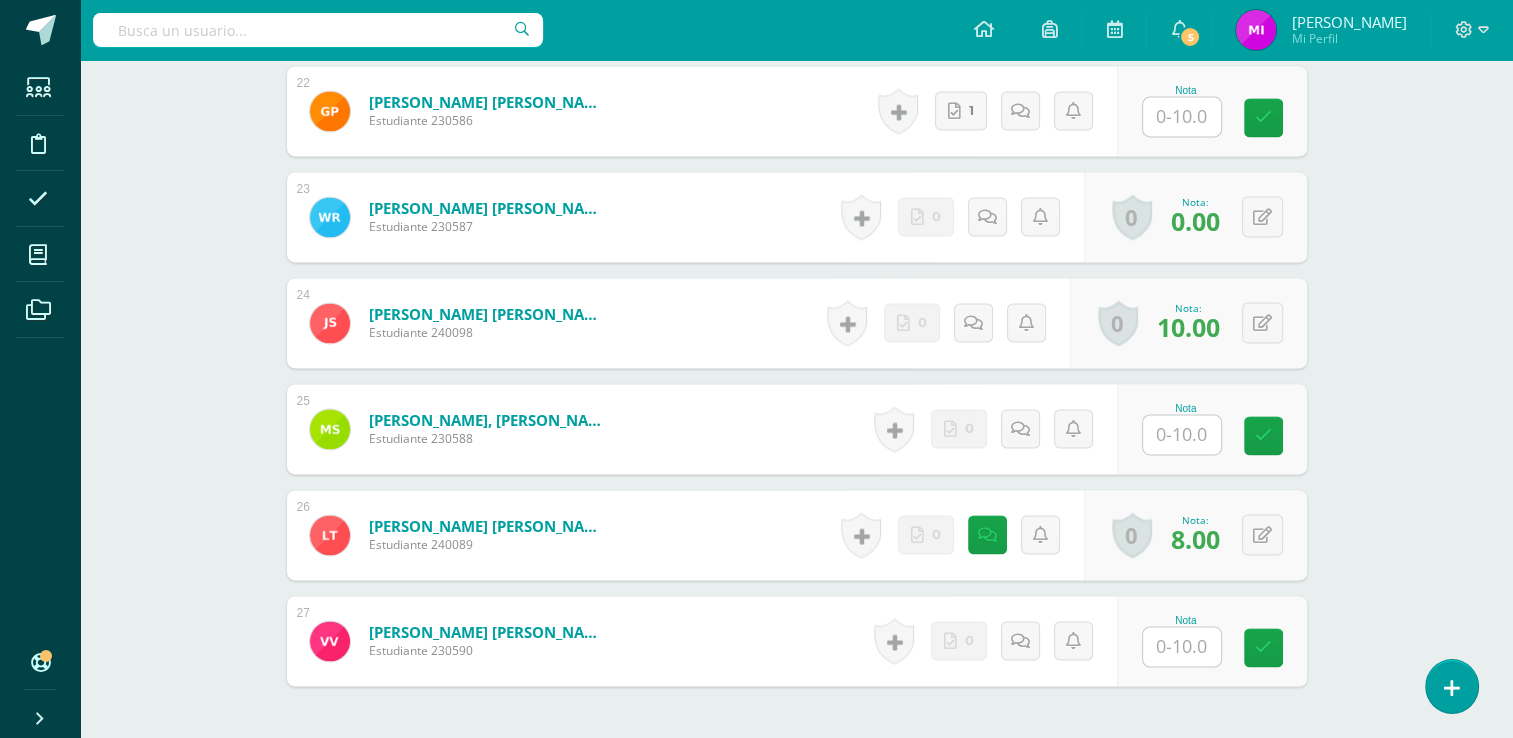scroll, scrollTop: 2267, scrollLeft: 0, axis: vertical 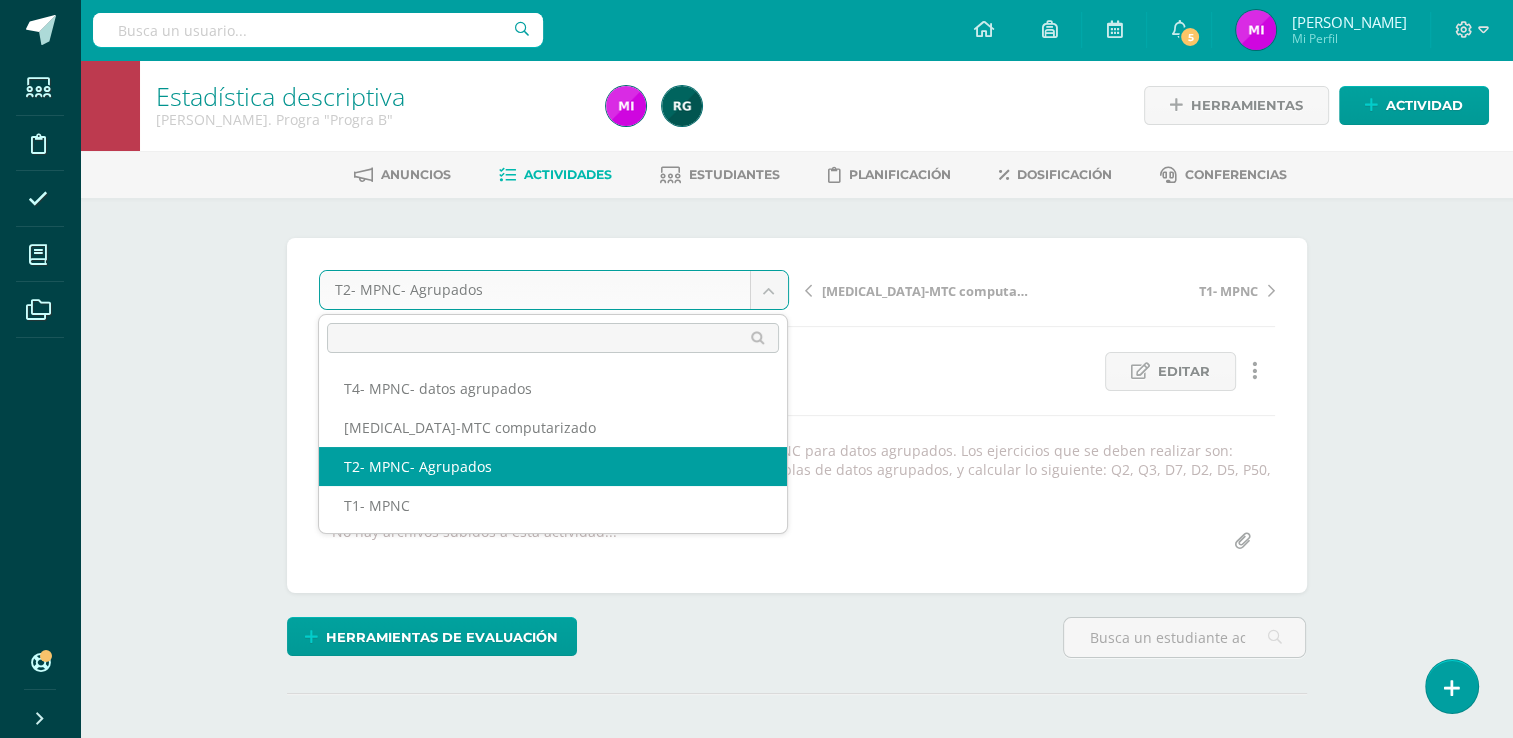 click on "Estudiantes Disciplina Asistencia Mis cursos Archivos Soporte
Centro de ayuda
Últimas actualizaciones
10+ Cerrar panel
Ciencias Naturales
Tercero
Básico
"Tercero Básico A"
Actividades Estudiantes Planificación Dosificación
Ciencias Naturales
Tercero
Básico
"Tercero Básico B"
Actividades Estudiantes Planificación Dosificación
Pre Quimica
Cuarto
[PERSON_NAME]. CCLL
"A"
Actividades Estudiantes Planificación Dosificación
Pre Quimica
Actividades Estudiantes 5 5" at bounding box center [756, 1913] 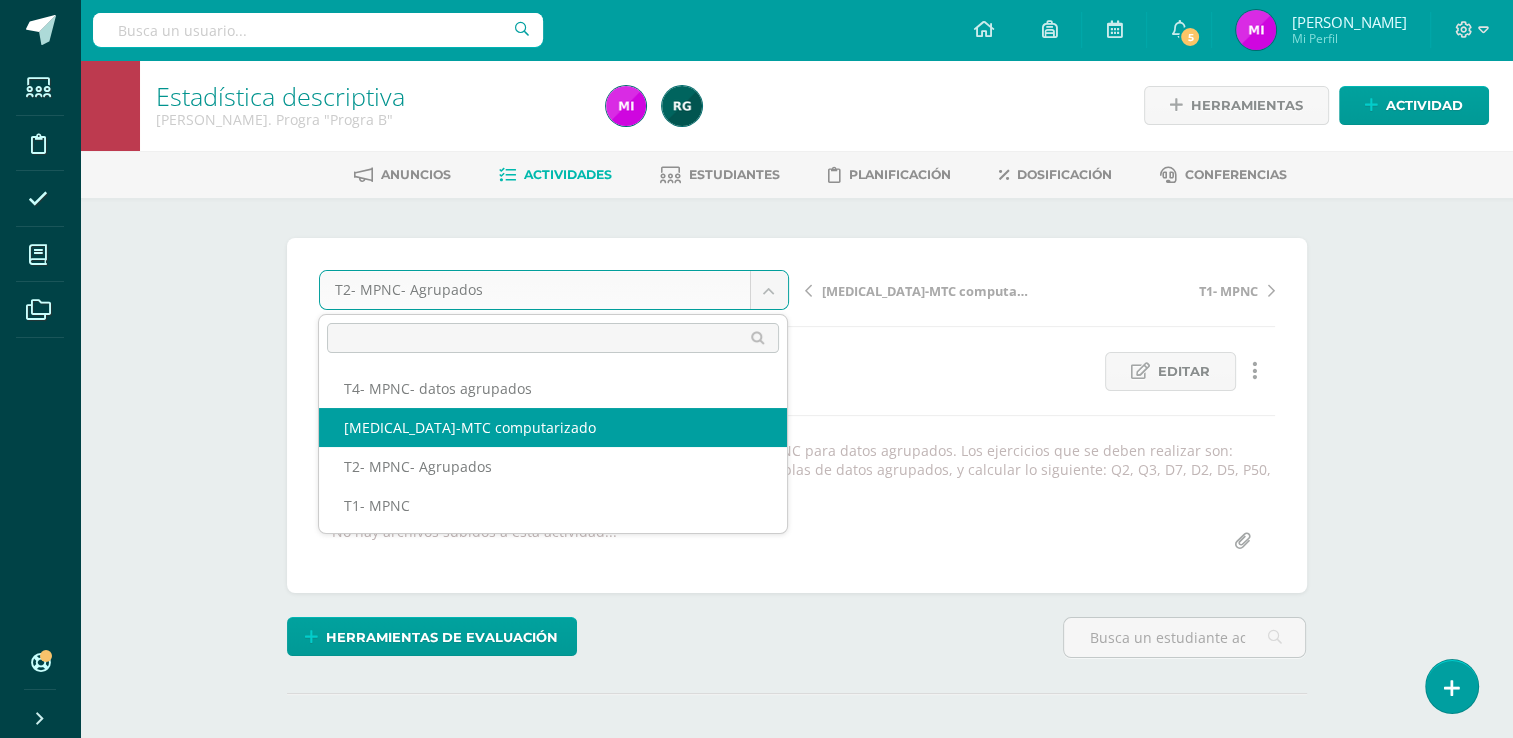 select on "/dashboard/teacher/grade-activity/103916/" 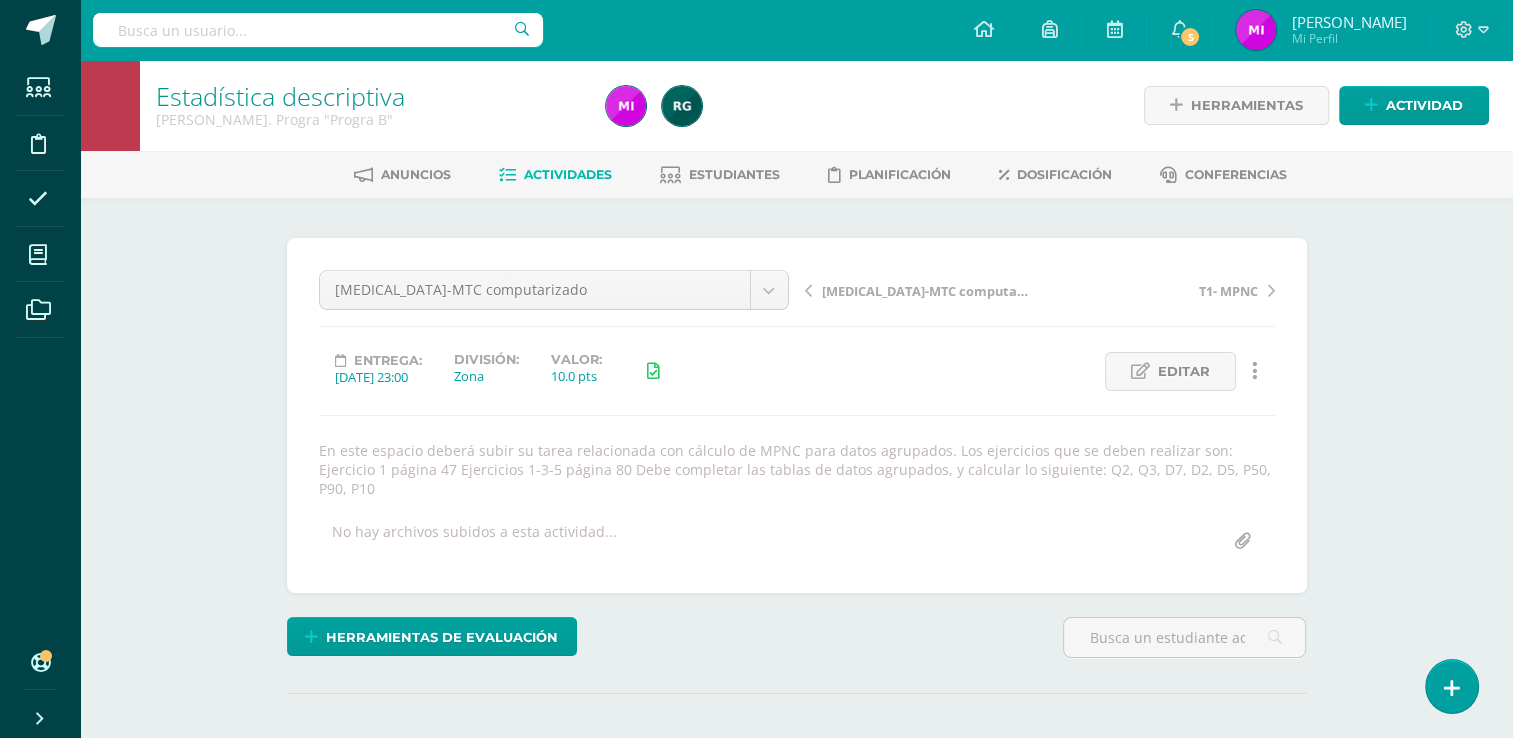 click on "Estadística descriptiva
Quinto Bach. Progra "Progra B"
Herramientas
Detalle de asistencias
Actividad
Anuncios
Actividades
Estudiantes
Planificación
Dosificación
Conferencias
¿Estás seguro que quieres  eliminar  esta actividad?
Esto borrará la actividad y cualquier nota que hayas registrado
permanentemente. Esta acción no se puede revertir. Cancelar Eliminar
Administración de escalas de valoración
escala de valoración
Aún no has creado una escala de valoración.
Cancelar Agregar nueva escala de valoración: Cancelar         1" at bounding box center [796, 1943] 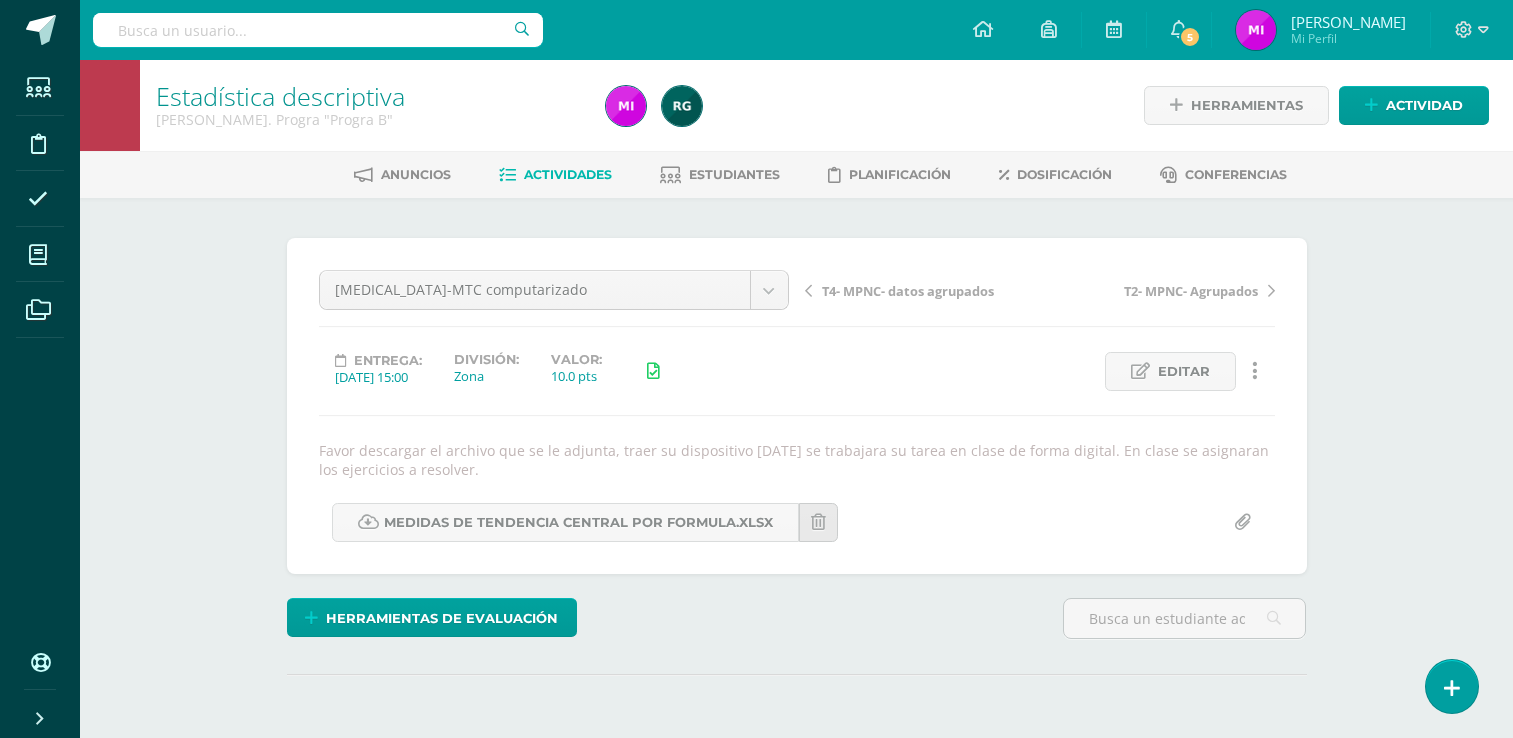 scroll, scrollTop: 0, scrollLeft: 0, axis: both 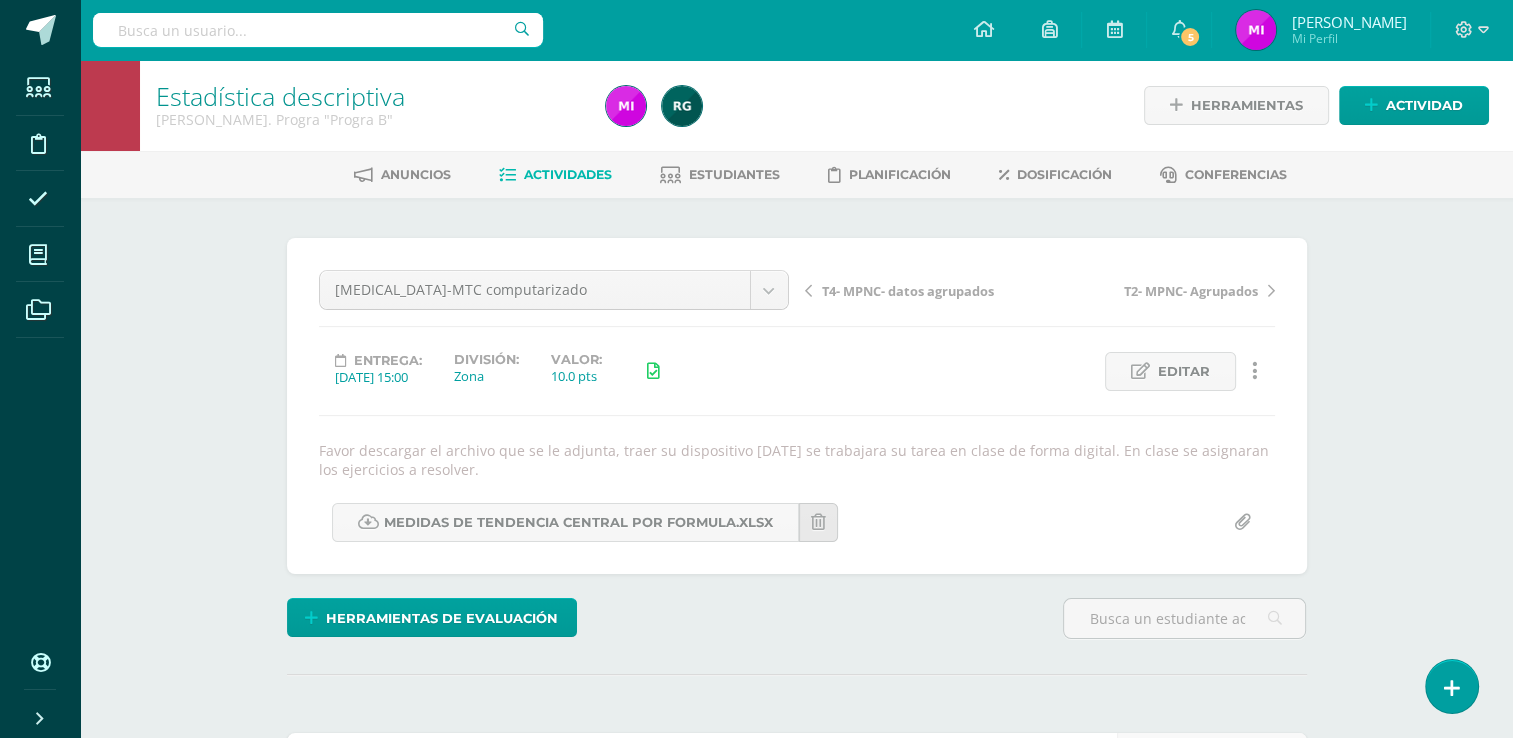 click on "Estadística descriptiva
[PERSON_NAME]. Progra "Progra B"
Herramientas
Detalle de asistencias
Actividad
Anuncios
Actividades
Estudiantes
Planificación
Dosificación
Conferencias
¿Estás seguro que quieres  eliminar  esta actividad?
Esto borrará la actividad y cualquier nota que hayas registrado
permanentemente. Esta acción no se puede revertir. Cancelar Eliminar
Administración de escalas de valoración
escala de valoración
Aún no has creado una escala de valoración.
Cancelar Agregar nueva escala de valoración: Cancelar         1" at bounding box center (796, 1029) 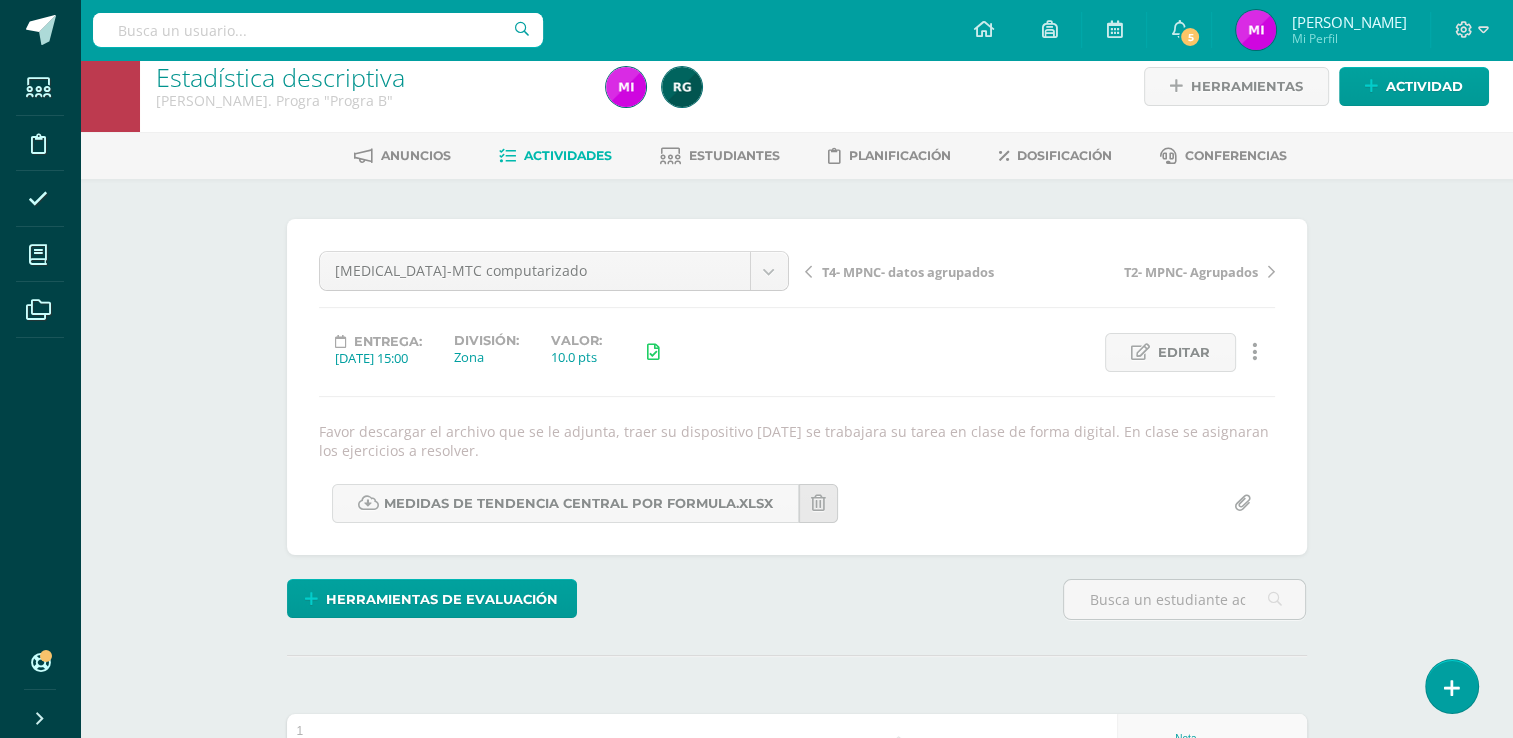scroll, scrollTop: 0, scrollLeft: 0, axis: both 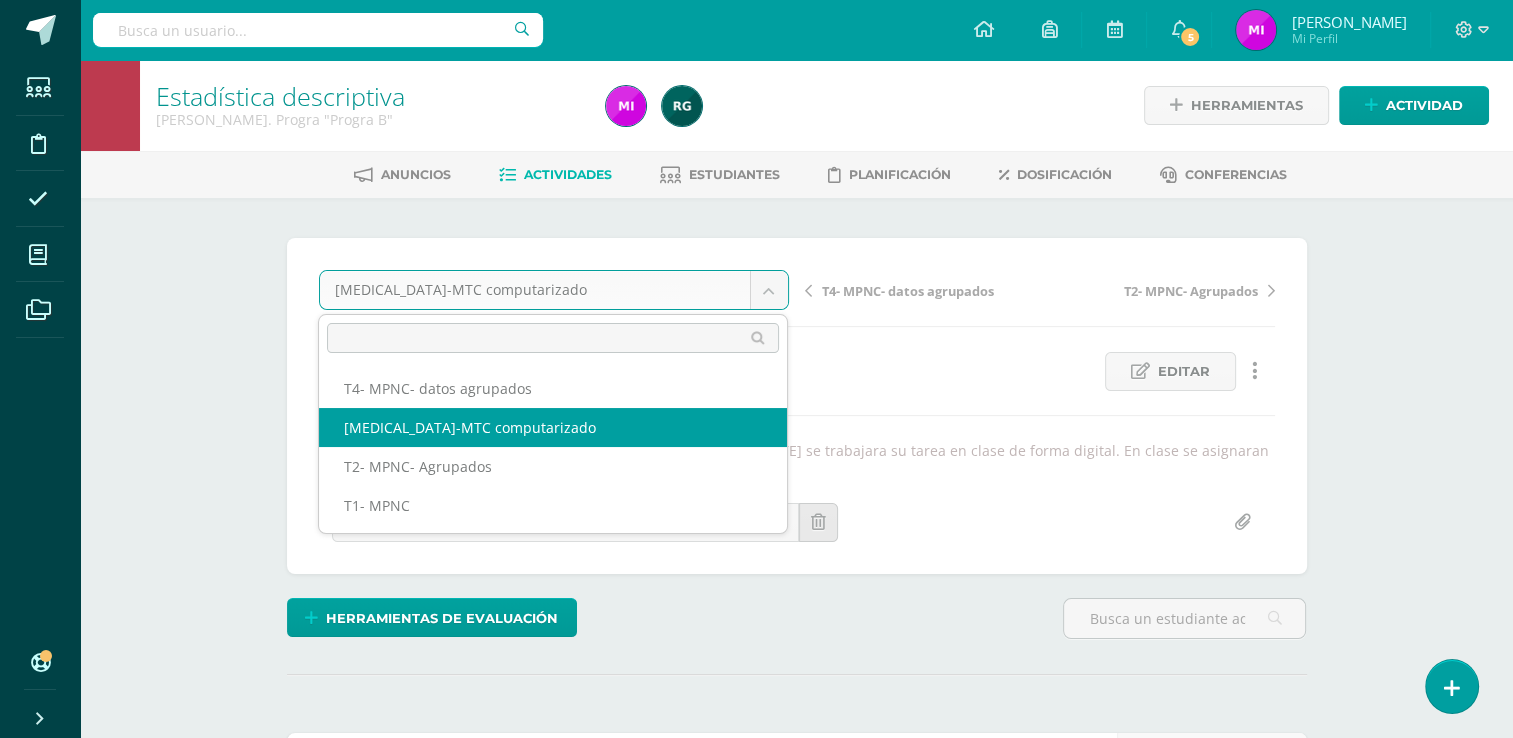 click on "Estudiantes Disciplina Asistencia Mis cursos Archivos Soporte
Centro de ayuda
Últimas actualizaciones
10+ Cerrar panel
Ciencias Naturales
Tercero
Básico
"Tercero Básico A"
Actividades Estudiantes Planificación Dosificación
Ciencias Naturales
Tercero
Básico
"Tercero Básico B"
Actividades Estudiantes Planificación Dosificación
Pre Quimica
Cuarto
[PERSON_NAME]. CCLL
"A"
Actividades Estudiantes Planificación Dosificación
Pre Quimica
Actividades Estudiantes 5 5" at bounding box center (756, 1904) 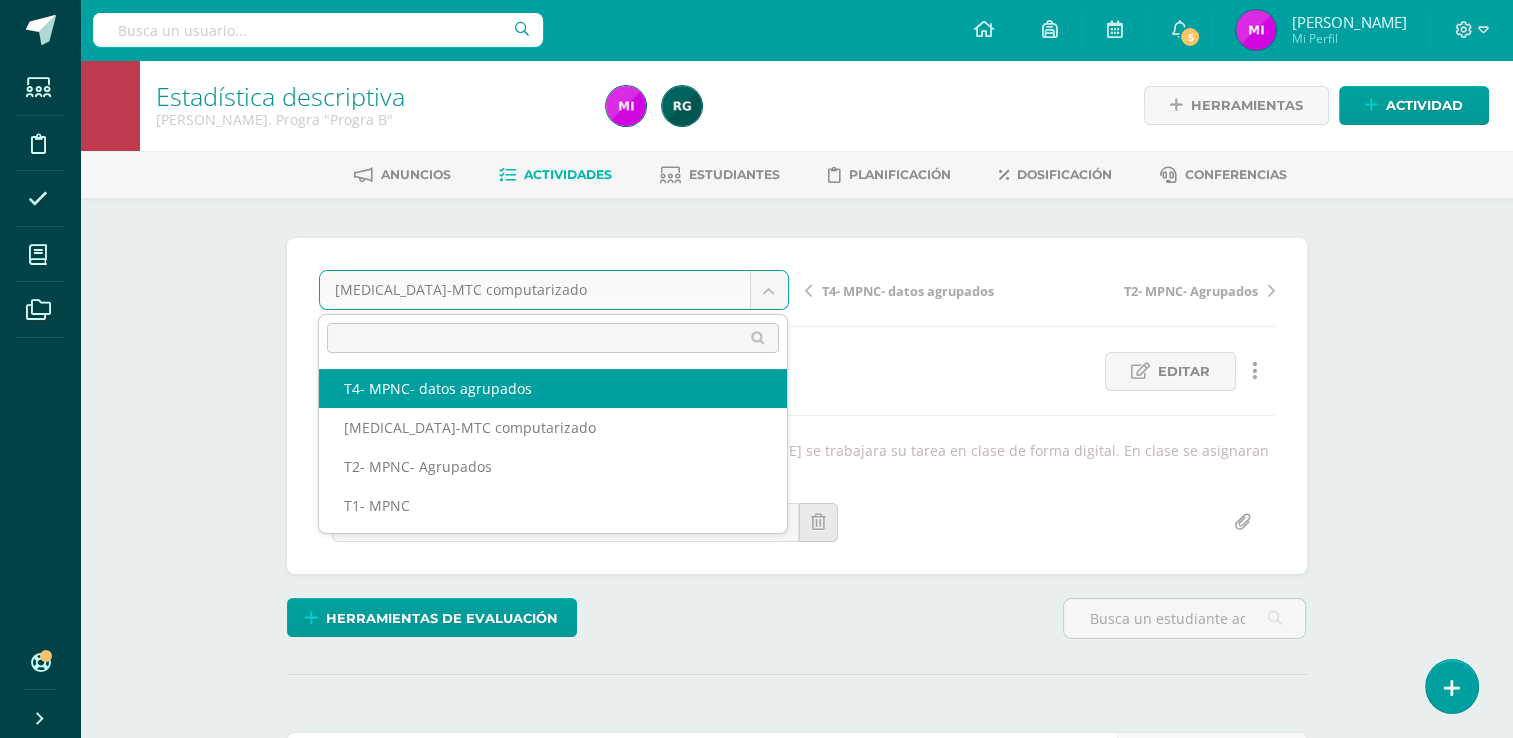 select on "/dashboard/teacher/grade-activity/104610/" 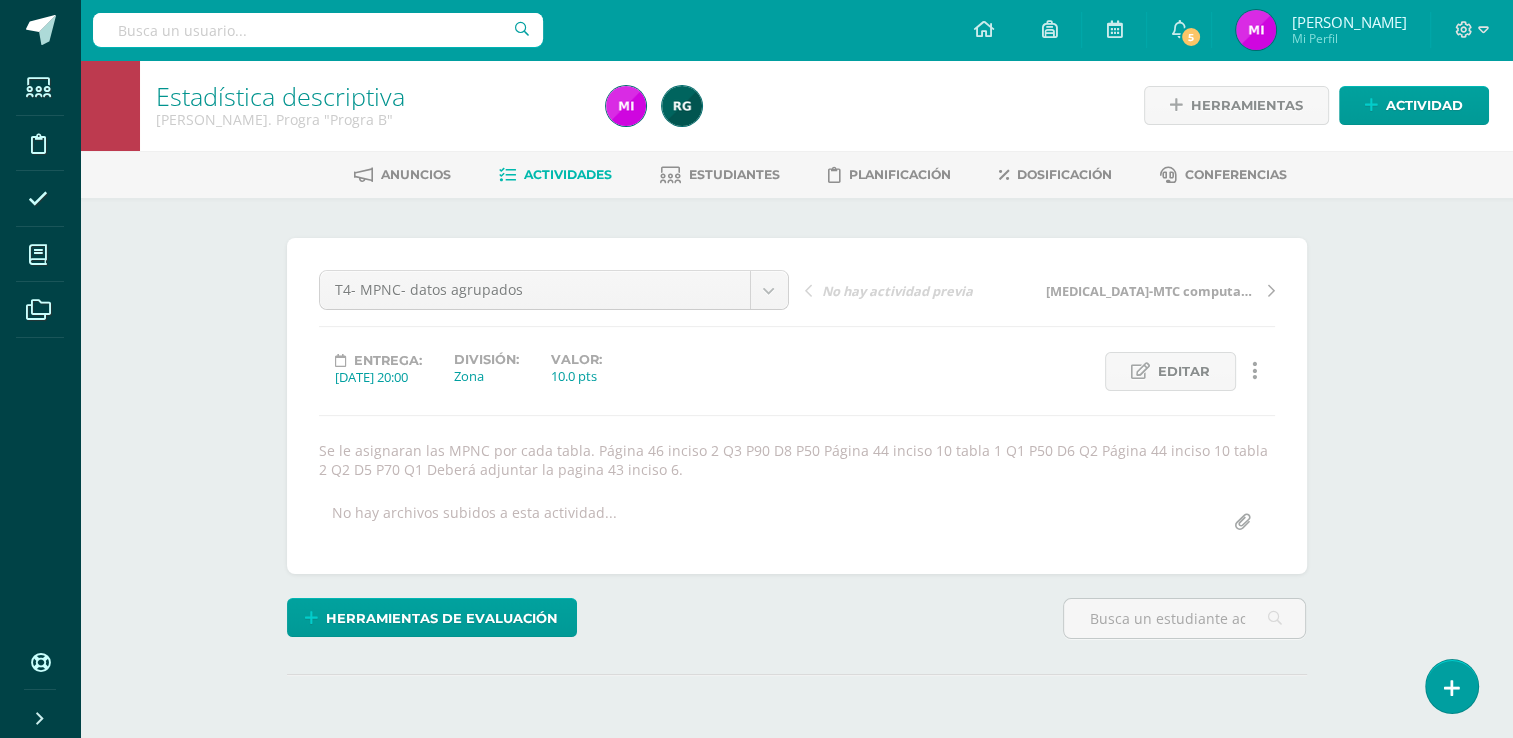 scroll, scrollTop: 0, scrollLeft: 0, axis: both 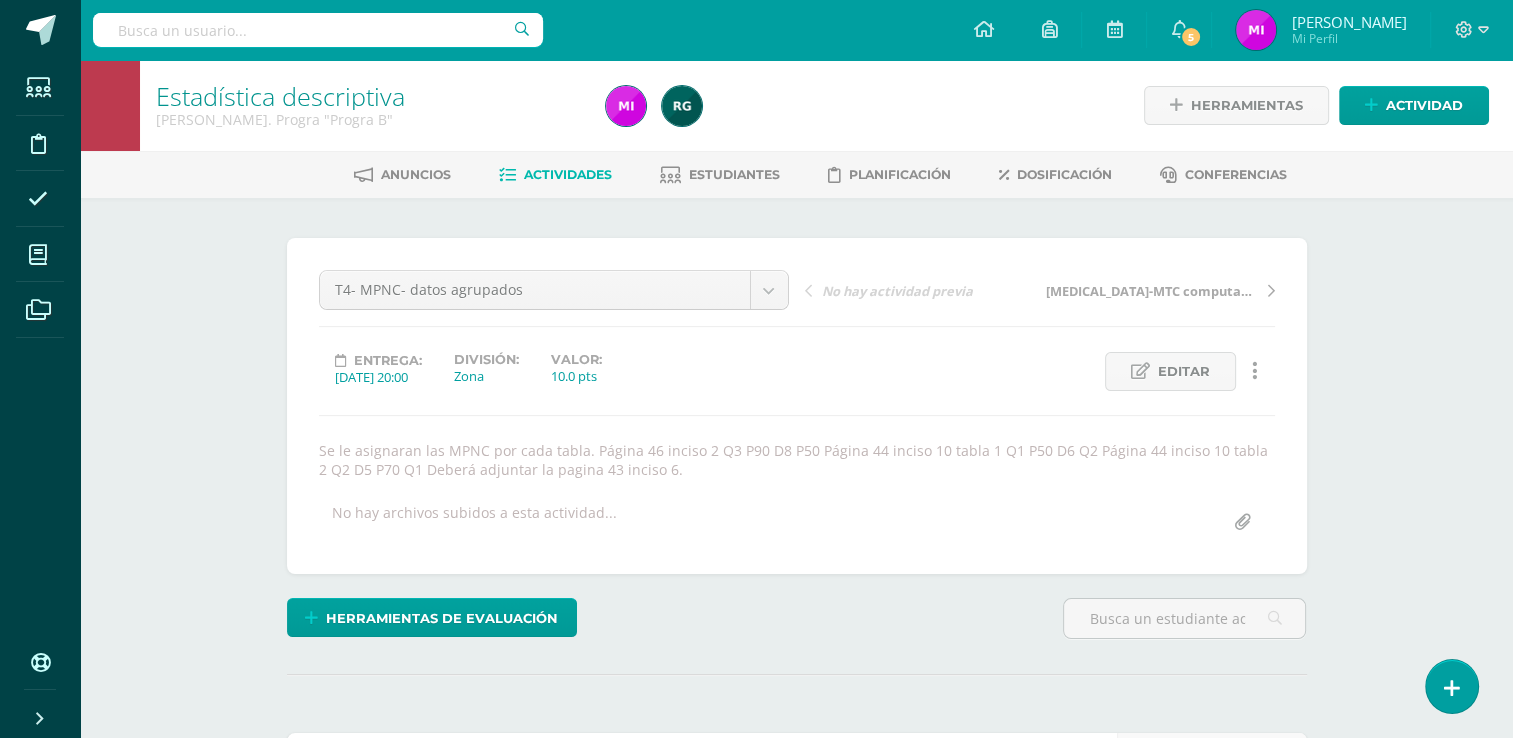 click on "Estadística descriptiva
[PERSON_NAME]. Progra "Progra B"
Herramientas
Detalle de asistencias
Actividad
Anuncios
Actividades
Estudiantes
Planificación
Dosificación
Conferencias
¿Estás seguro que quieres  eliminar  esta actividad?
Esto borrará la actividad y cualquier nota que hayas registrado
permanentemente. Esta acción no se puede revertir. Cancelar Eliminar
Administración de escalas de valoración
escala de valoración
Aún no has creado una escala de valoración.
Cancelar Agregar nueva escala de valoración: Cancelar         1" at bounding box center (796, 1029) 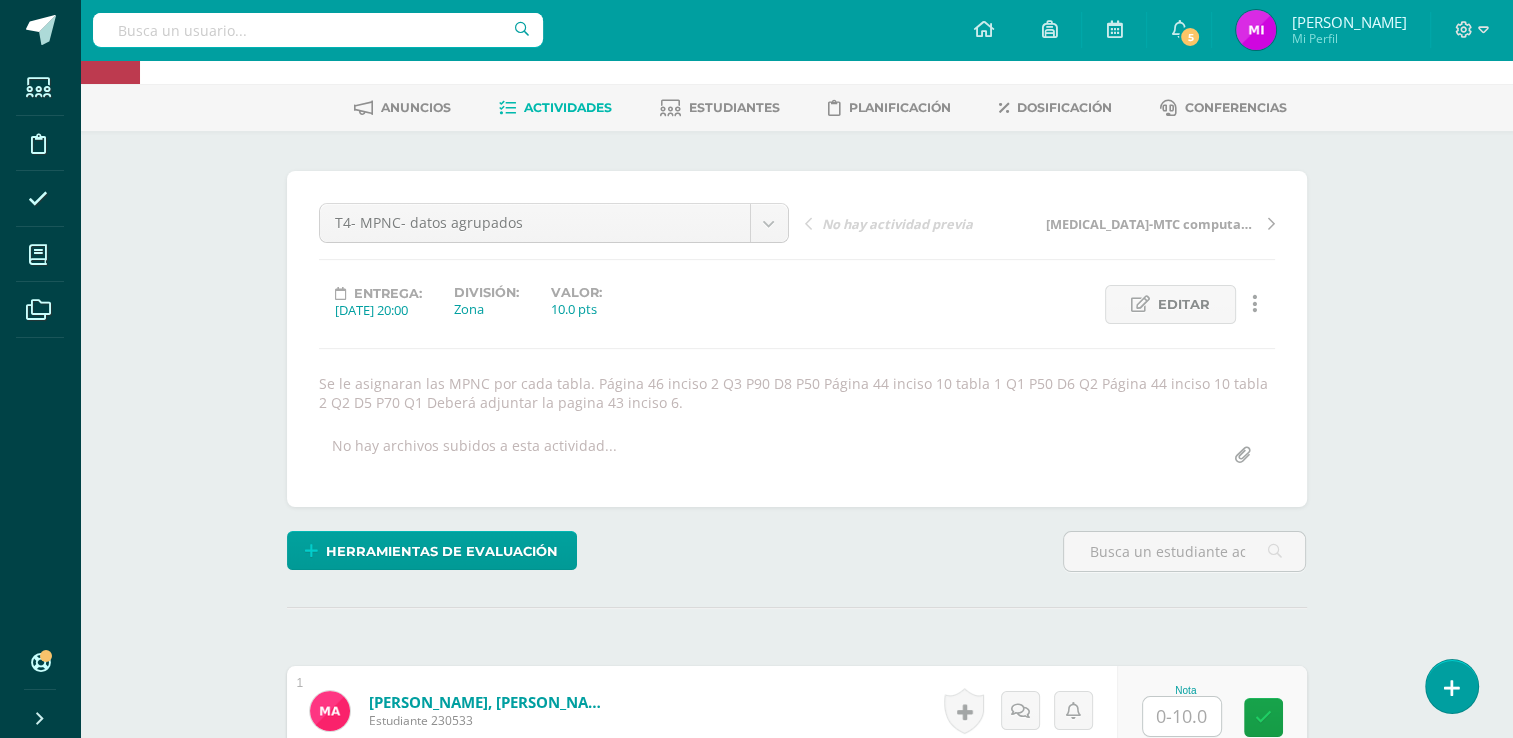 scroll, scrollTop: 0, scrollLeft: 0, axis: both 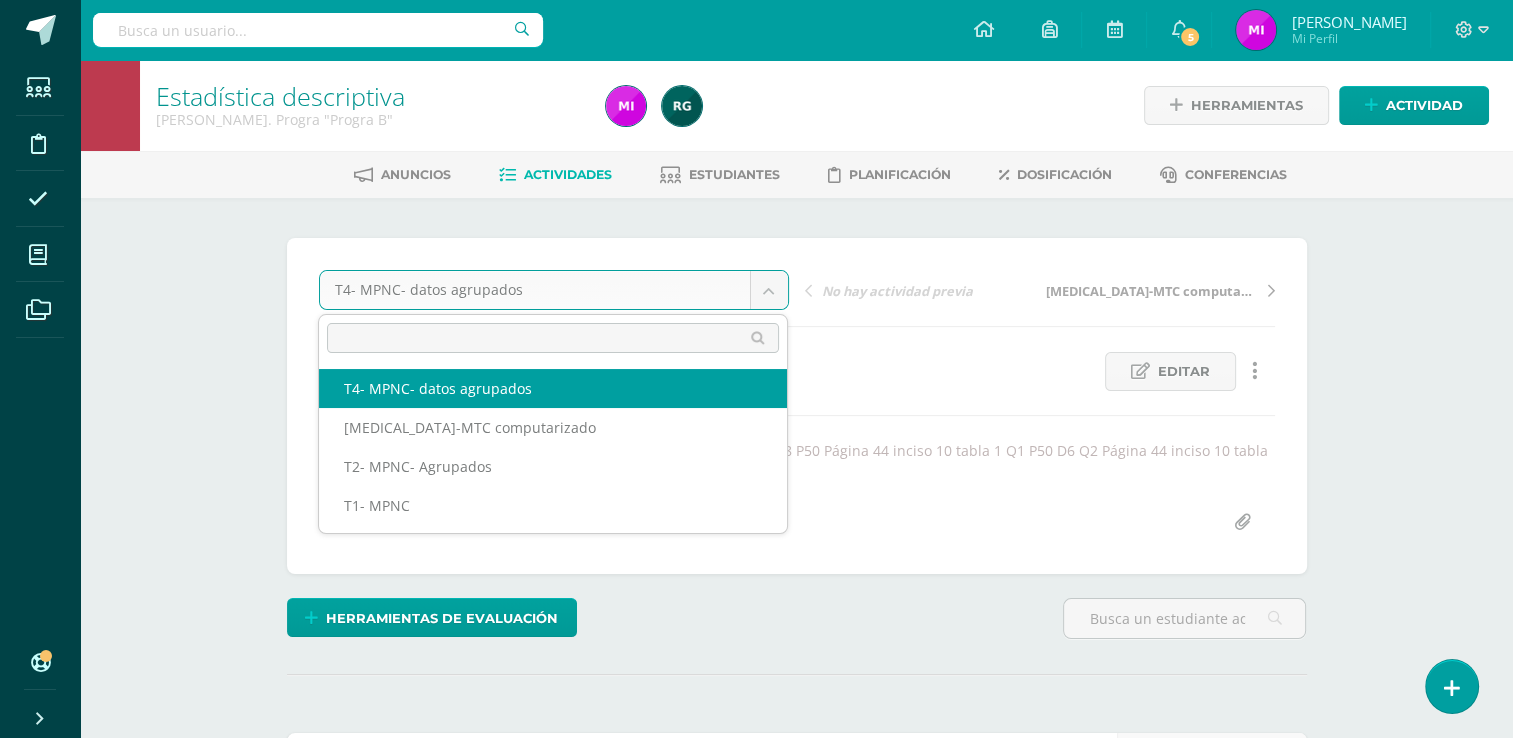 click on "Estudiantes Disciplina Asistencia Mis cursos Archivos Soporte
Centro de ayuda
Últimas actualizaciones
10+ Cerrar panel
Ciencias Naturales
Tercero
Básico
"Tercero Básico A"
Actividades Estudiantes Planificación Dosificación
Ciencias Naturales
Tercero
Básico
"Tercero Básico B"
Actividades Estudiantes Planificación Dosificación
Pre Quimica
Cuarto
[PERSON_NAME]. CCLL
"A"
Actividades Estudiantes Planificación Dosificación
Pre Quimica
Actividades Estudiantes 5 5" at bounding box center [756, 1904] 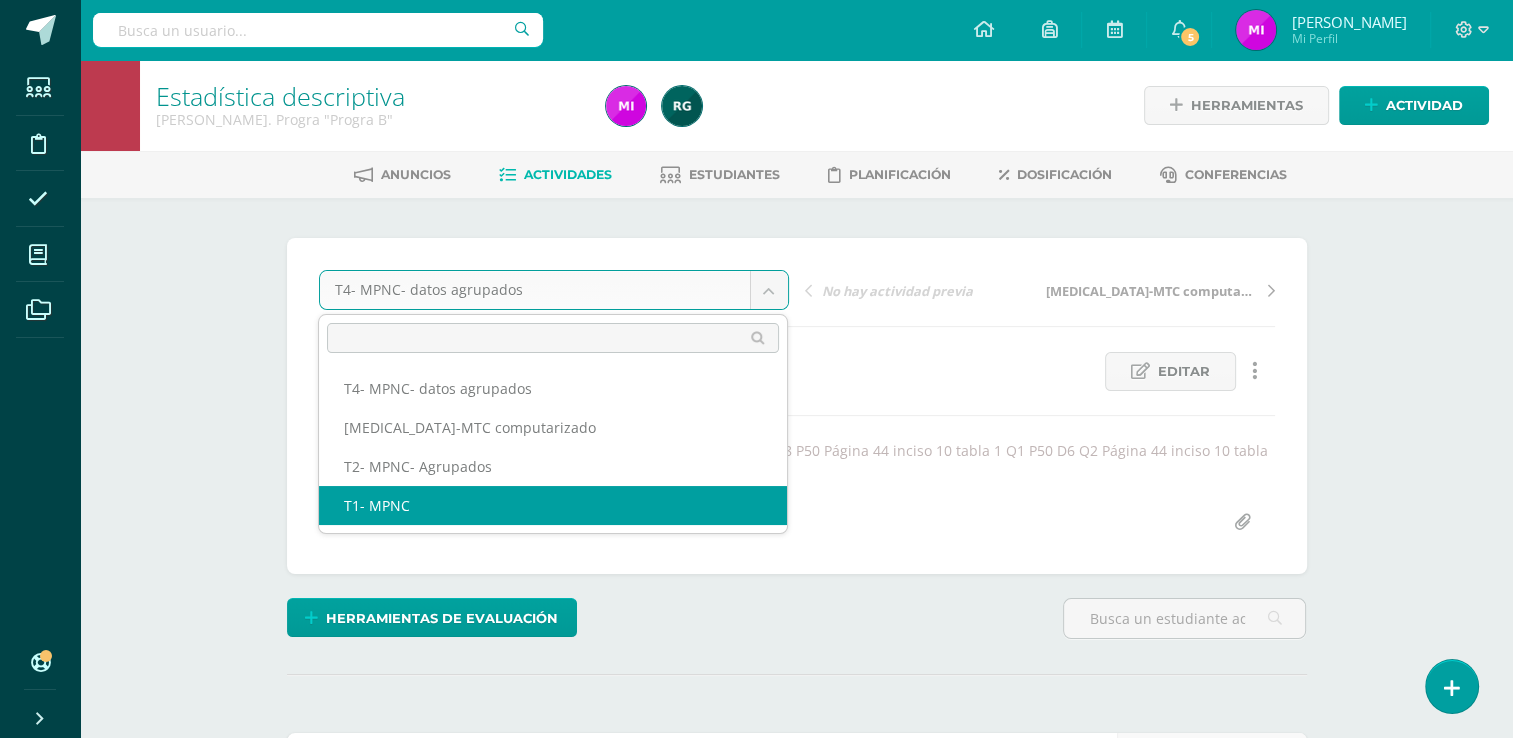 select on "/dashboard/teacher/grade-activity/102643/" 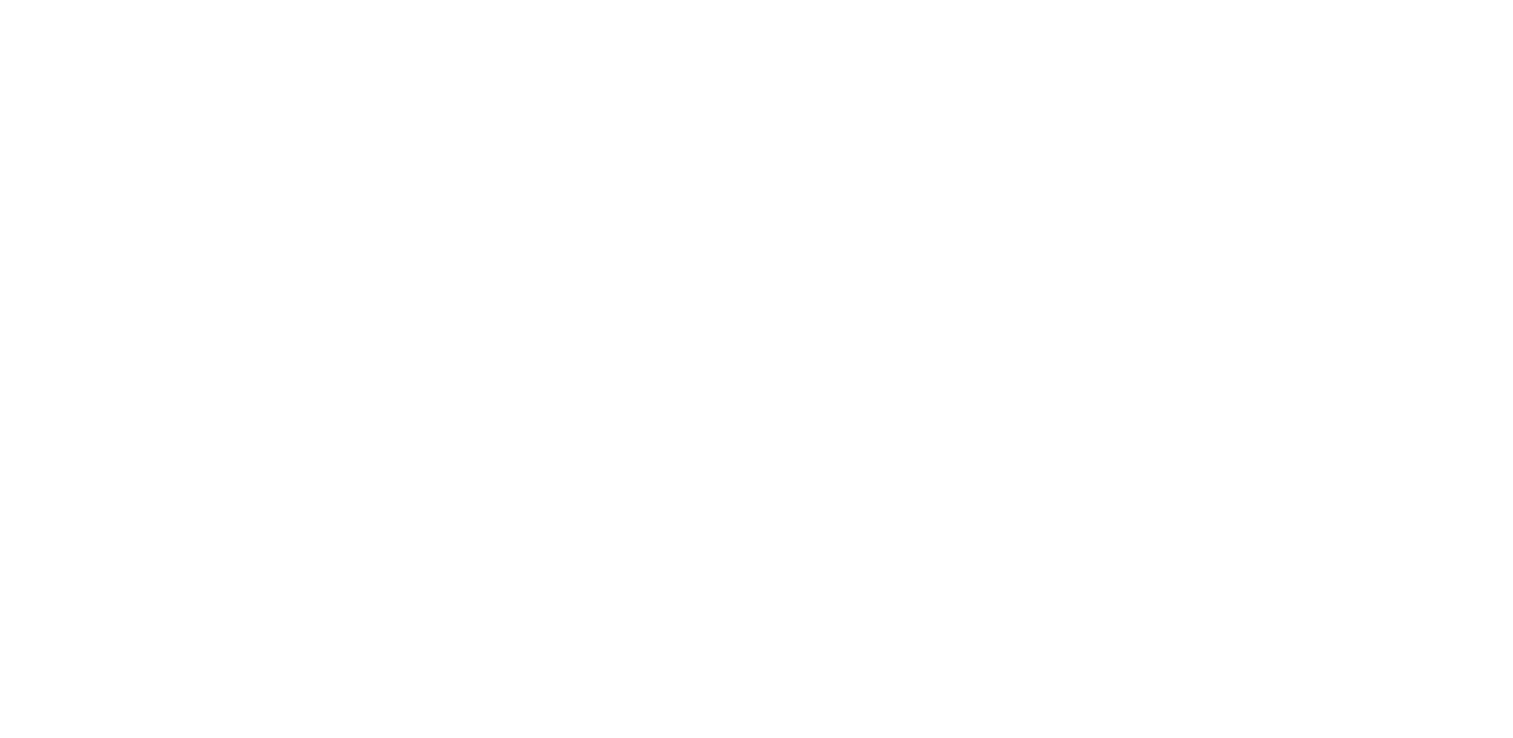 click at bounding box center (0, 0) 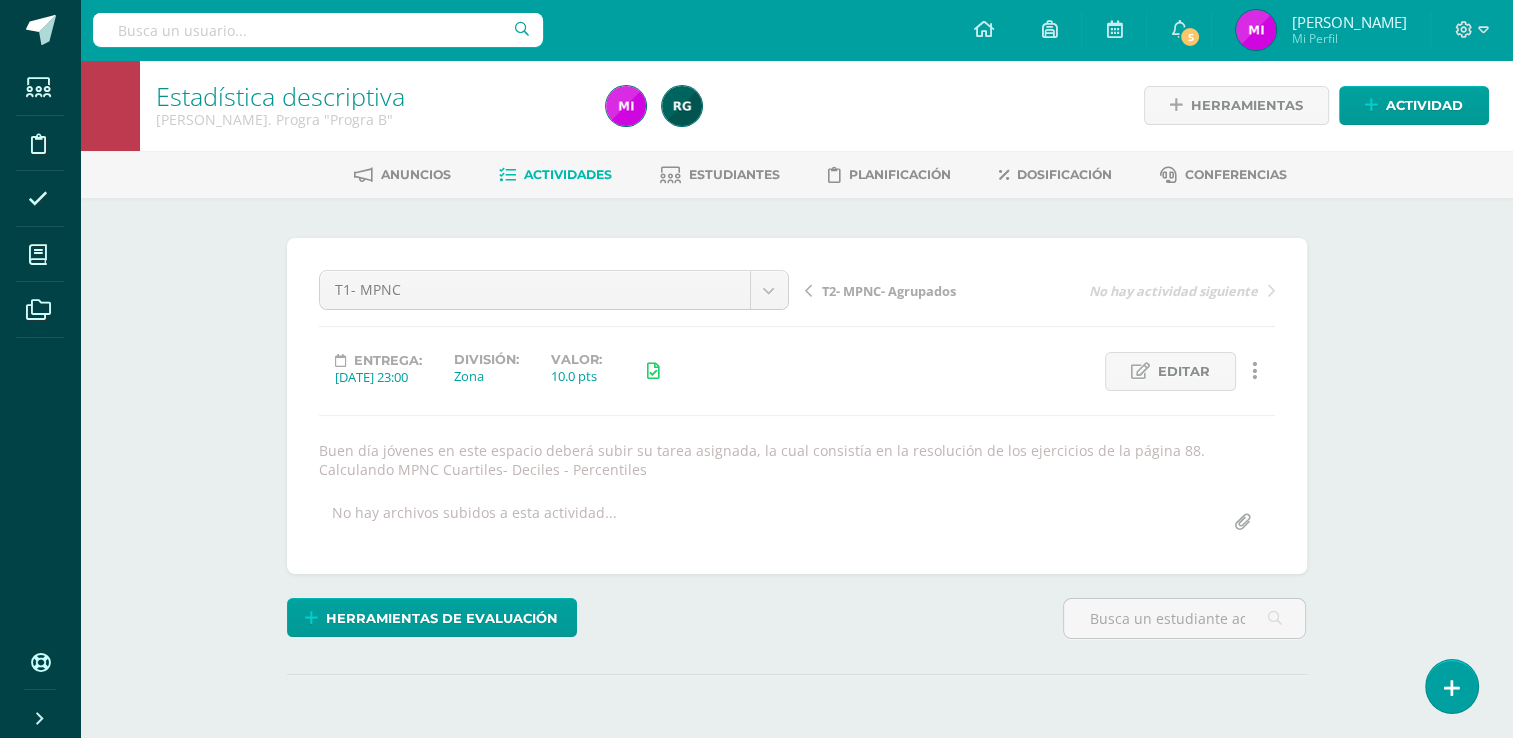 click on "Estadística descriptiva
Quinto Bach. Progra "Progra B"
Herramientas
Detalle de asistencias
Actividad
Anuncios
Actividades
Estudiantes
Planificación
Dosificación
Conferencias
¿Estás seguro que quieres  eliminar  esta actividad?
Esto borrará la actividad y cualquier nota que hayas registrado
permanentemente. Esta acción no se puede revertir. Cancelar Eliminar
Administración de escalas de valoración
escala de valoración
Aún no has creado una escala de valoración.
Cancelar Agregar nueva escala de valoración: Cancelar" at bounding box center (796, 445) 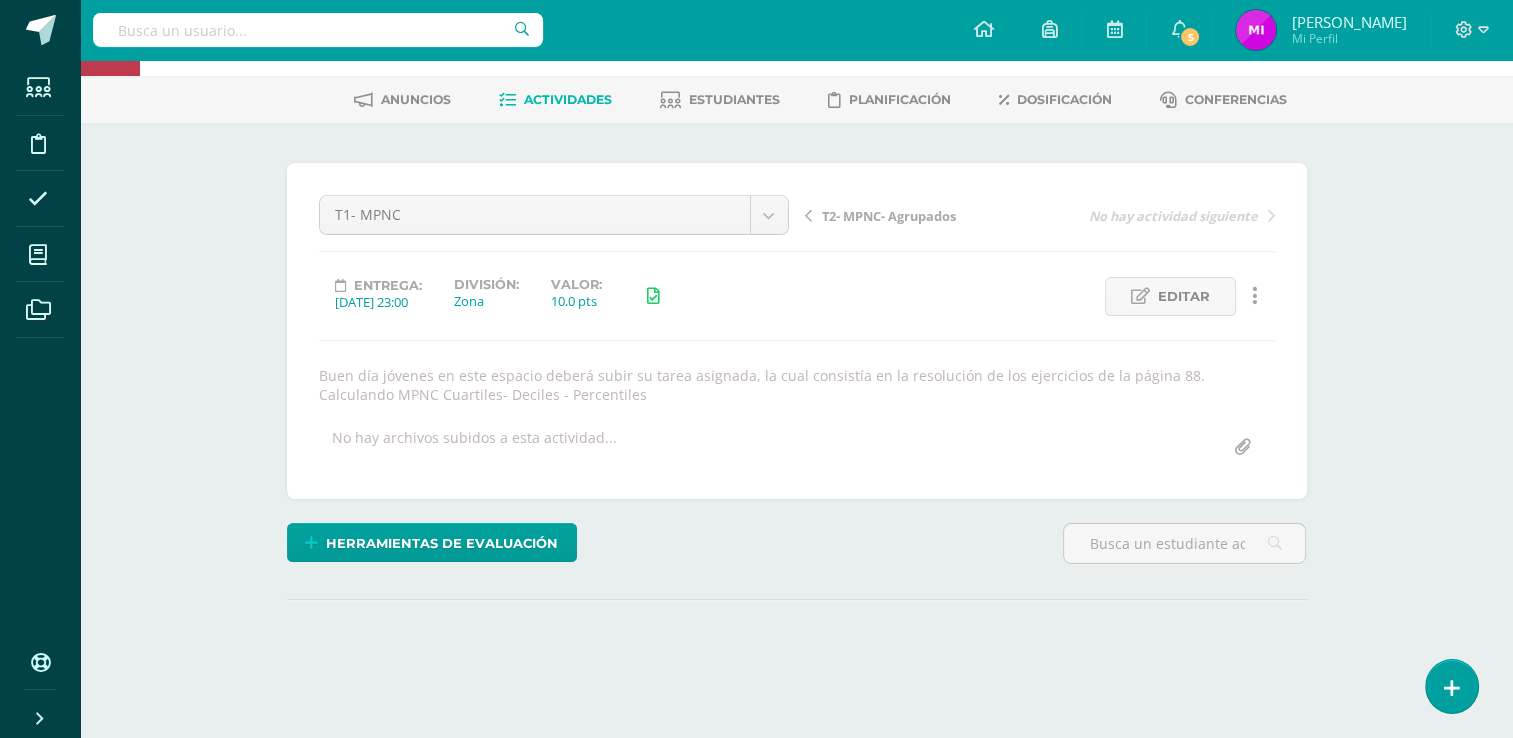 scroll, scrollTop: 80, scrollLeft: 0, axis: vertical 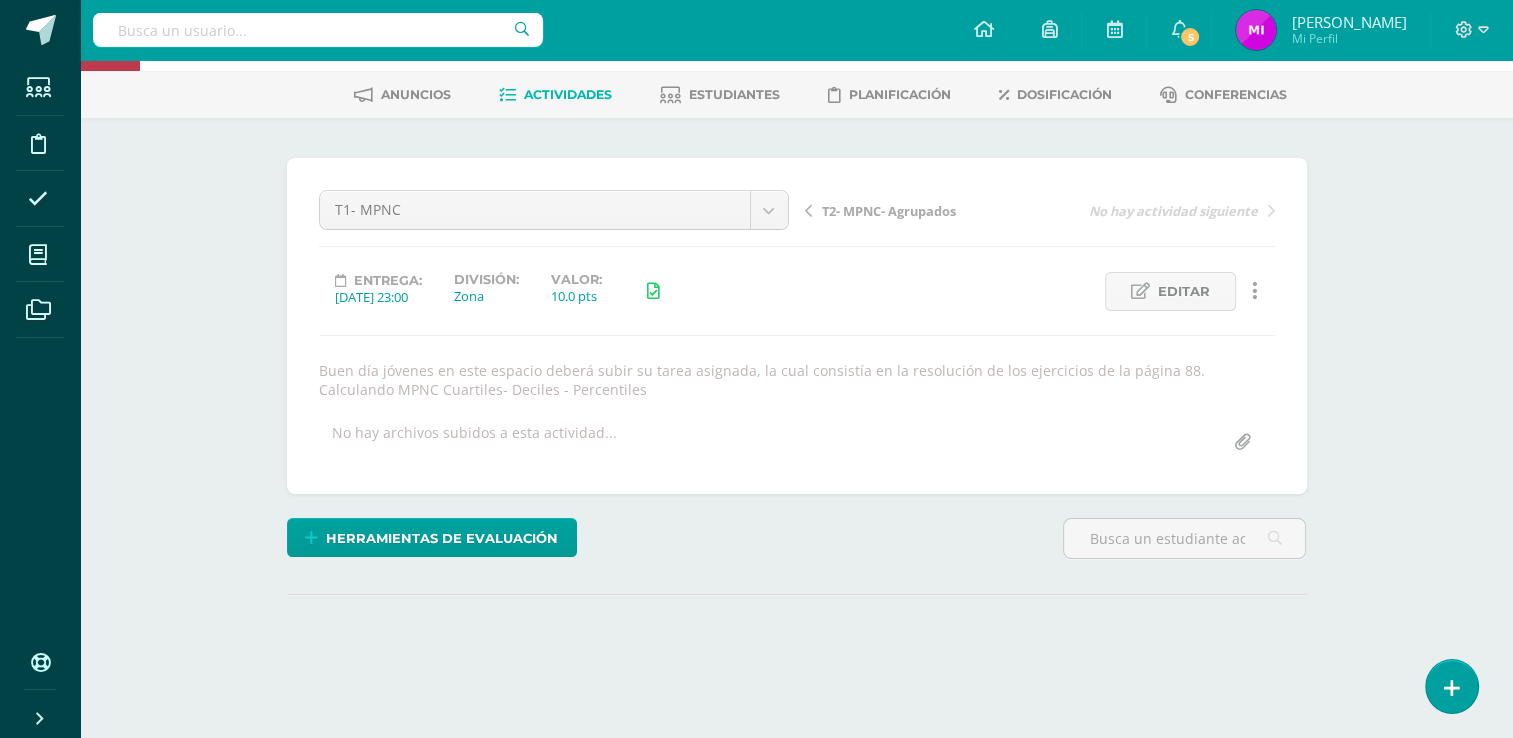 click on "Estadística descriptiva
Quinto Bach. Progra "Progra B"
Herramientas
Detalle de asistencias
Actividad
Anuncios
Actividades
Estudiantes
Planificación
Dosificación
Conferencias
¿Estás seguro que quieres  eliminar  esta actividad?
Esto borrará la actividad y cualquier nota que hayas registrado
permanentemente. Esta acción no se puede revertir. Cancelar Eliminar
Administración de escalas de valoración
escala de valoración
Aún no has creado una escala de valoración.
Cancelar Agregar nueva escala de valoración: Cancelar" at bounding box center (796, 365) 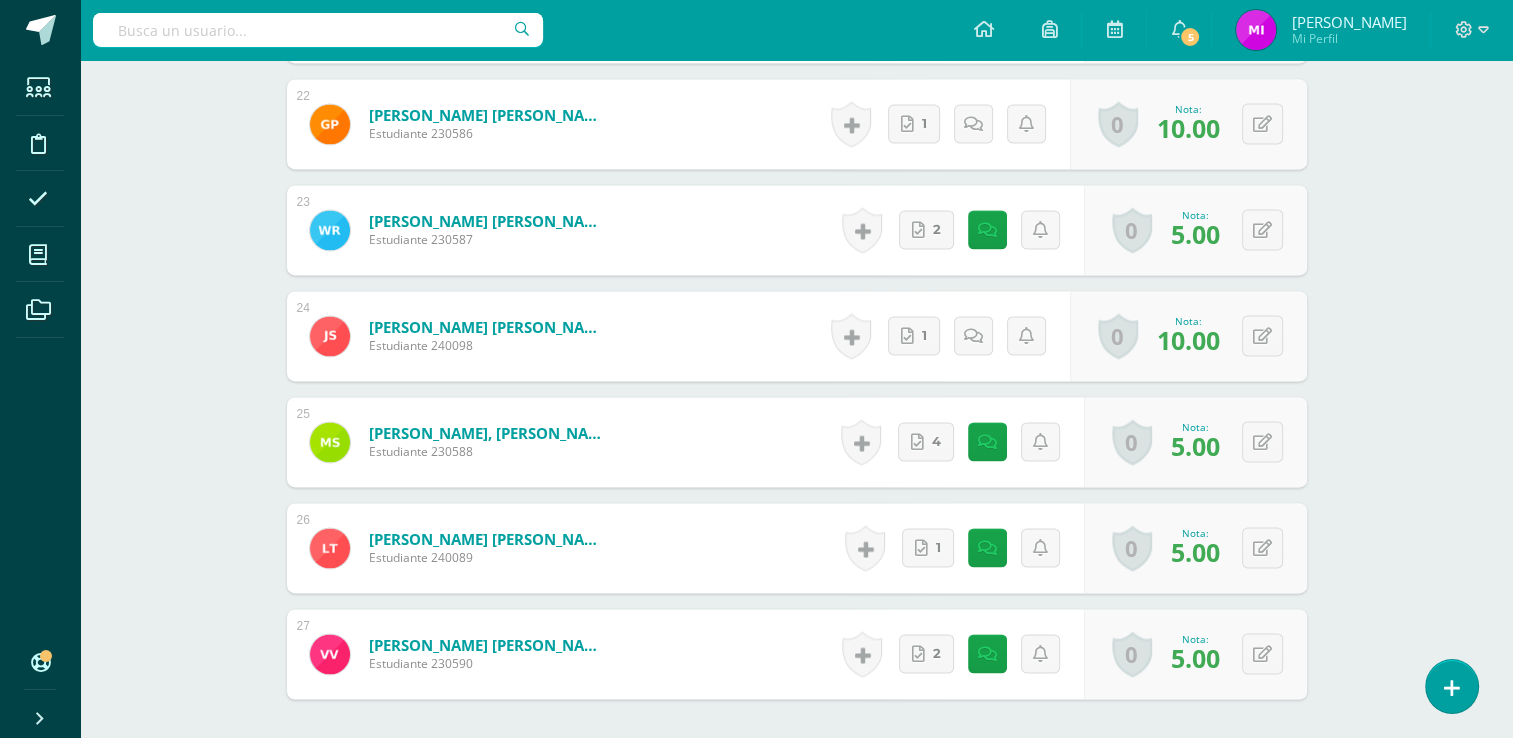 scroll, scrollTop: 2883, scrollLeft: 0, axis: vertical 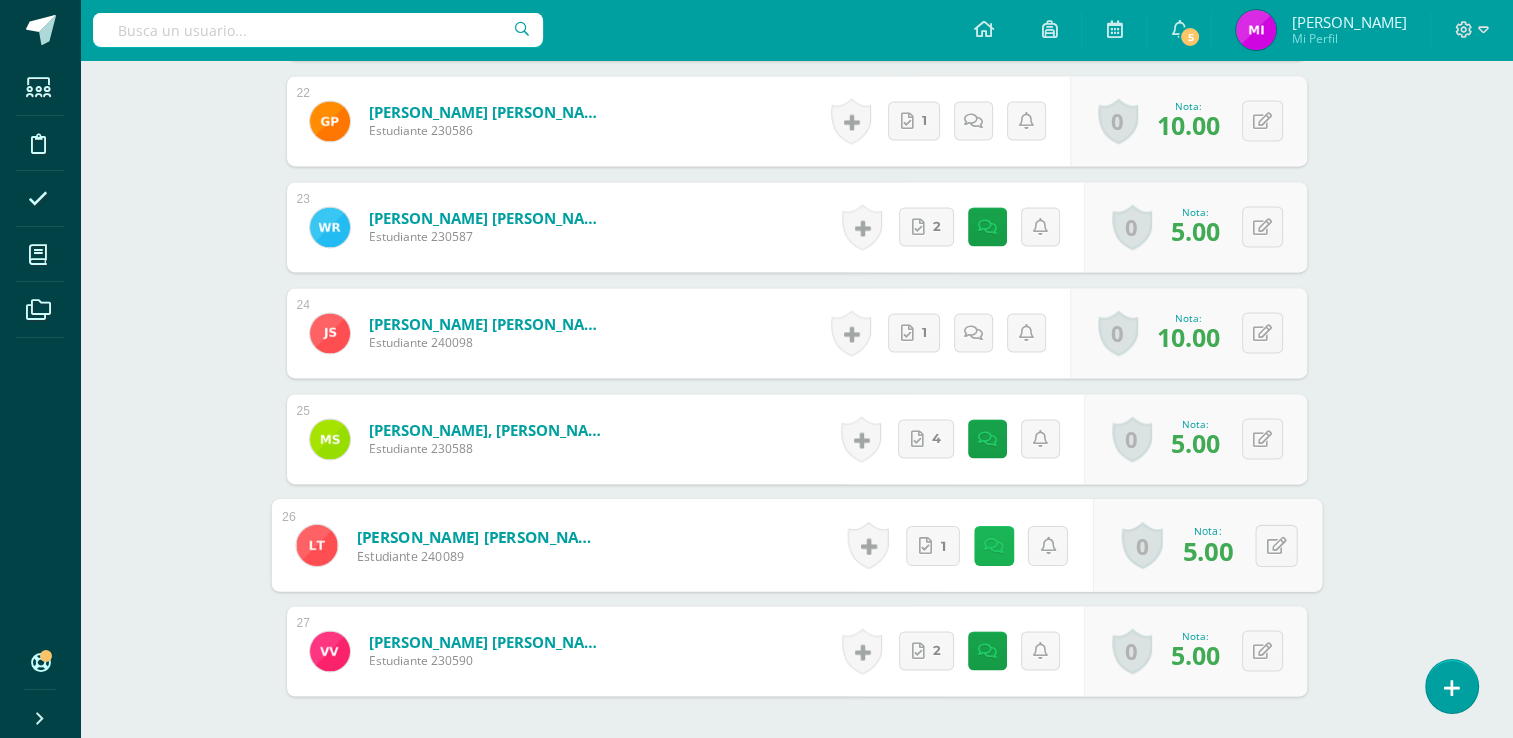 click at bounding box center (993, 544) 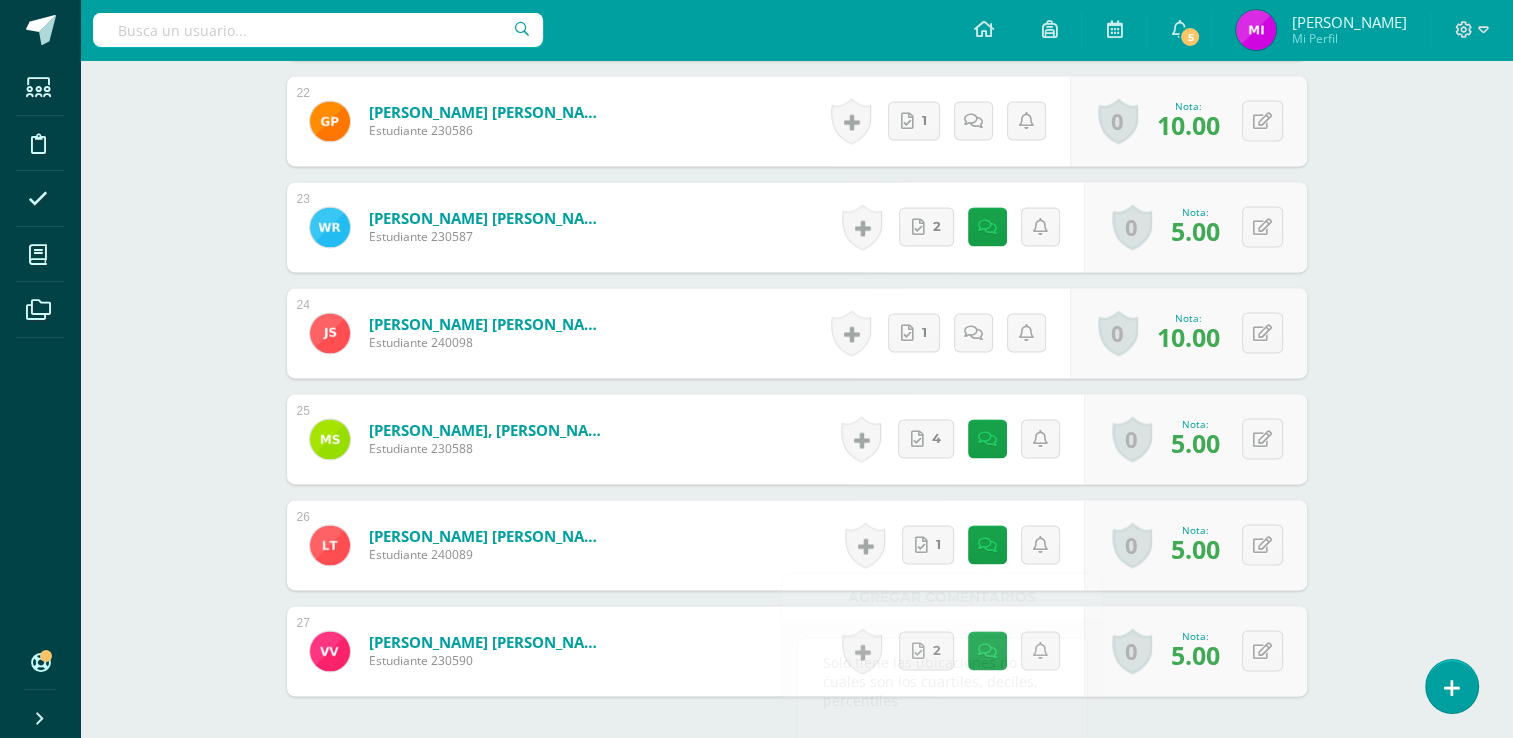 click on "Estadística descriptiva
Quinto Bach. Progra "Progra B"
Herramientas
Detalle de asistencias
Actividad
Anuncios
Actividades
Estudiantes
Planificación
Dosificación
Conferencias
¿Estás seguro que quieres  eliminar  esta actividad?
Esto borrará la actividad y cualquier nota que hayas registrado
permanentemente. Esta acción no se puede revertir. Cancelar Eliminar
Administración de escalas de valoración
escala de valoración
Aún no has creado una escala de valoración.
Cancelar Agregar nueva escala de valoración: Cancelar         1" at bounding box center [796, -949] 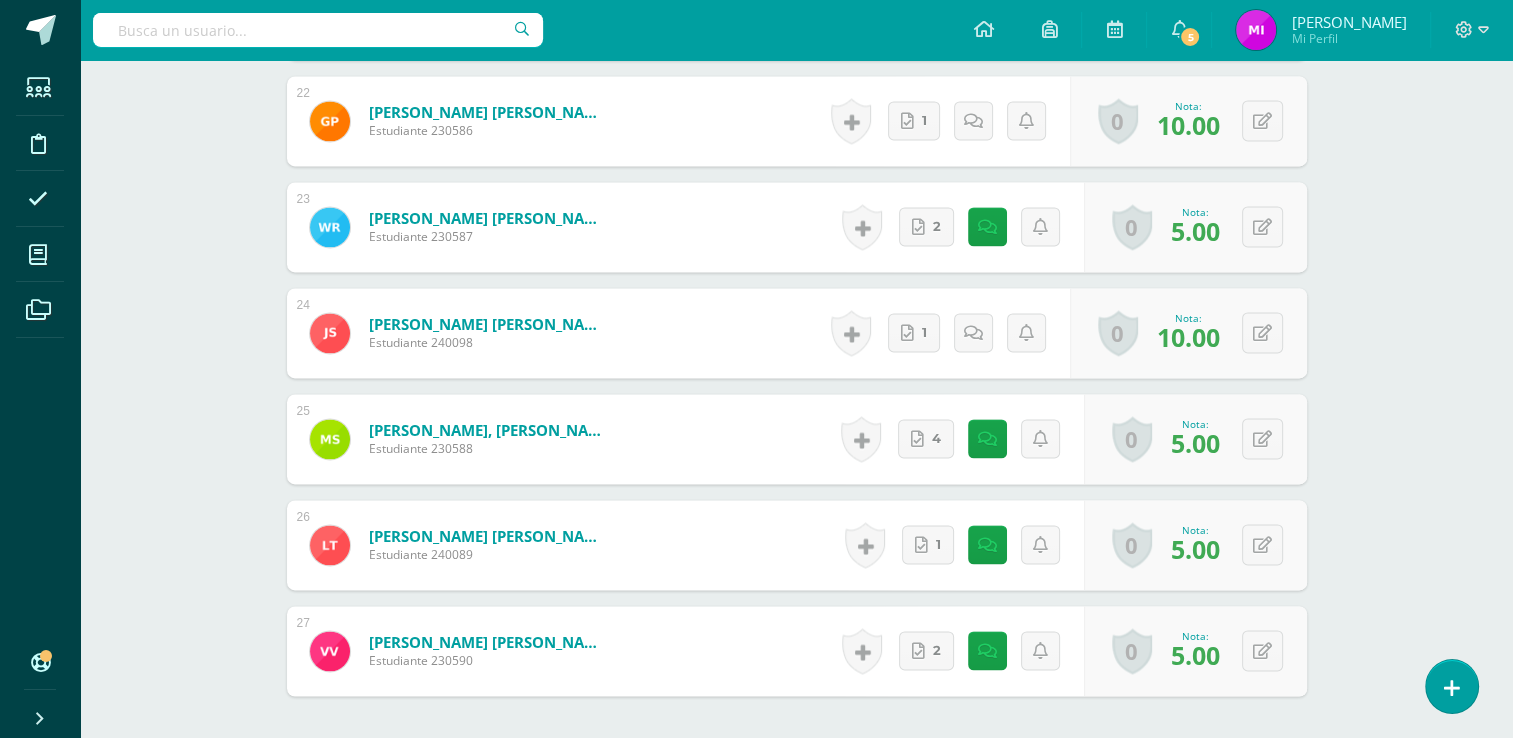 click on "Estadística descriptiva
Quinto Bach. Progra "Progra B"
Herramientas
Detalle de asistencias
Actividad
Anuncios
Actividades
Estudiantes
Planificación
Dosificación
Conferencias
¿Estás seguro que quieres  eliminar  esta actividad?
Esto borrará la actividad y cualquier nota que hayas registrado
permanentemente. Esta acción no se puede revertir. Cancelar Eliminar
Administración de escalas de valoración
escala de valoración
Aún no has creado una escala de valoración.
Cancelar Agregar nueva escala de valoración: Cancelar         1" at bounding box center [796, -949] 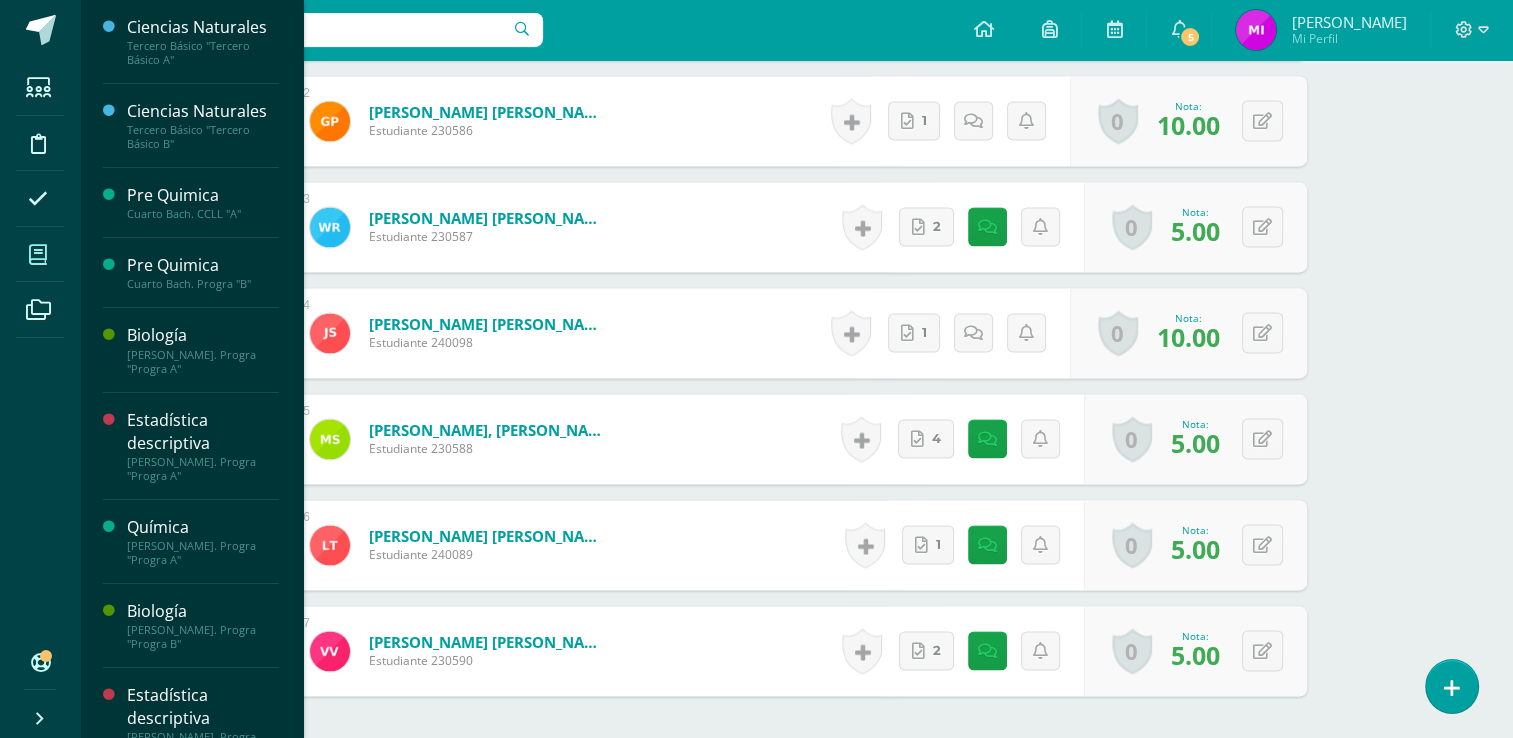 click at bounding box center (38, 255) 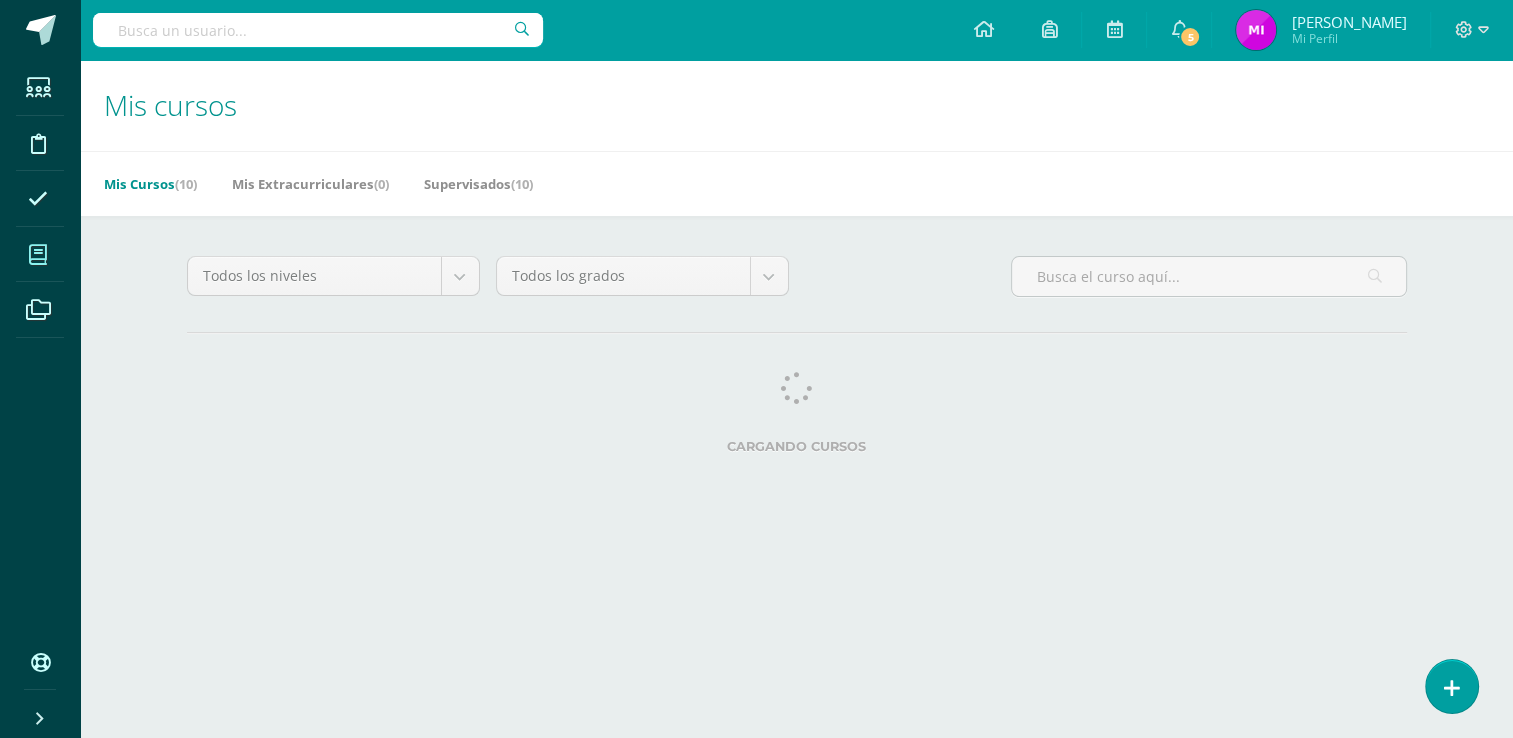 scroll, scrollTop: 0, scrollLeft: 0, axis: both 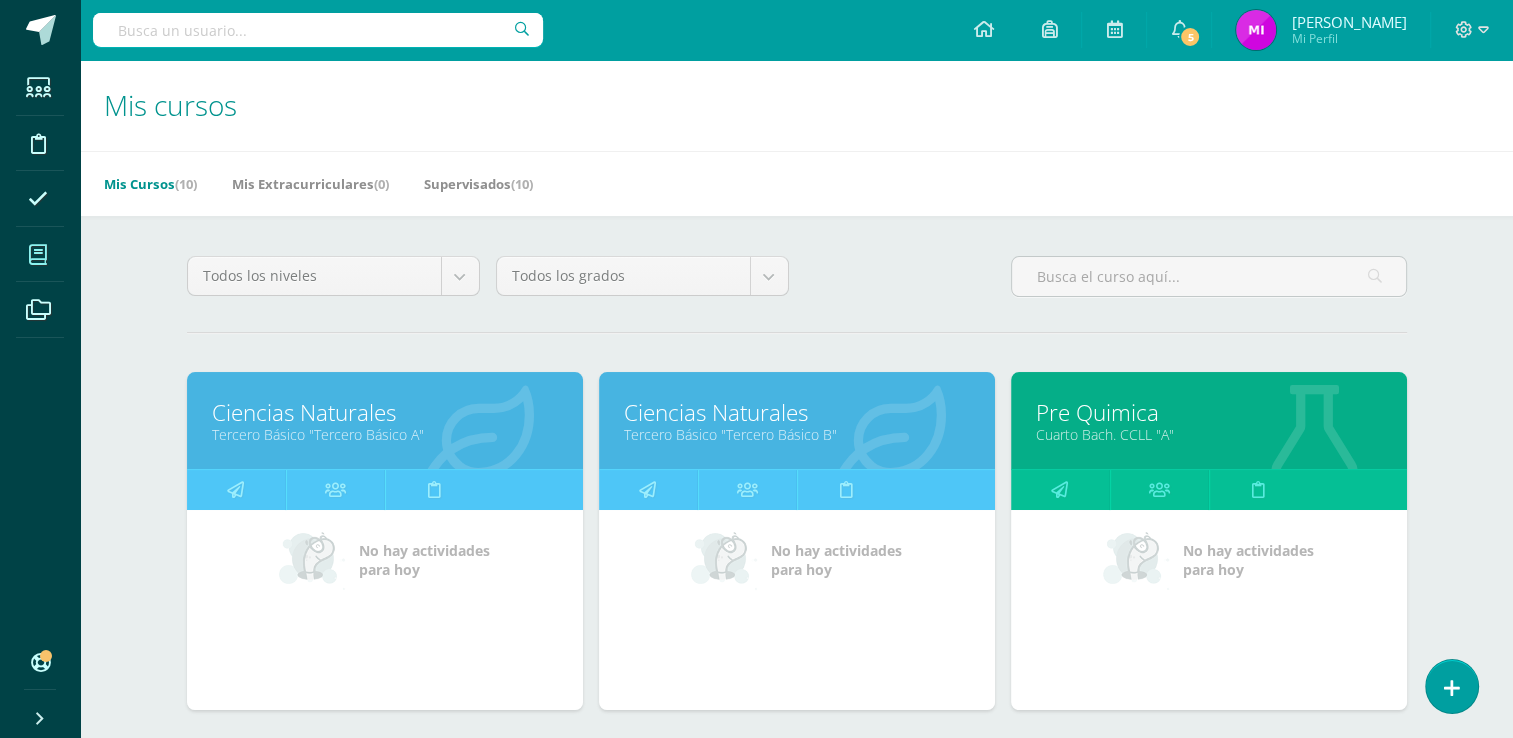 click on "Todos los niveles                             Todos los niveles
Preprimaria
[PERSON_NAME]. [GEOGRAPHIC_DATA]
Básico
[PERSON_NAME]. CCLL
Primaria baja
Primaria alta
[GEOGRAPHIC_DATA]
[PERSON_NAME]. Progra
Todos los grados                             Todos los grados
Primero
[PERSON_NAME]" at bounding box center [797, 284] 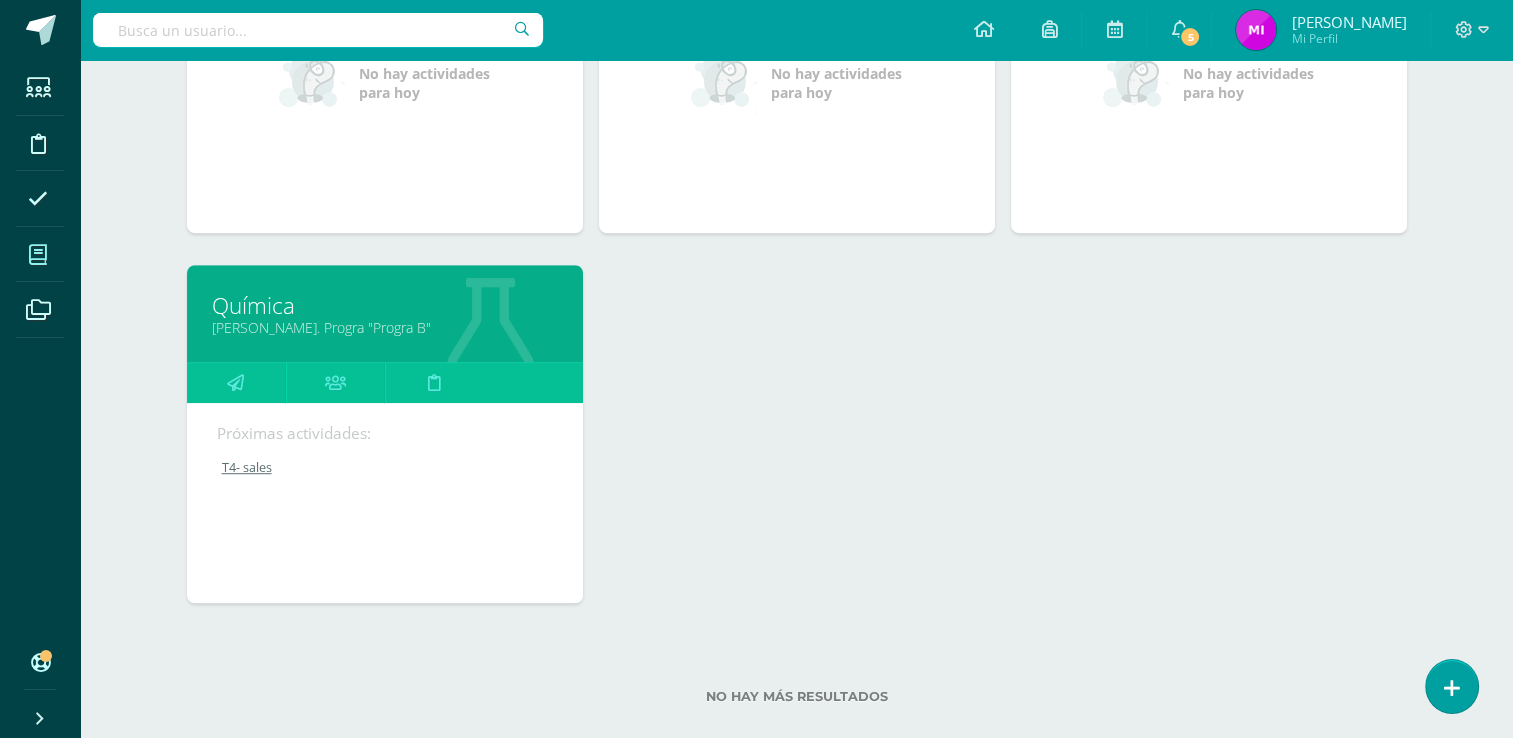 scroll, scrollTop: 1244, scrollLeft: 0, axis: vertical 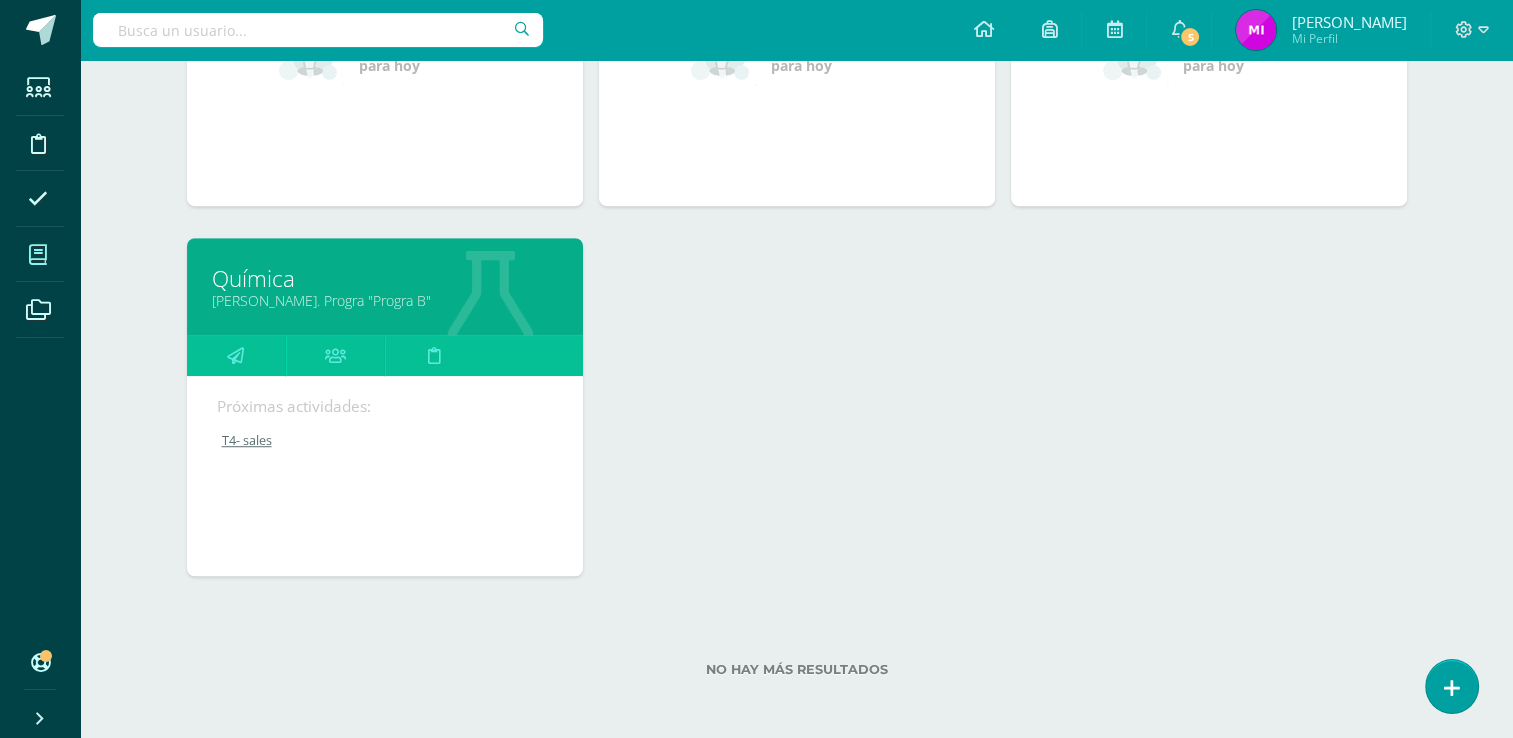 click on "Química" at bounding box center [385, 278] 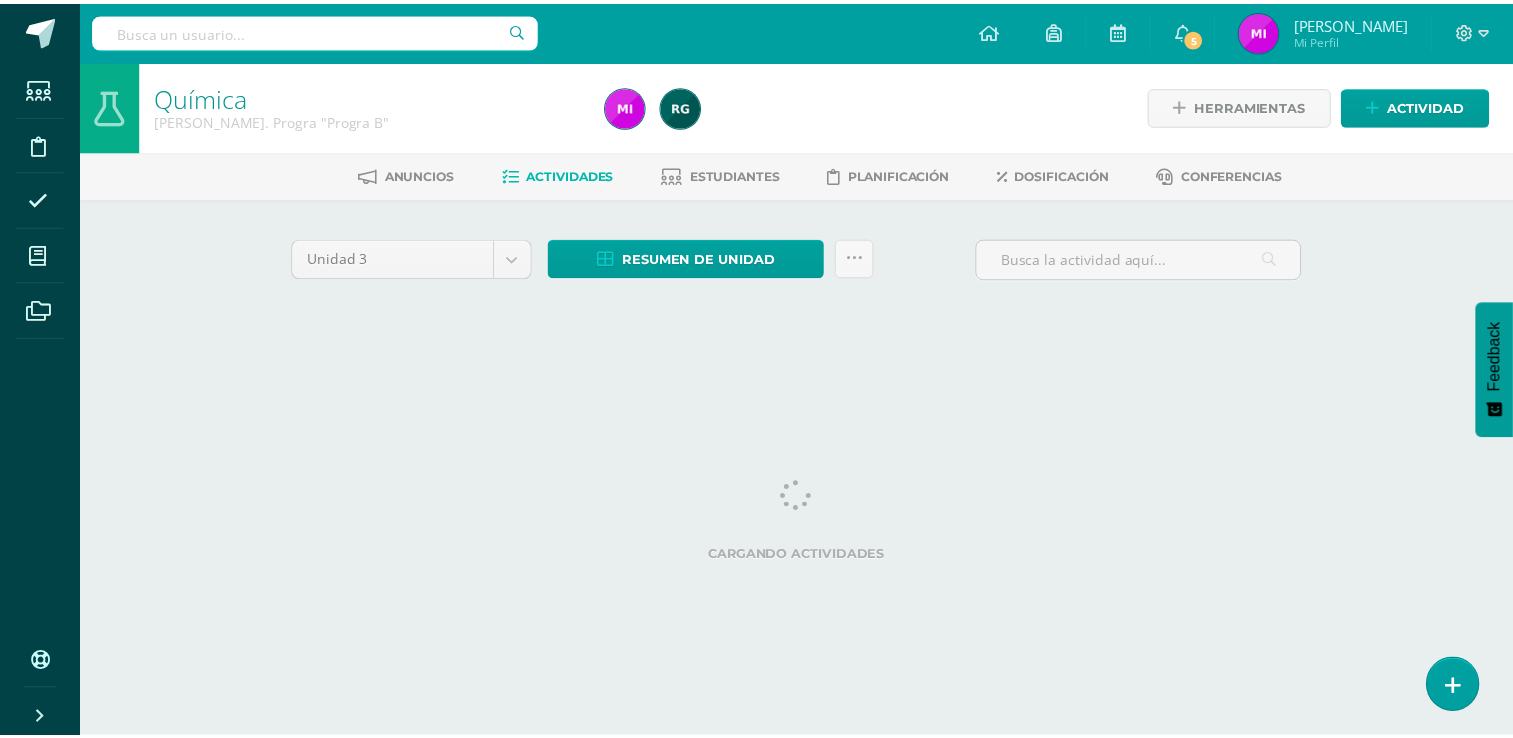 scroll, scrollTop: 0, scrollLeft: 0, axis: both 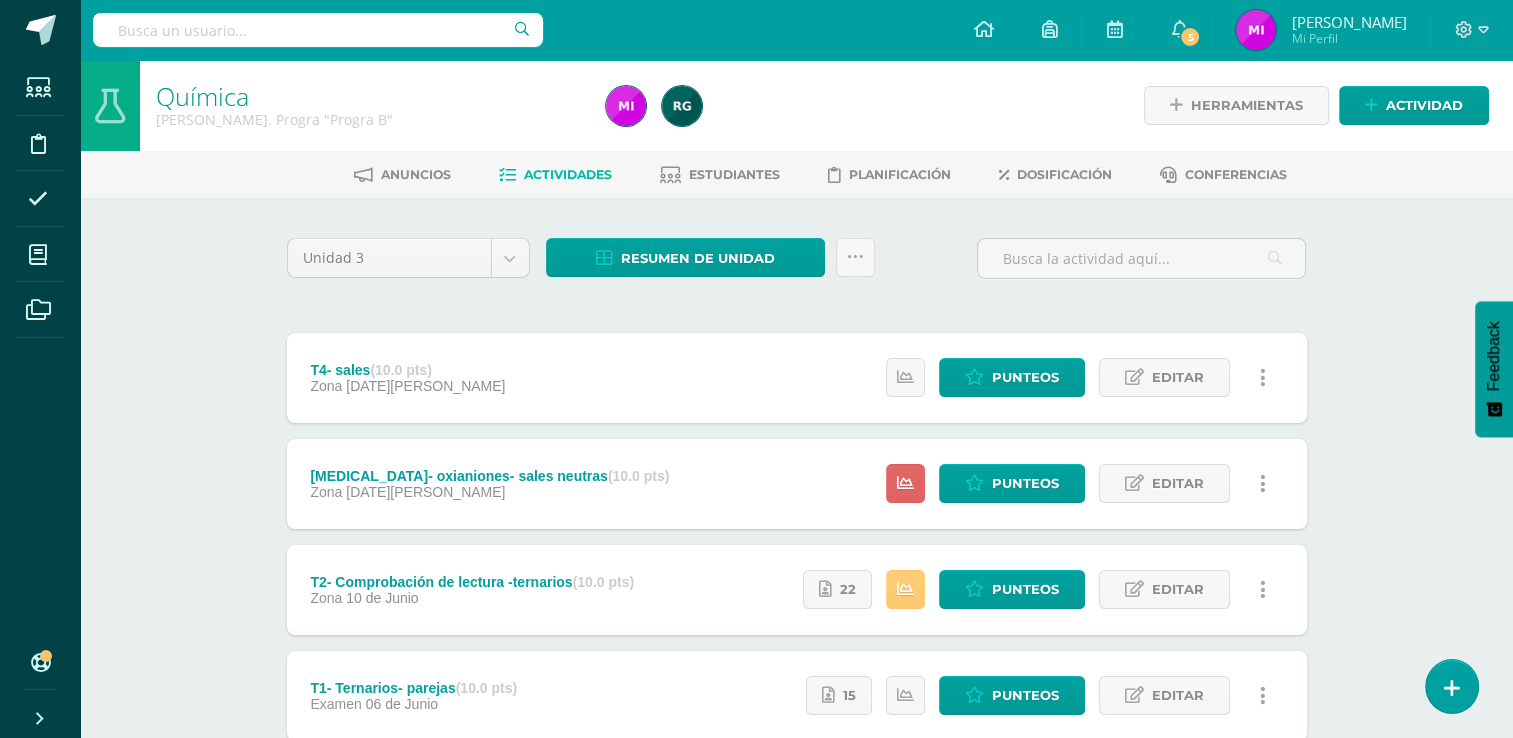 click on "Química
[PERSON_NAME]. Progra "Progra B"
Herramientas
Detalle de asistencias
Actividad
Anuncios
Actividades
Estudiantes
Planificación
Dosificación
Conferencias     Unidad 3                             Unidad 1 Unidad 2 Unidad 3 Unidad 4 Resumen de unidad
Descargar como HTML
Descargar como PDF
Descargar como XLS
Subir actividades en masa
Enviar punteos a revision
Historial de actividad
¿Estás seguro que deseas  Enviar a revisión  las notas de este curso?
Cancelar Creación  y
0" at bounding box center [796, 467] 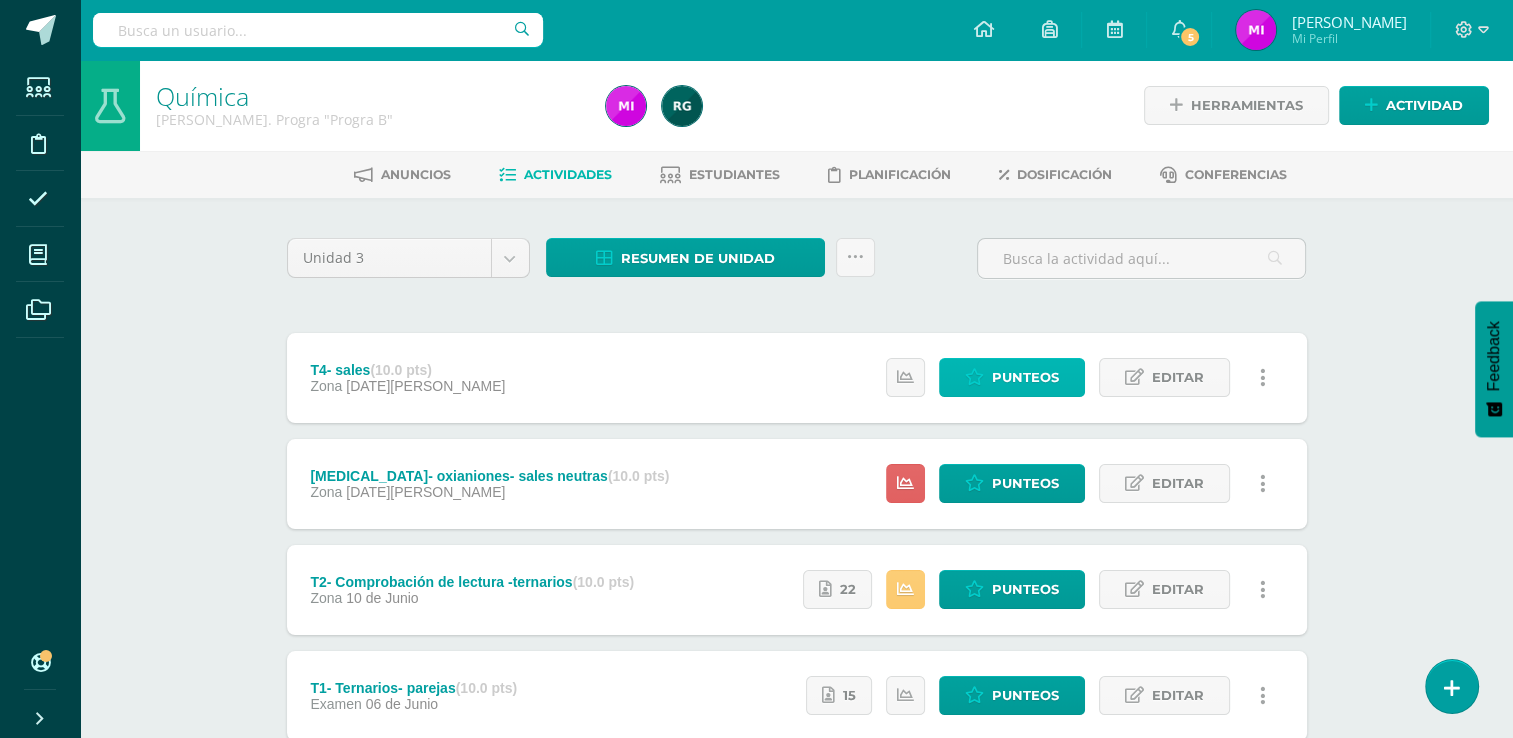 click on "Punteos" at bounding box center [1025, 377] 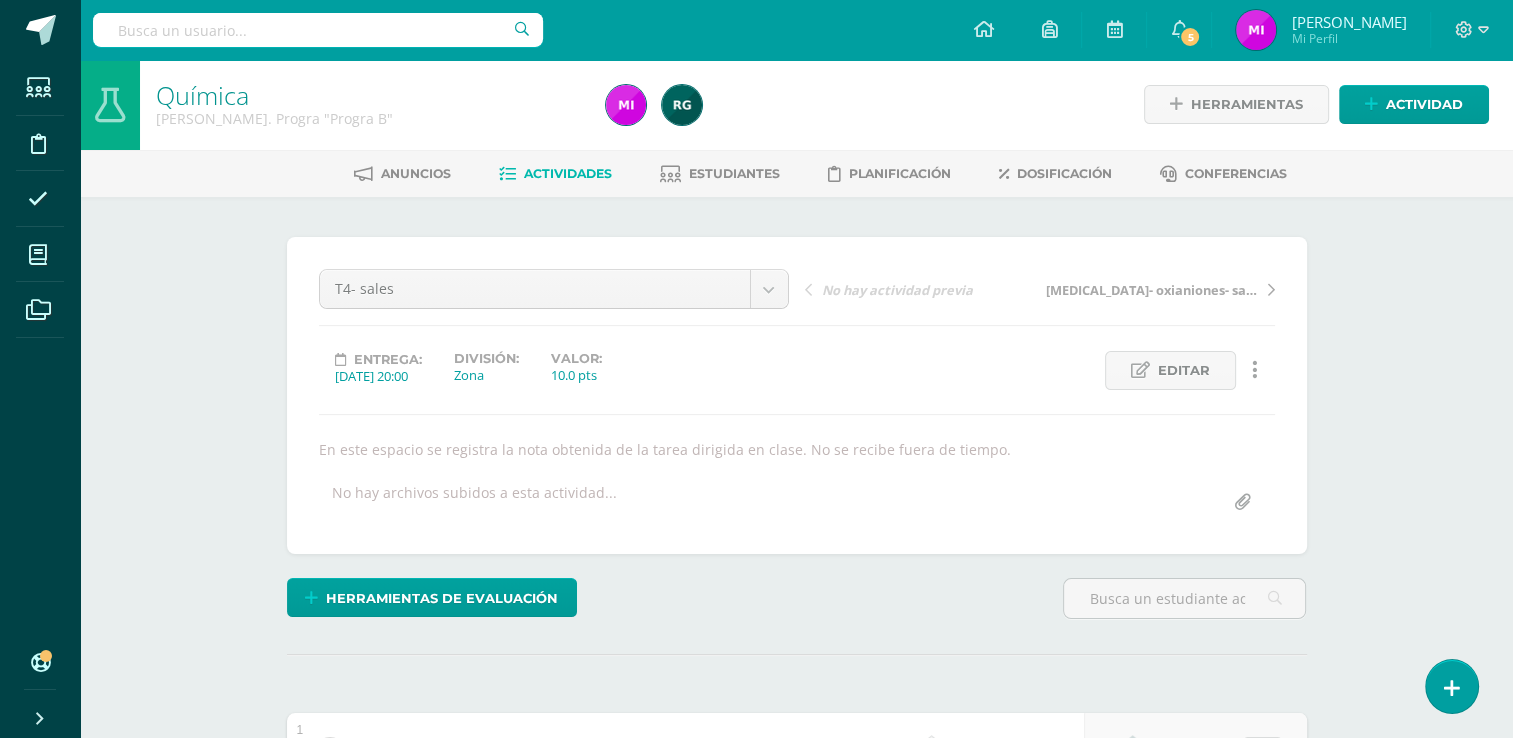 scroll, scrollTop: 2, scrollLeft: 0, axis: vertical 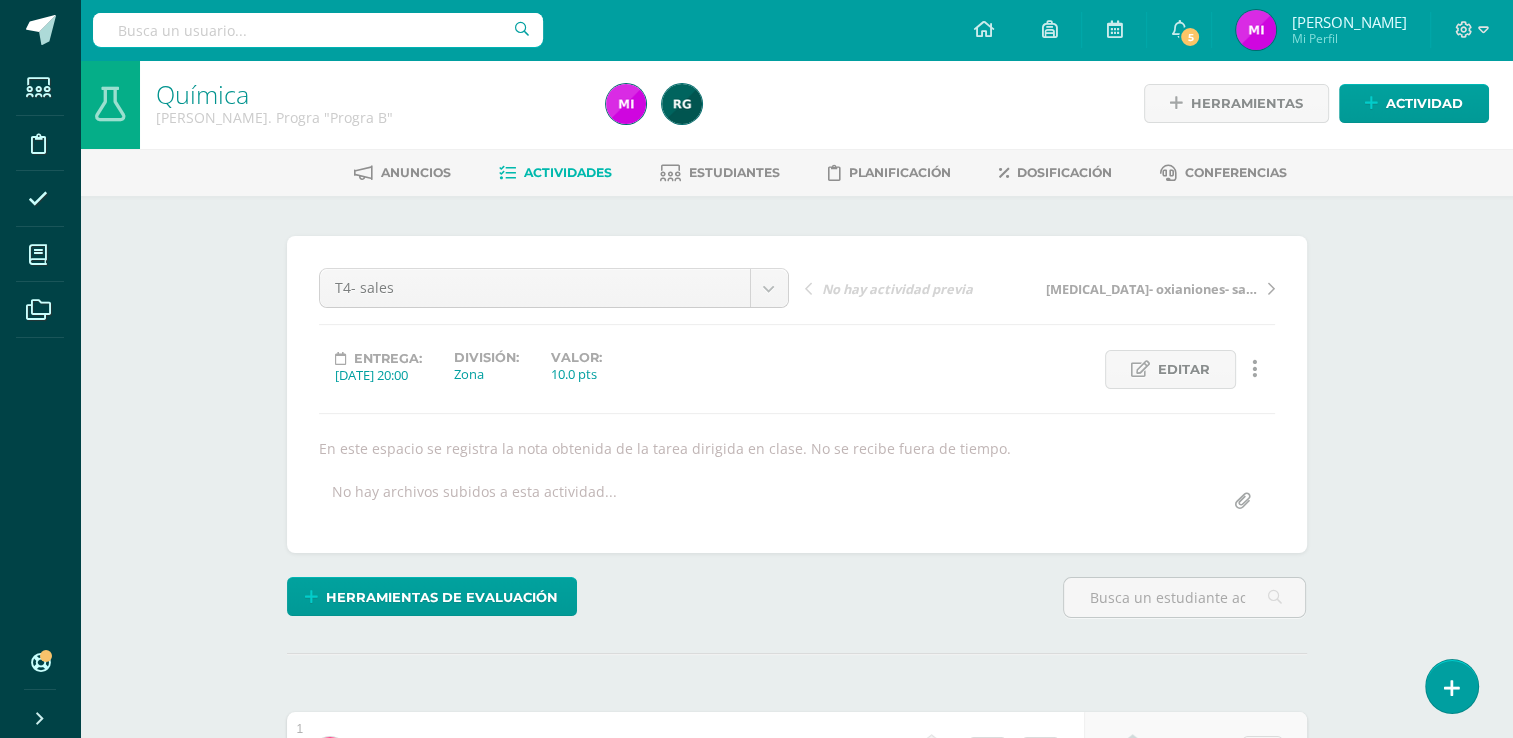 click on "Química
[PERSON_NAME]. Progra "Progra B"
Herramientas
Detalle de asistencias
Actividad
Anuncios
Actividades
Estudiantes
Planificación
Dosificación
Conferencias
¿Estás seguro que quieres  eliminar  esta actividad?
Esto borrará la actividad y cualquier nota que hayas registrado
permanentemente. Esta acción no se puede revertir. Cancelar Eliminar
Administración de escalas de valoración
escala de valoración
Aún no has creado una escala de valoración.
Cancelar Agregar nueva escala de valoración: Cancelar     Mostrar todos" at bounding box center (796, 1922) 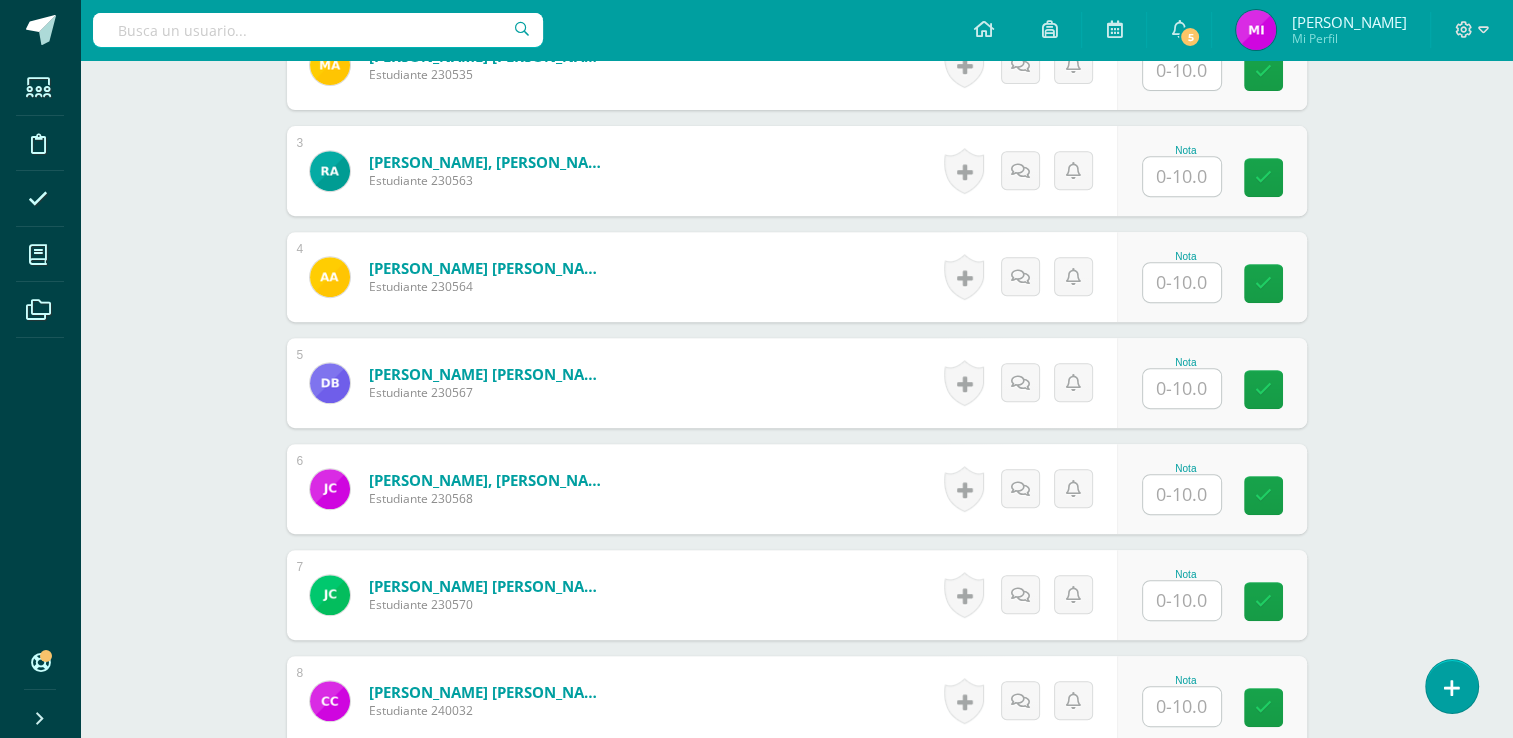 scroll, scrollTop: 802, scrollLeft: 0, axis: vertical 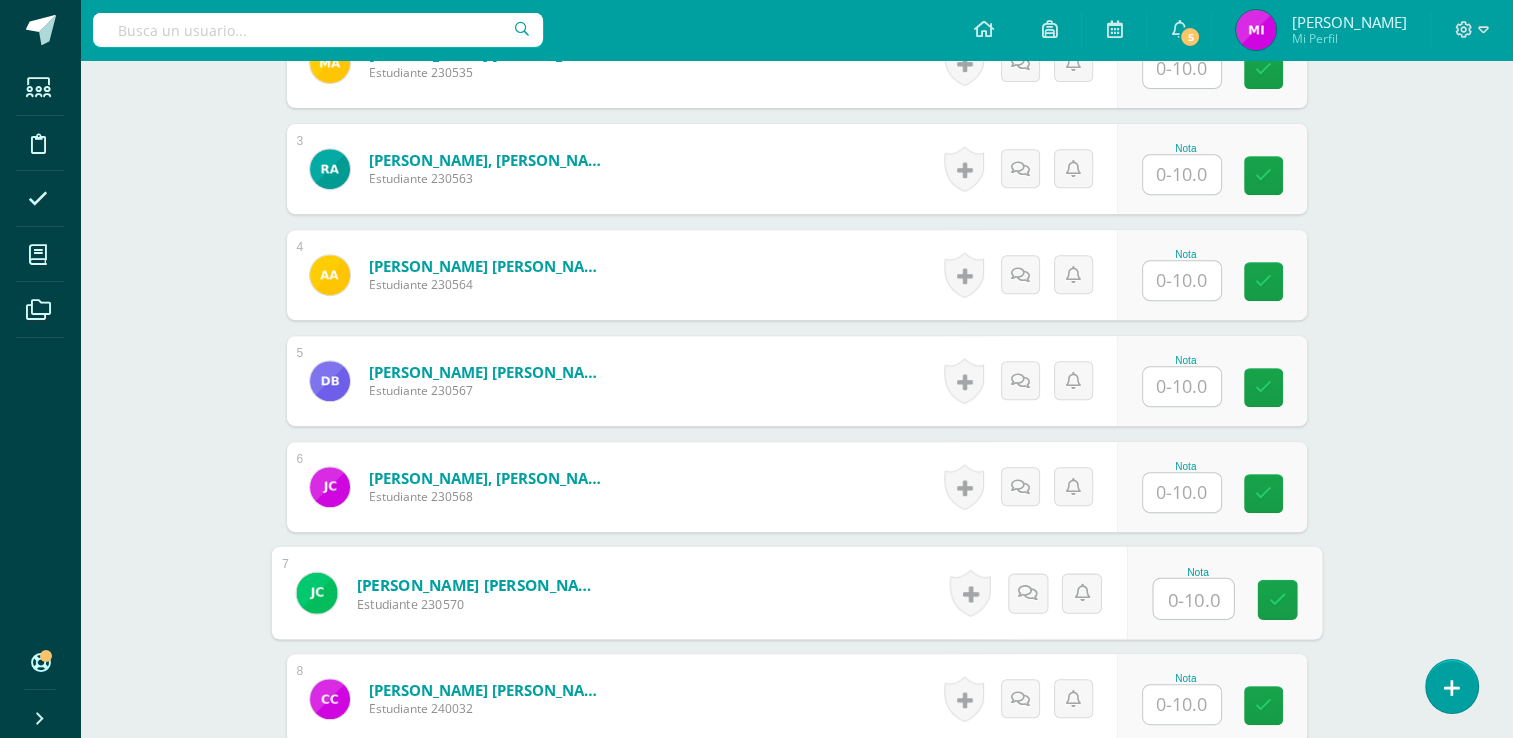 click at bounding box center (1193, 599) 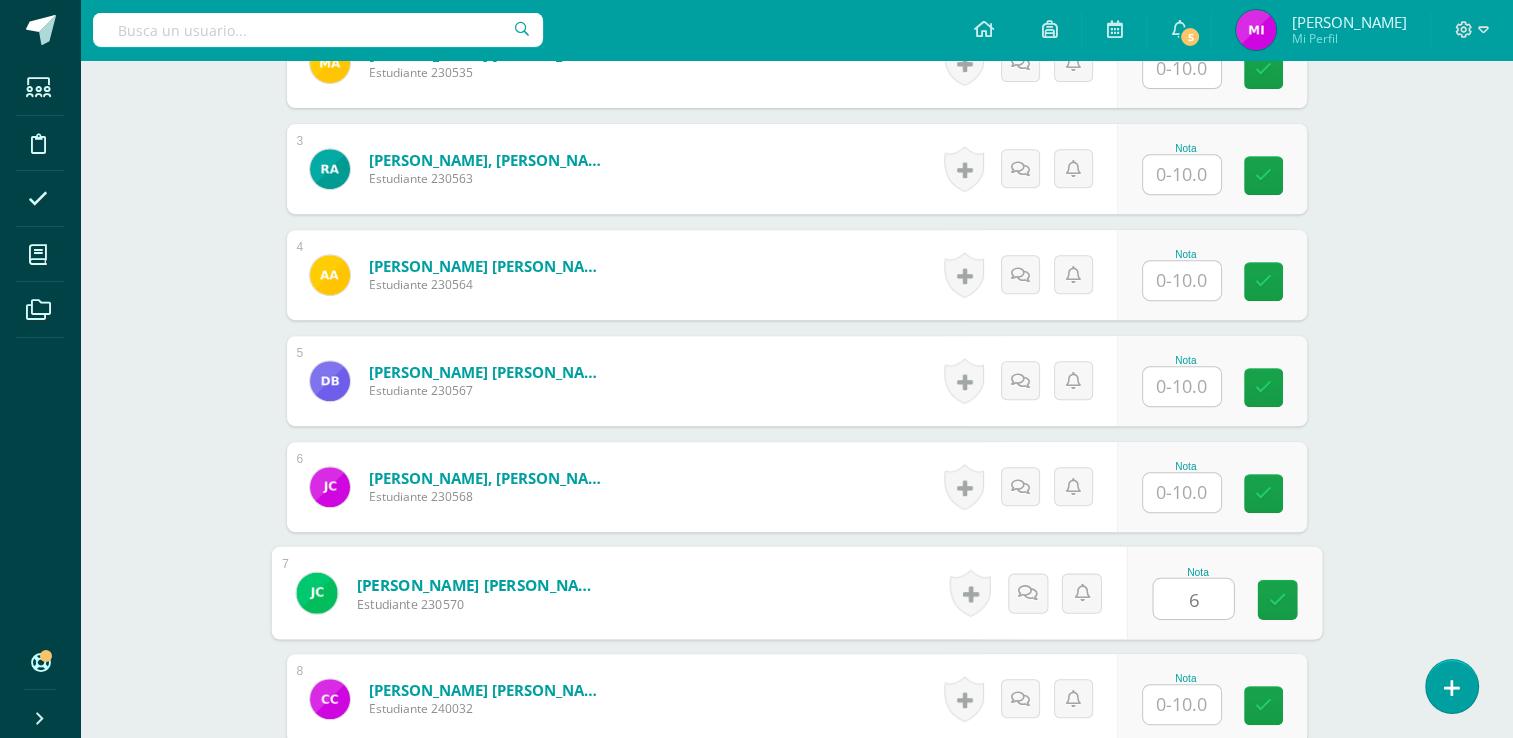 type on "6" 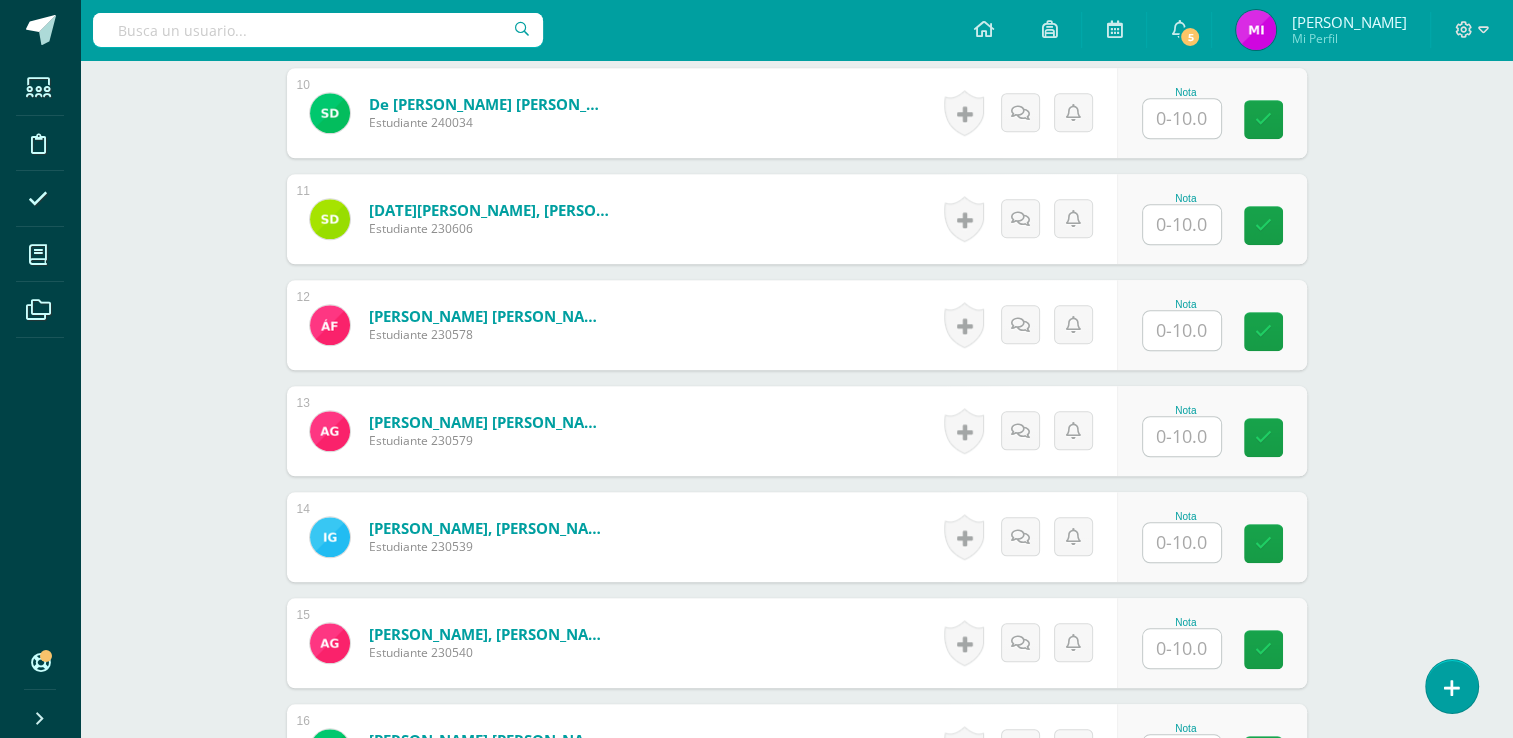 scroll, scrollTop: 1602, scrollLeft: 0, axis: vertical 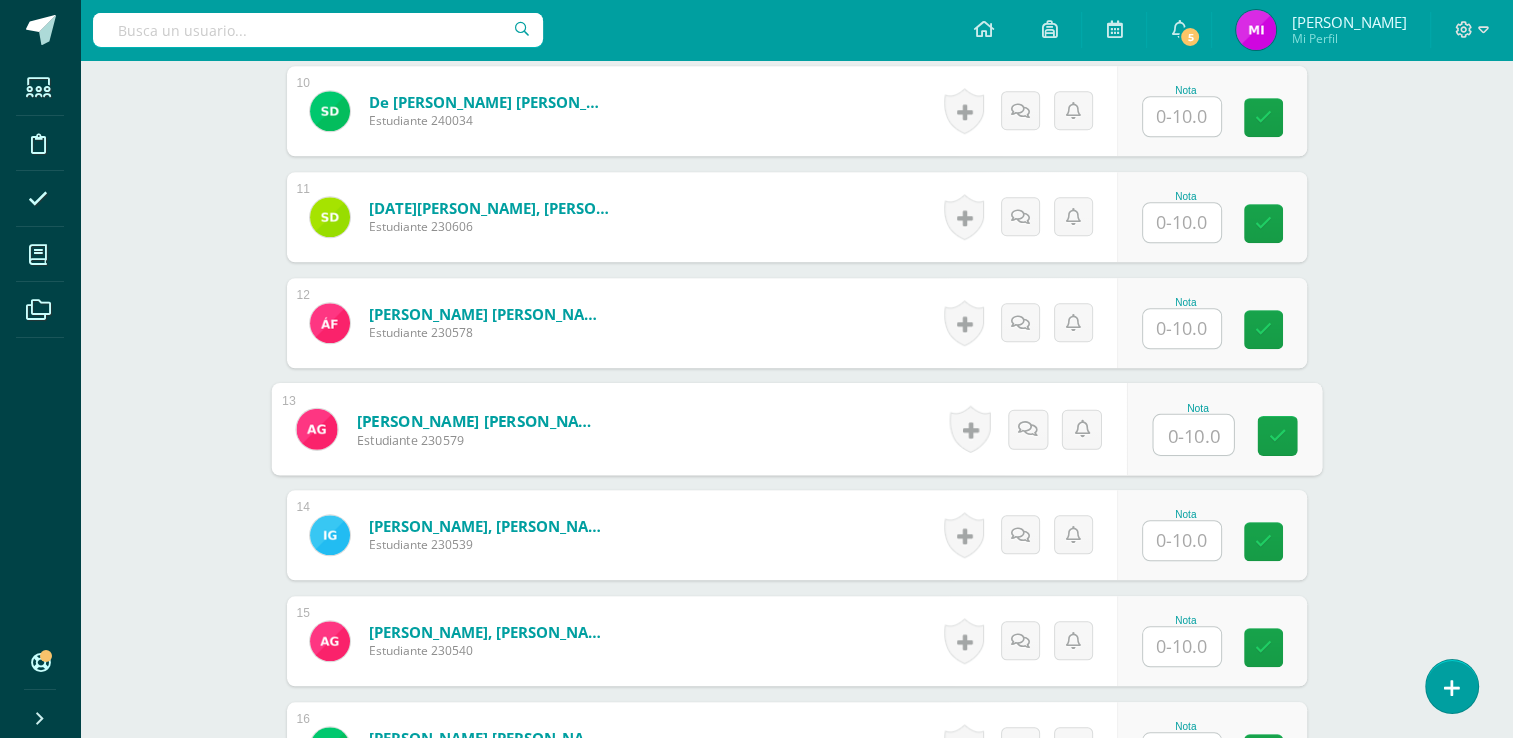 click at bounding box center (1193, 435) 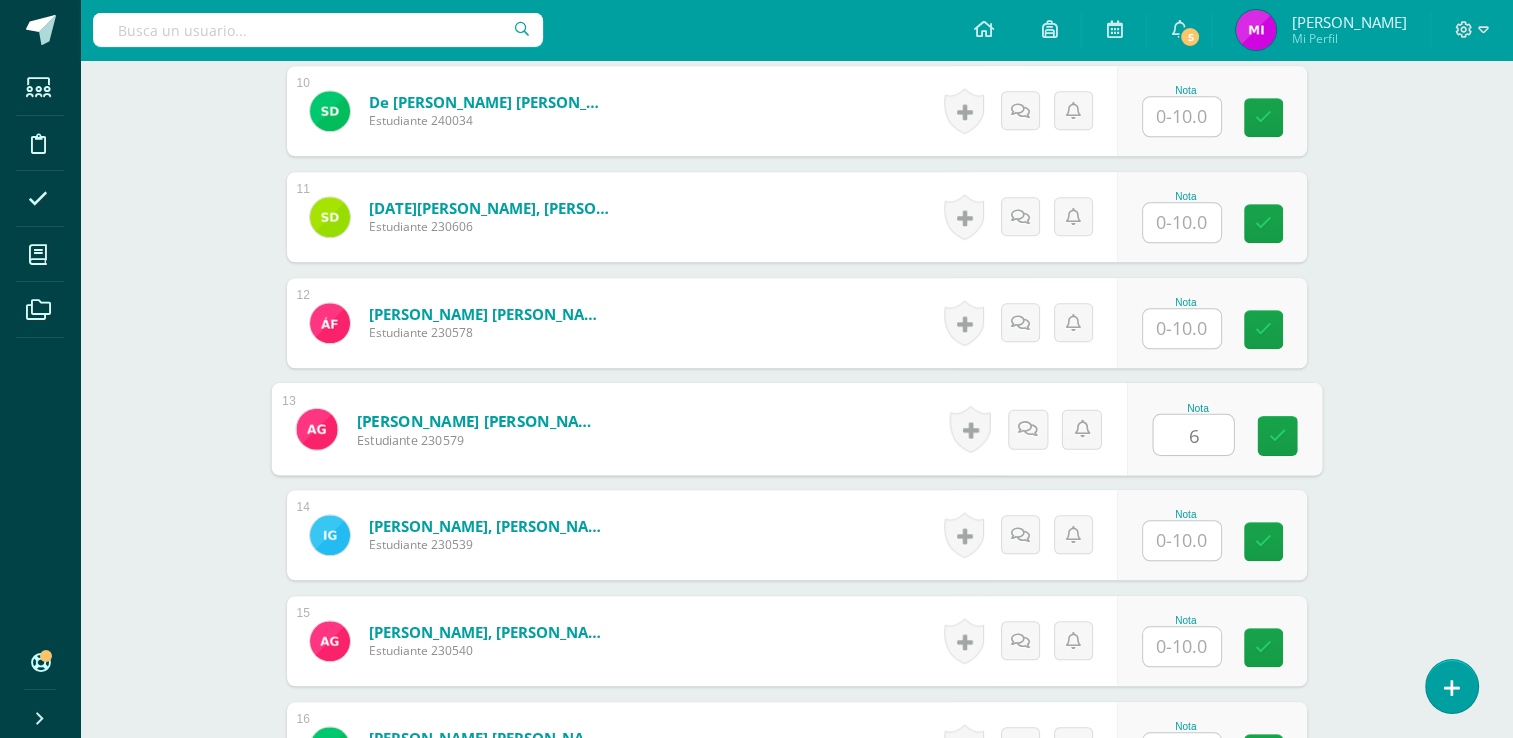 type on "6" 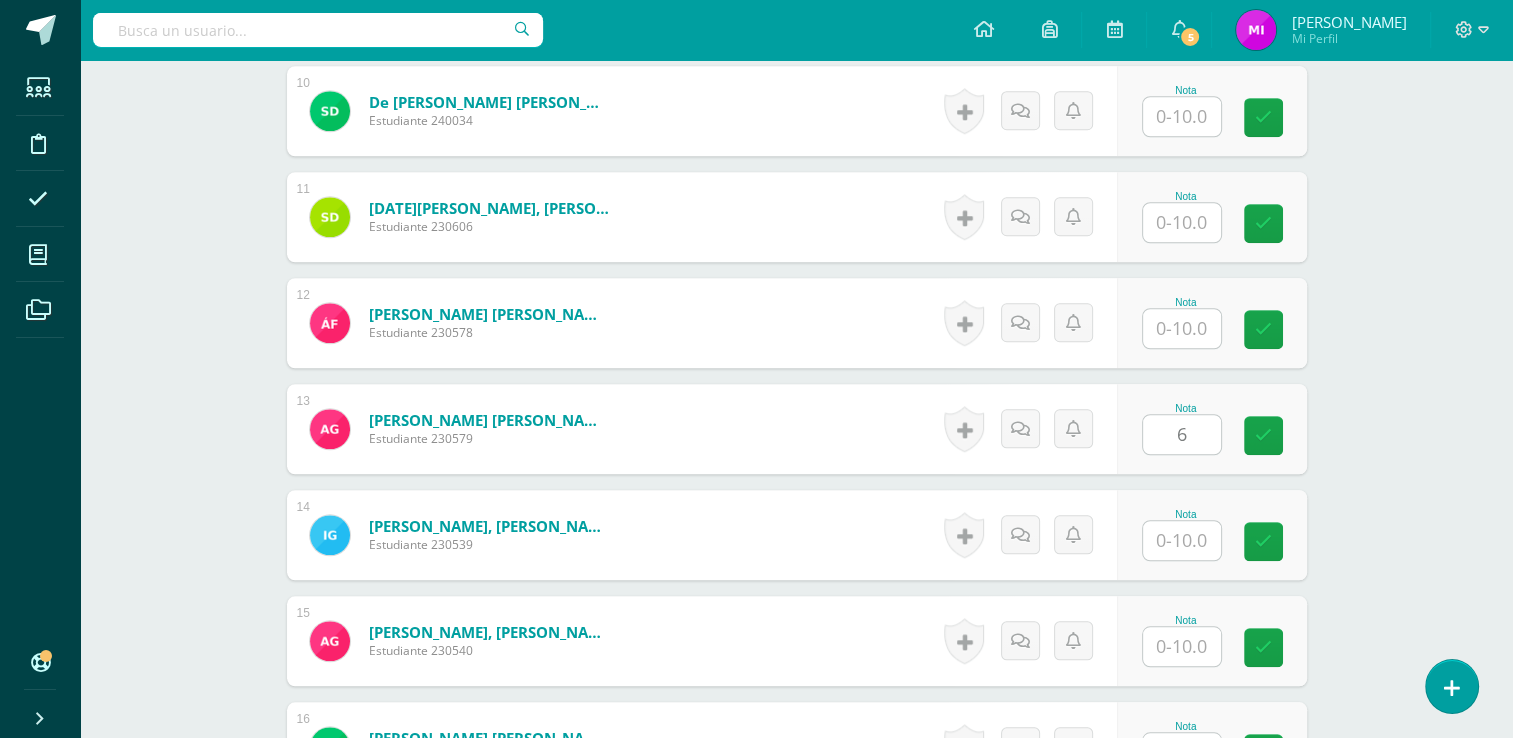 click on "Química
[PERSON_NAME]. Progra "Progra B"
Herramientas
Detalle de asistencias
Actividad
Anuncios
Actividades
Estudiantes
Planificación
Dosificación
Conferencias
¿Estás seguro que quieres  eliminar  esta actividad?
Esto borrará la actividad y cualquier nota que hayas registrado
permanentemente. Esta acción no se puede revertir. Cancelar Eliminar
Administración de escalas de valoración
escala de valoración
Aún no has creado una escala de valoración.
Cancelar Agregar nueva escala de valoración: Cancelar     Mostrar todos" at bounding box center (796, 322) 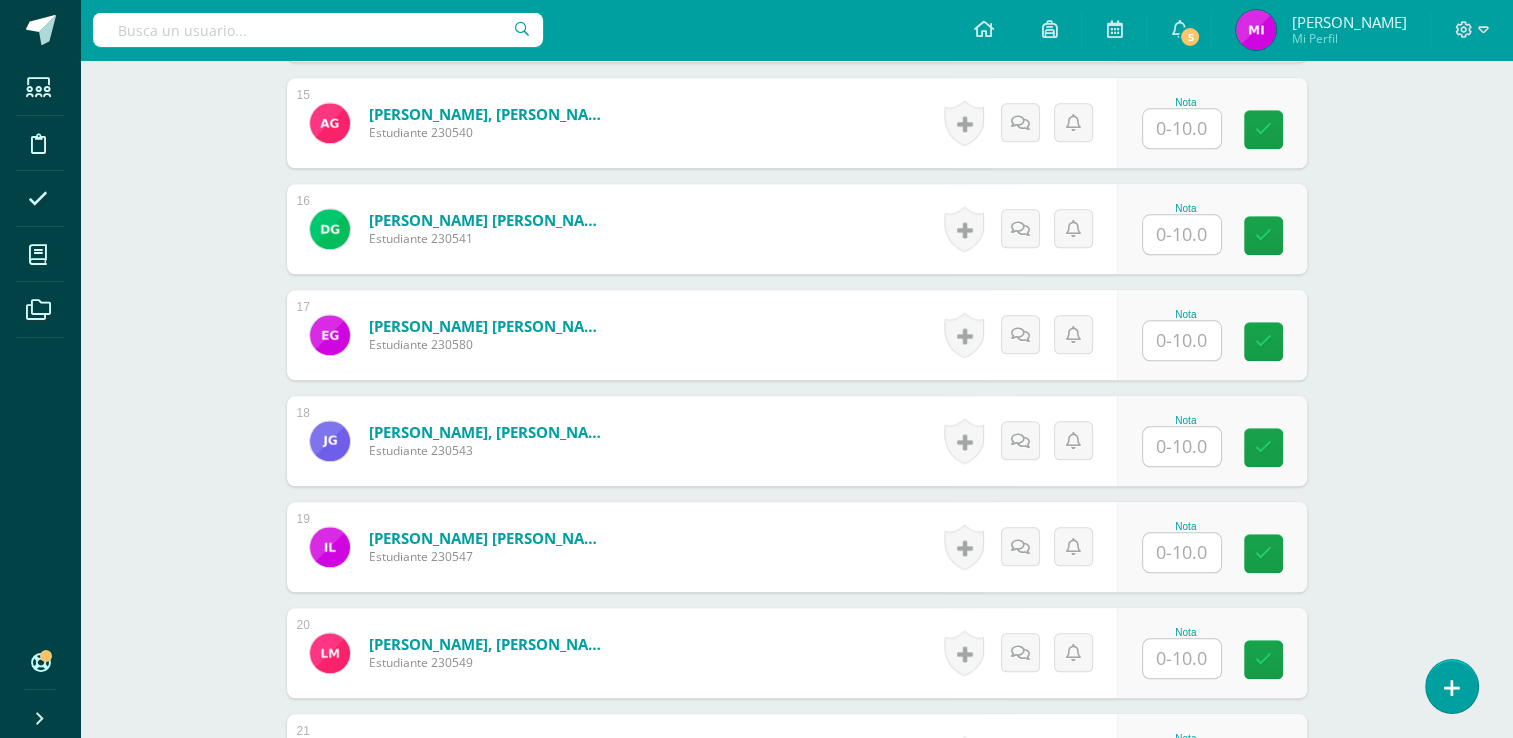 scroll, scrollTop: 2122, scrollLeft: 0, axis: vertical 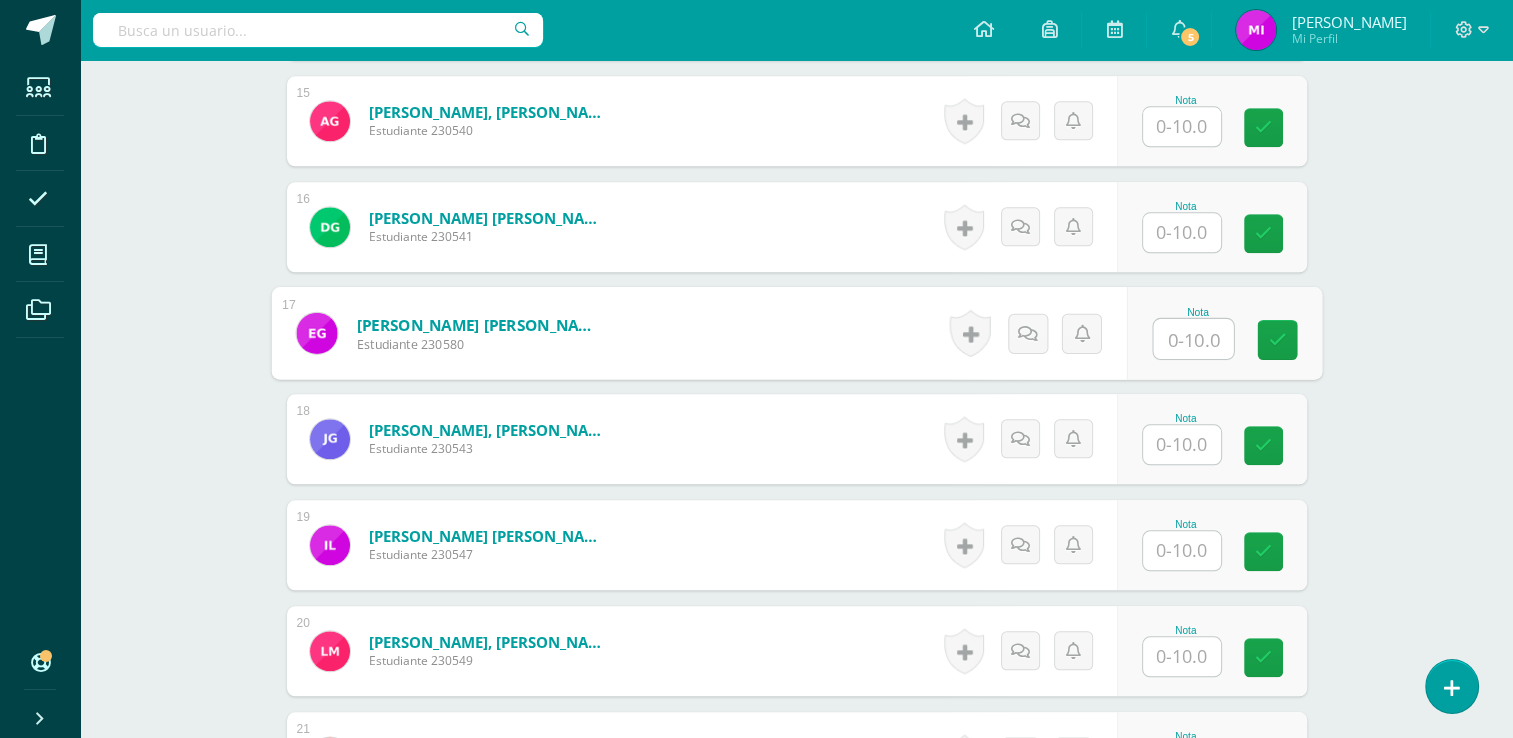 click at bounding box center (1193, 339) 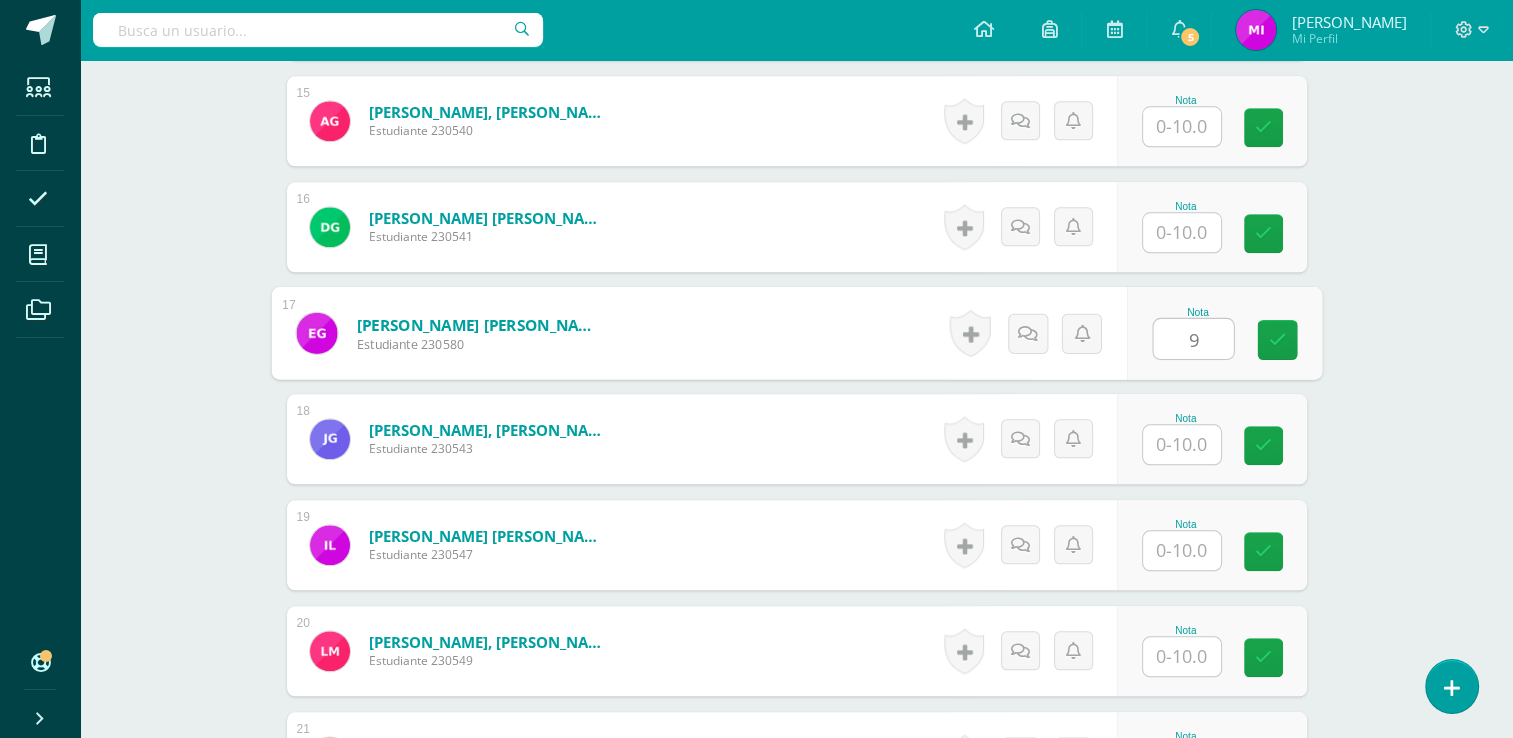 type on "9" 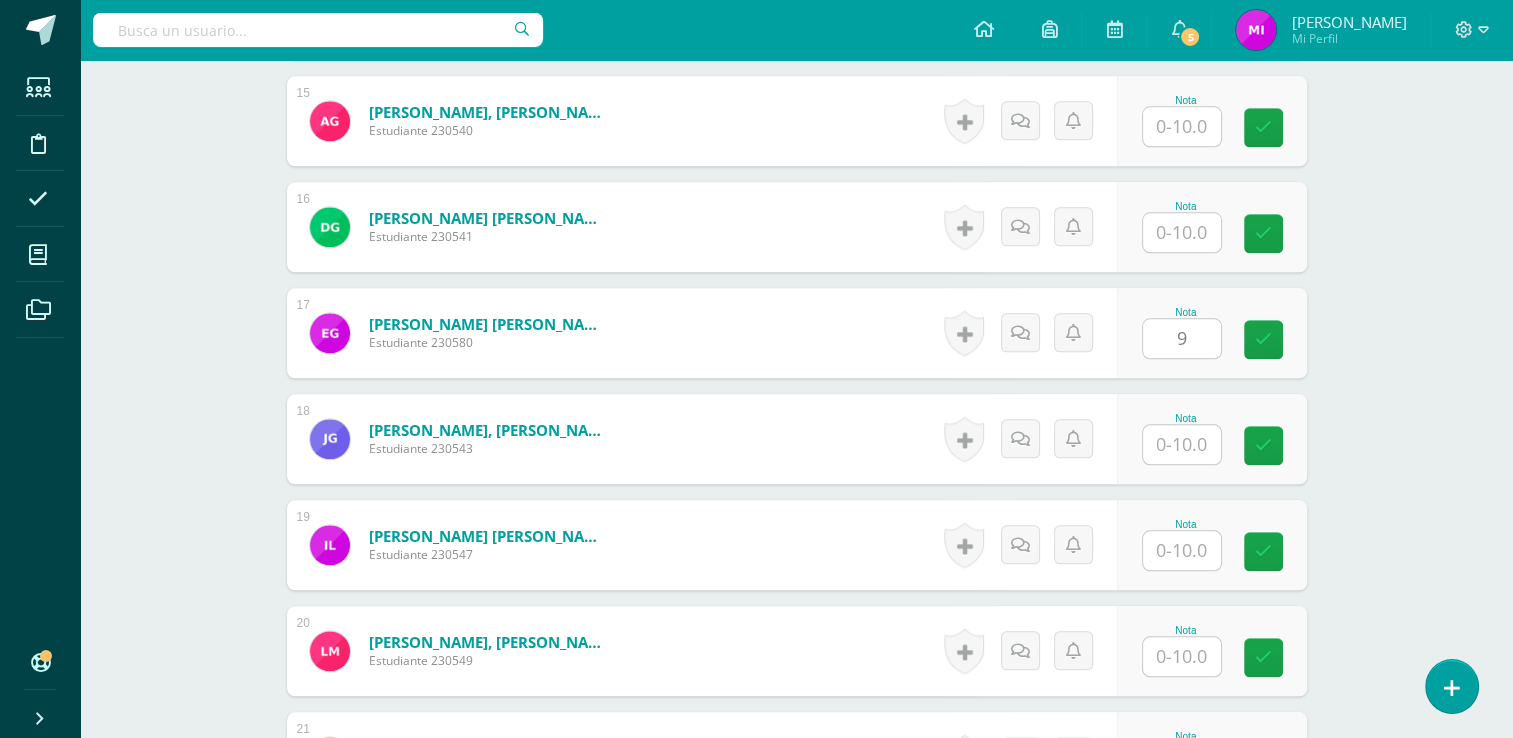 click on "Química
[PERSON_NAME]. Progra "Progra B"
Herramientas
Detalle de asistencias
Actividad
Anuncios
Actividades
Estudiantes
Planificación
Dosificación
Conferencias
¿Estás seguro que quieres  eliminar  esta actividad?
Esto borrará la actividad y cualquier nota que hayas registrado
permanentemente. Esta acción no se puede revertir. Cancelar Eliminar
Administración de escalas de valoración
escala de valoración
Aún no has creado una escala de valoración.
Cancelar Agregar nueva escala de valoración: Cancelar     Mostrar todos" at bounding box center (796, -198) 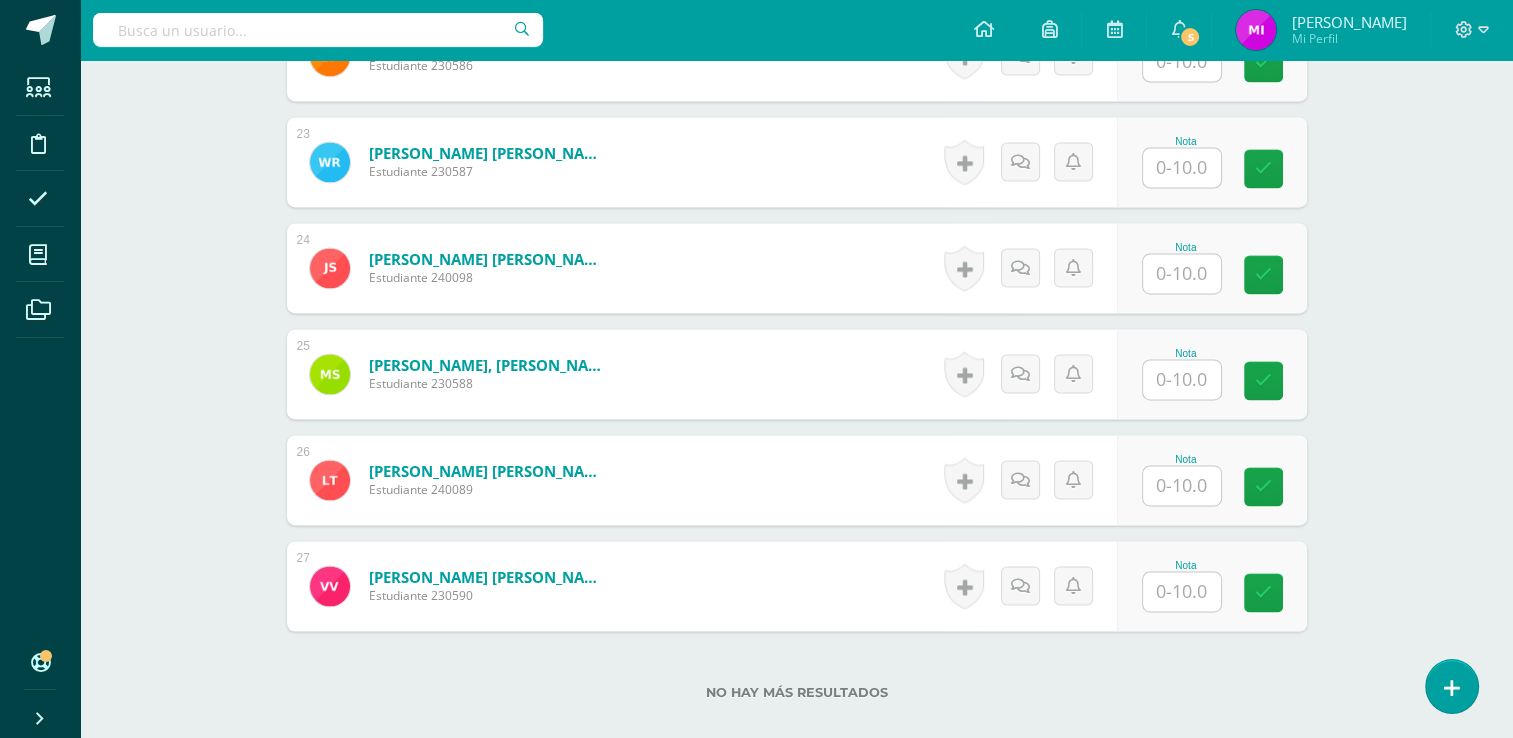 scroll, scrollTop: 2890, scrollLeft: 0, axis: vertical 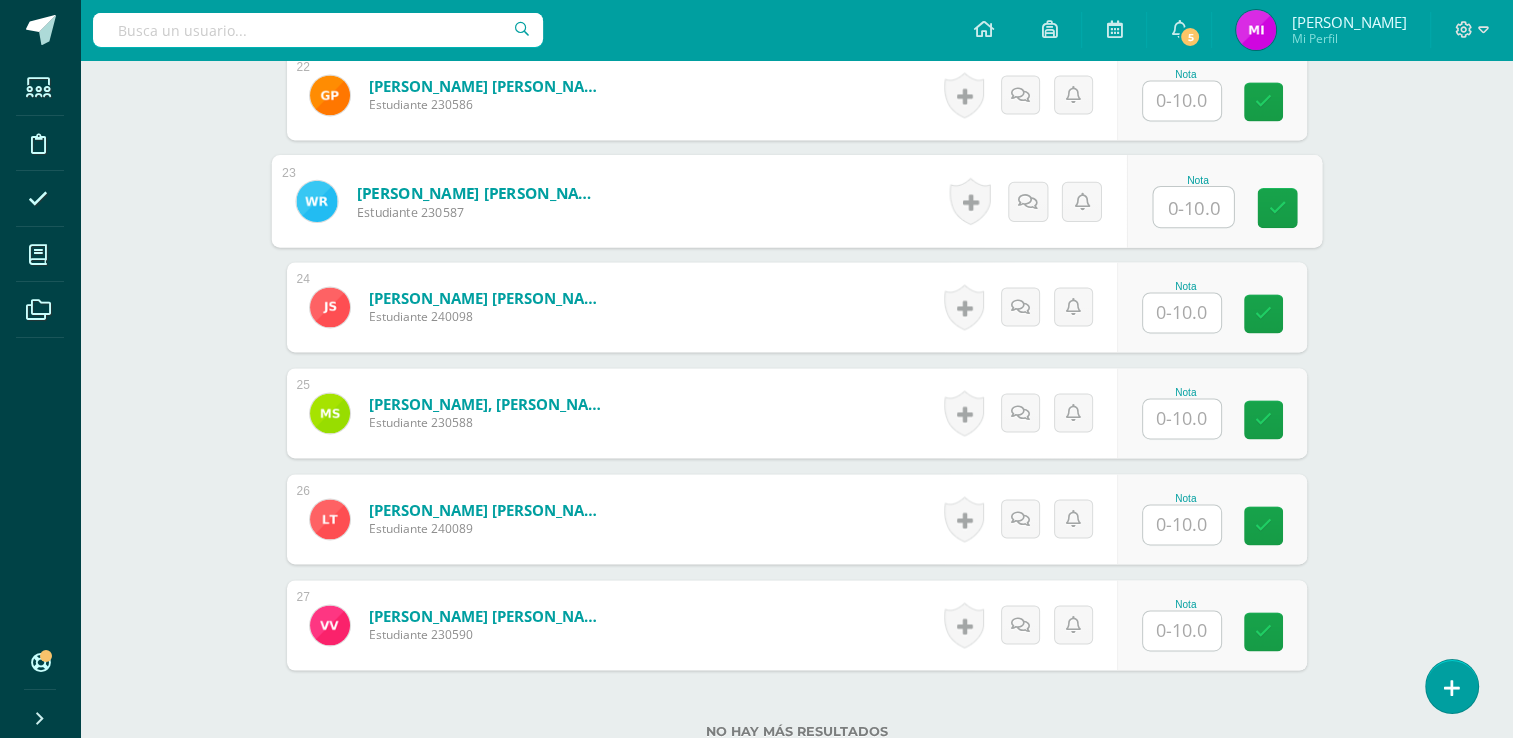 click at bounding box center (1193, 207) 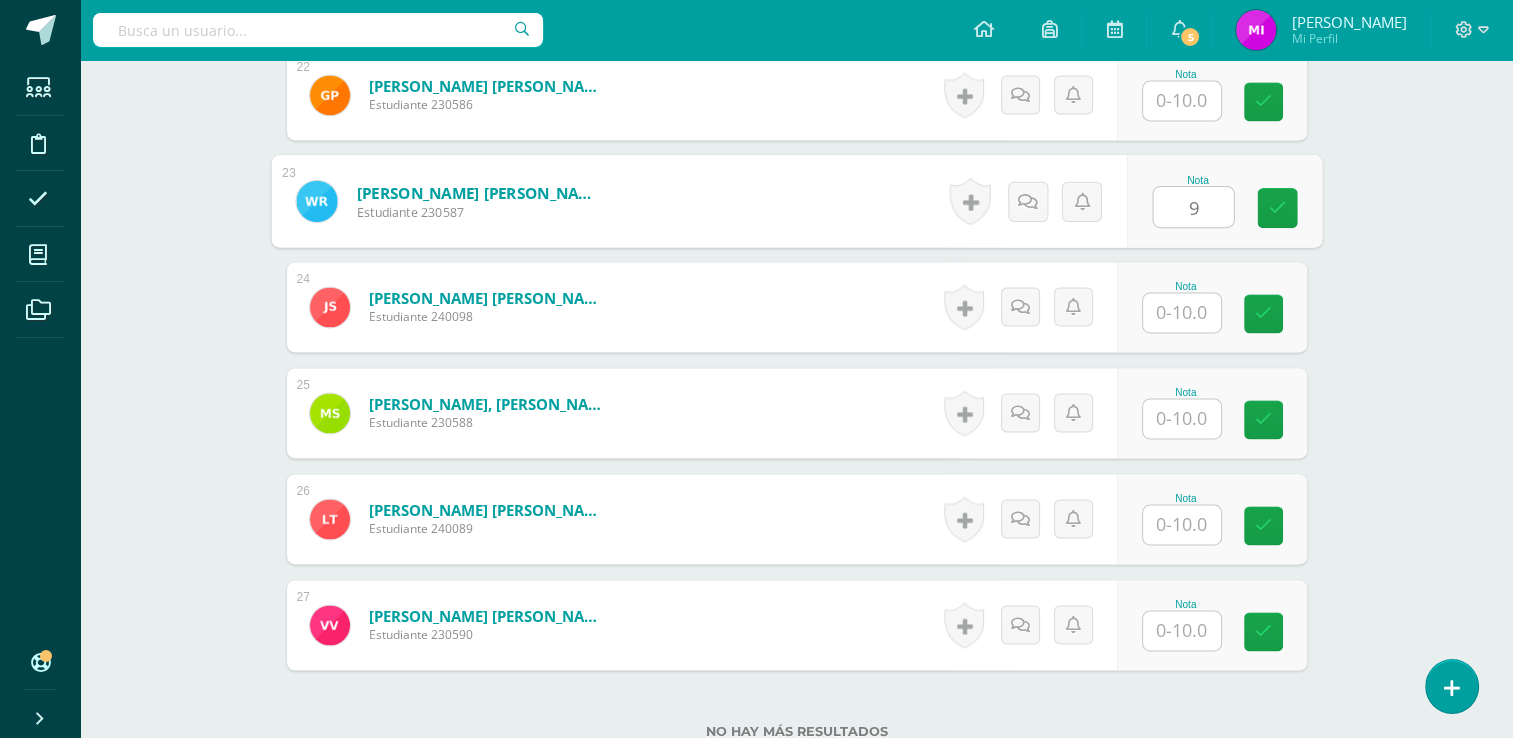 type on "9" 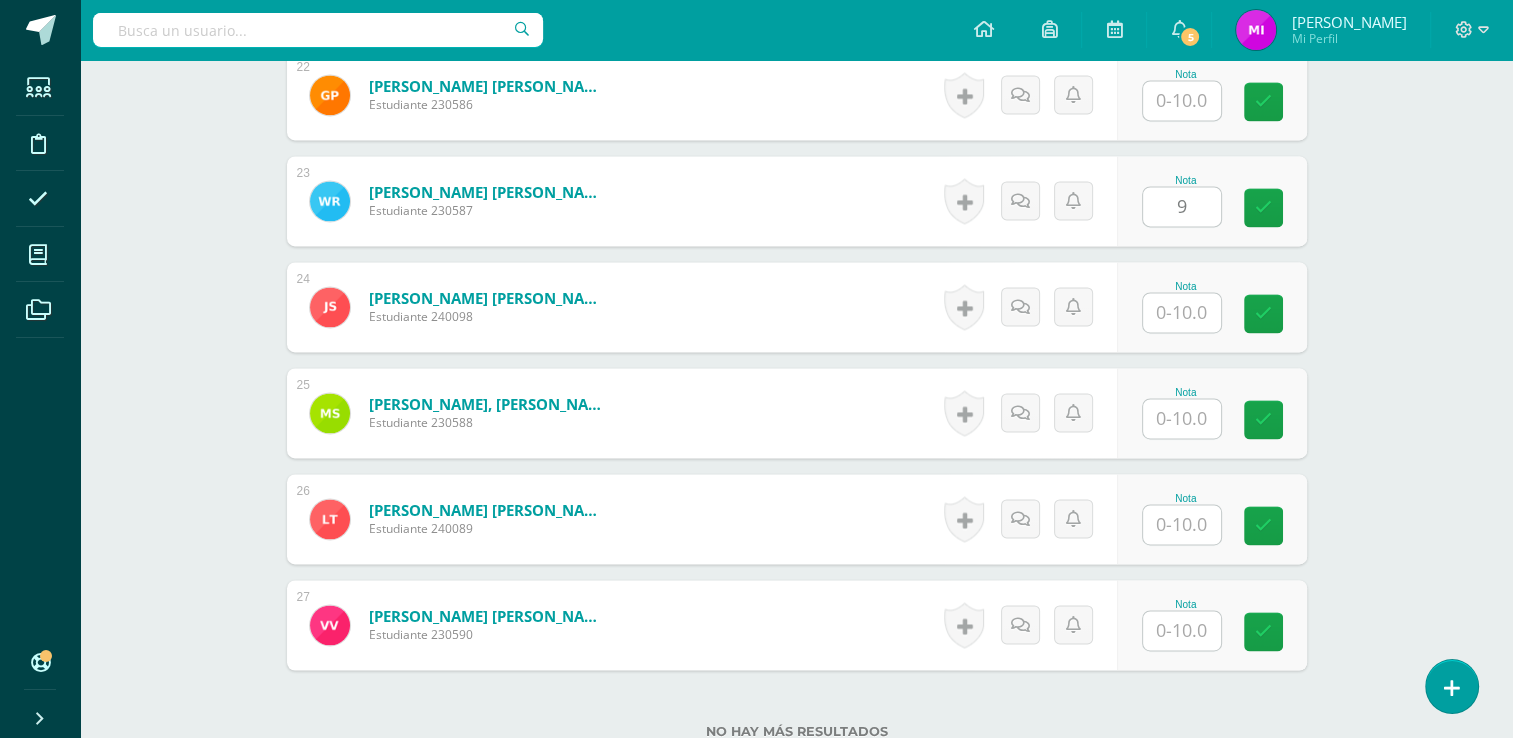 click on "Química
[PERSON_NAME]. Progra "Progra B"
Herramientas
Detalle de asistencias
Actividad
Anuncios
Actividades
Estudiantes
Planificación
Dosificación
Conferencias
¿Estás seguro que quieres  eliminar  esta actividad?
Esto borrará la actividad y cualquier nota que hayas registrado
permanentemente. Esta acción no se puede revertir. Cancelar Eliminar
Administración de escalas de valoración
escala de valoración
Aún no has creado una escala de valoración.
Cancelar Agregar nueva escala de valoración: Cancelar     Mostrar todos" at bounding box center (796, -966) 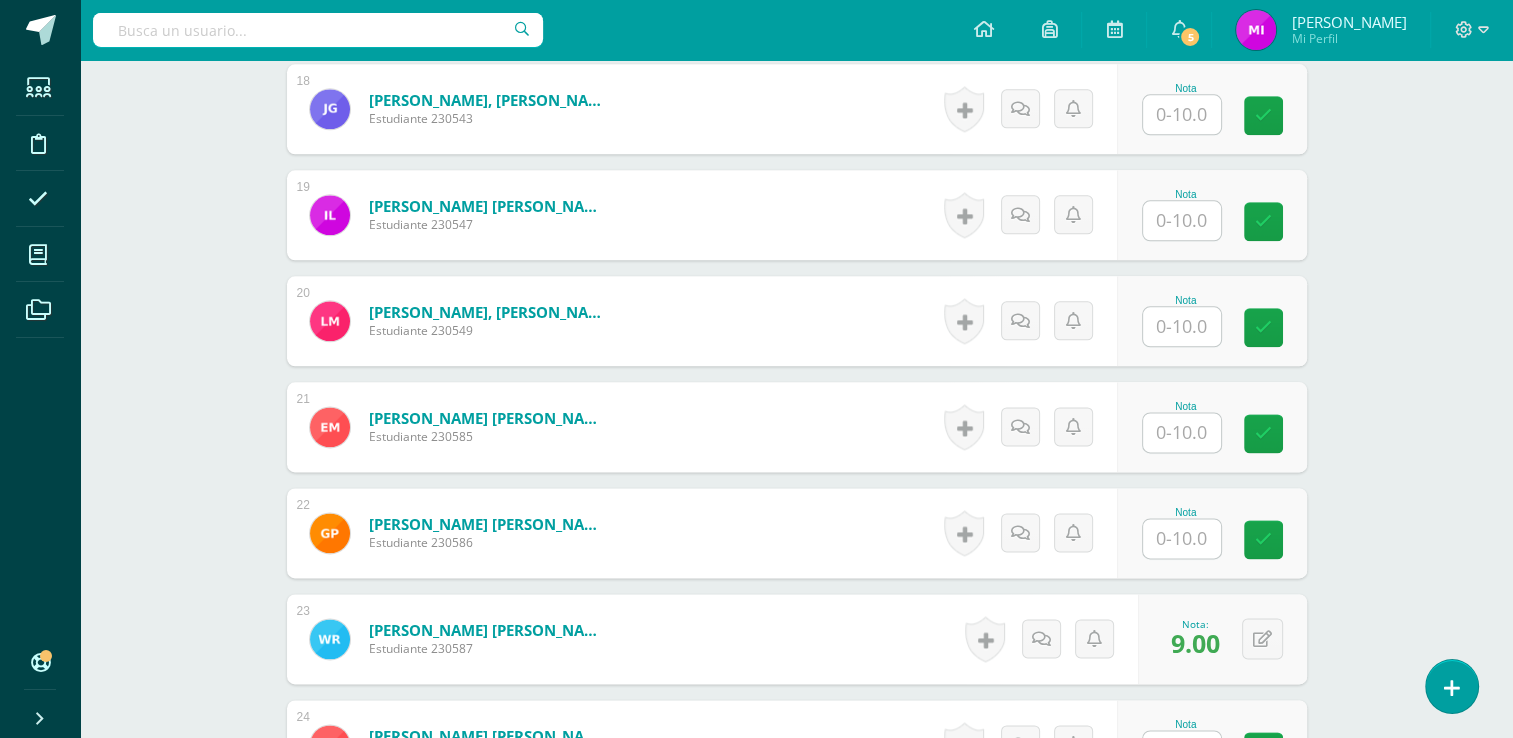 scroll, scrollTop: 2450, scrollLeft: 0, axis: vertical 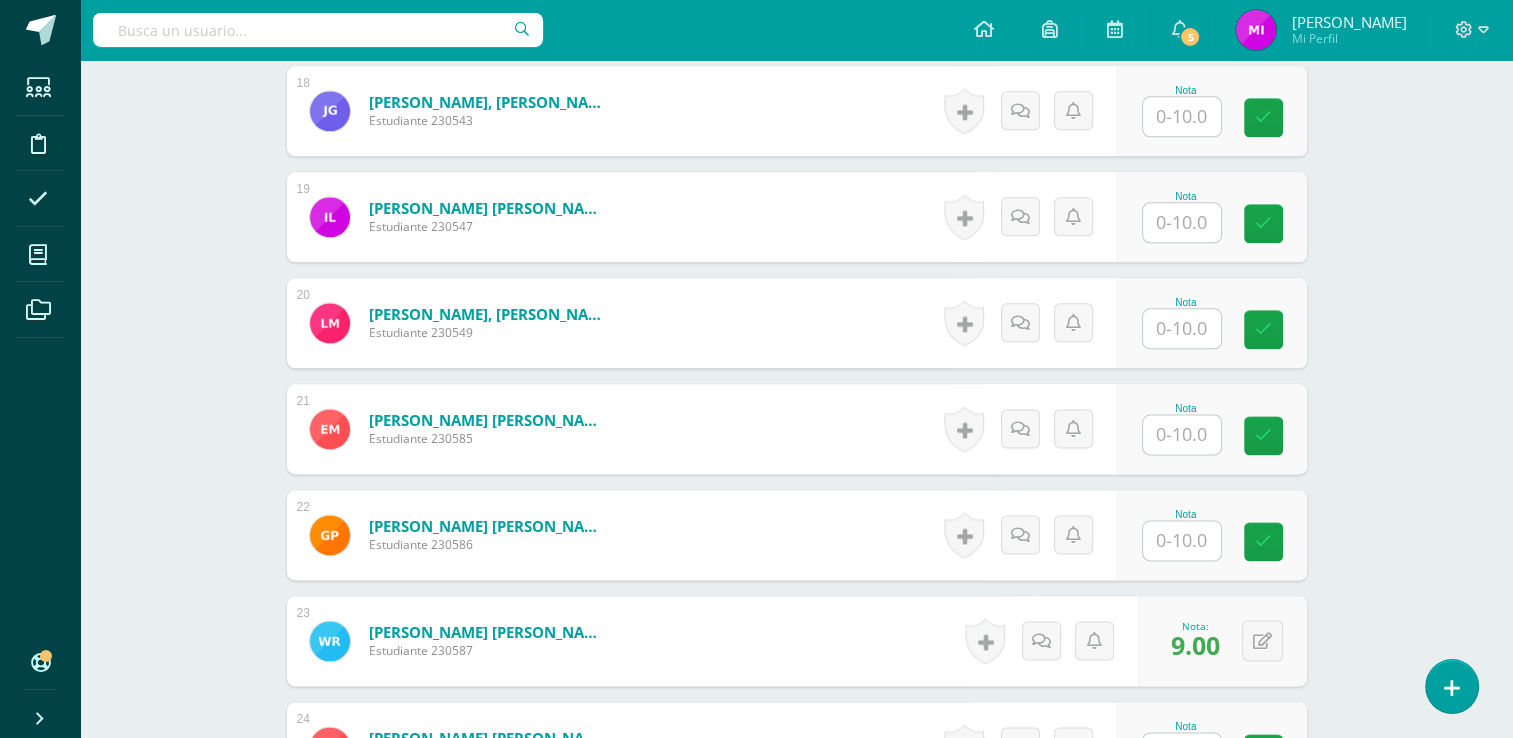 click at bounding box center [1182, 434] 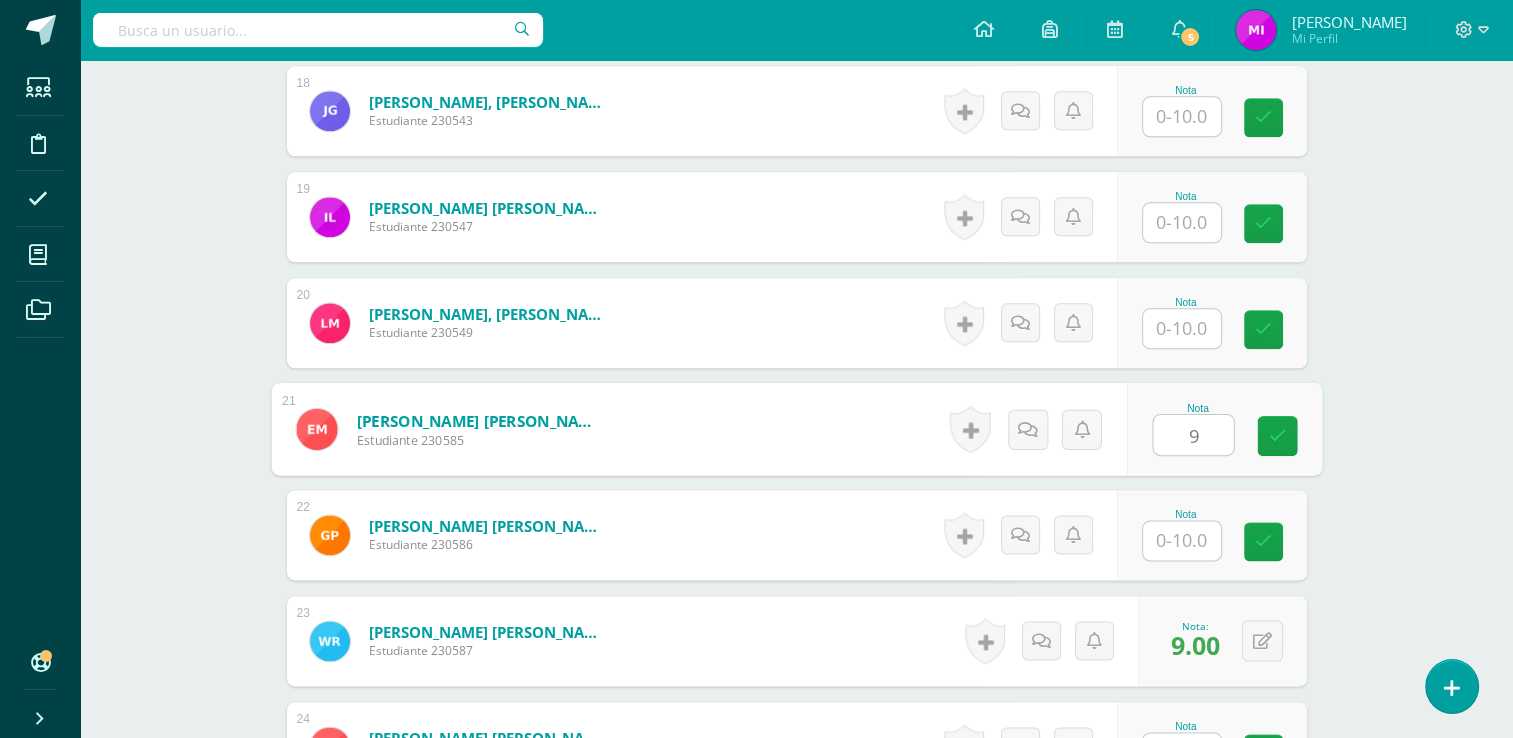 type on "9" 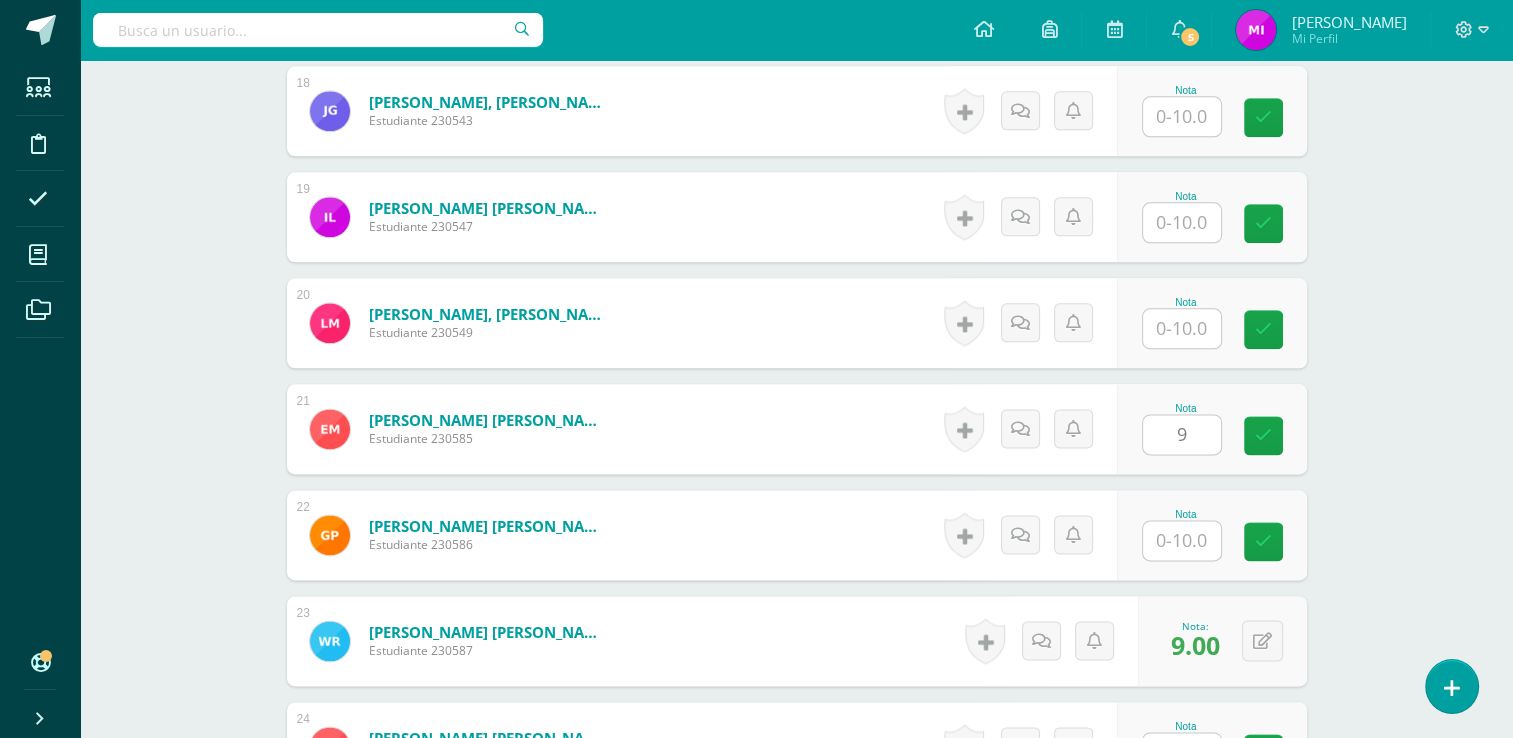 click on "Química
[PERSON_NAME]. Progra "Progra B"
Herramientas
Detalle de asistencias
Actividad
Anuncios
Actividades
Estudiantes
Planificación
Dosificación
Conferencias
¿Estás seguro que quieres  eliminar  esta actividad?
Esto borrará la actividad y cualquier nota que hayas registrado
permanentemente. Esta acción no se puede revertir. Cancelar Eliminar
Administración de escalas de valoración
escala de valoración
Aún no has creado una escala de valoración.
Cancelar Agregar nueva escala de valoración: Cancelar     Mostrar todos" at bounding box center [796, -526] 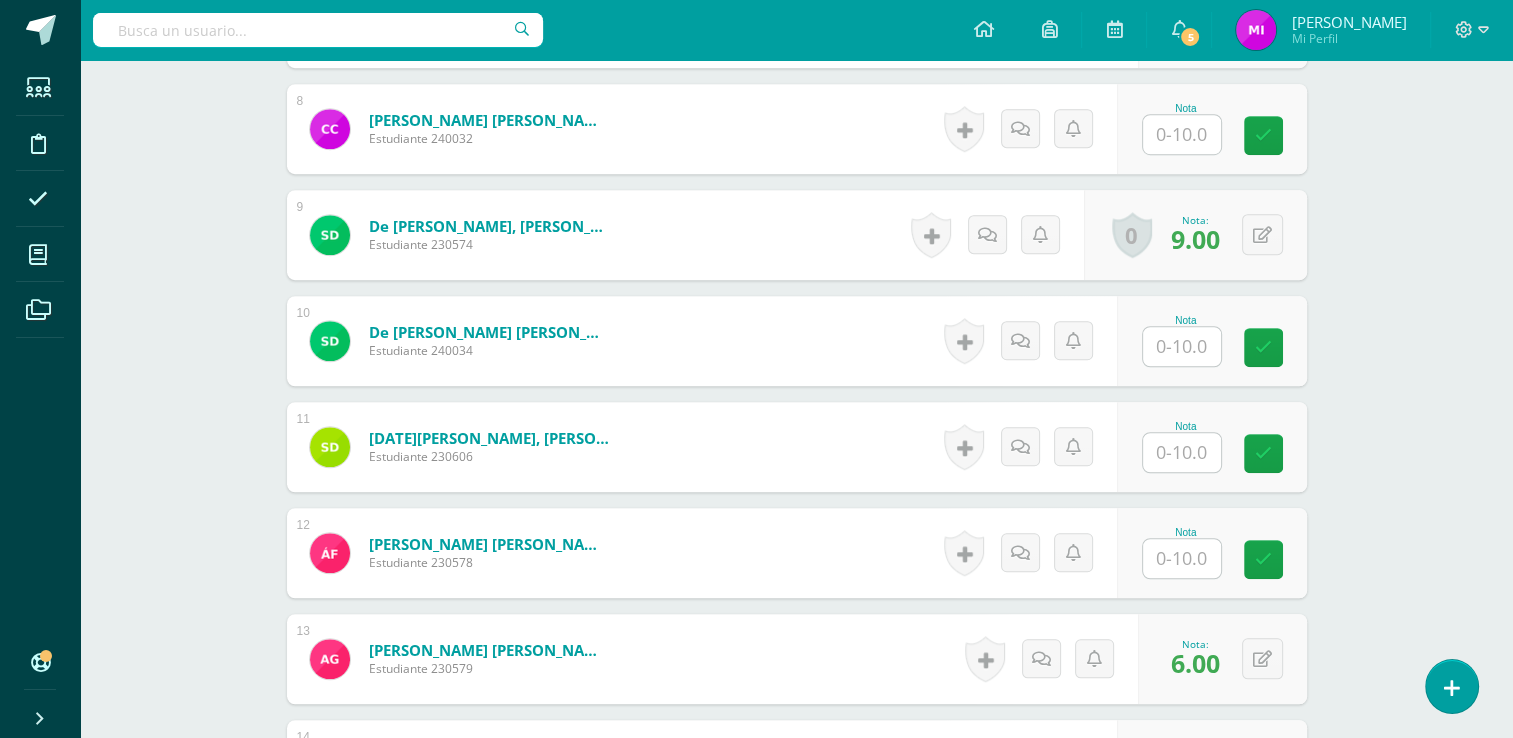 scroll, scrollTop: 1370, scrollLeft: 0, axis: vertical 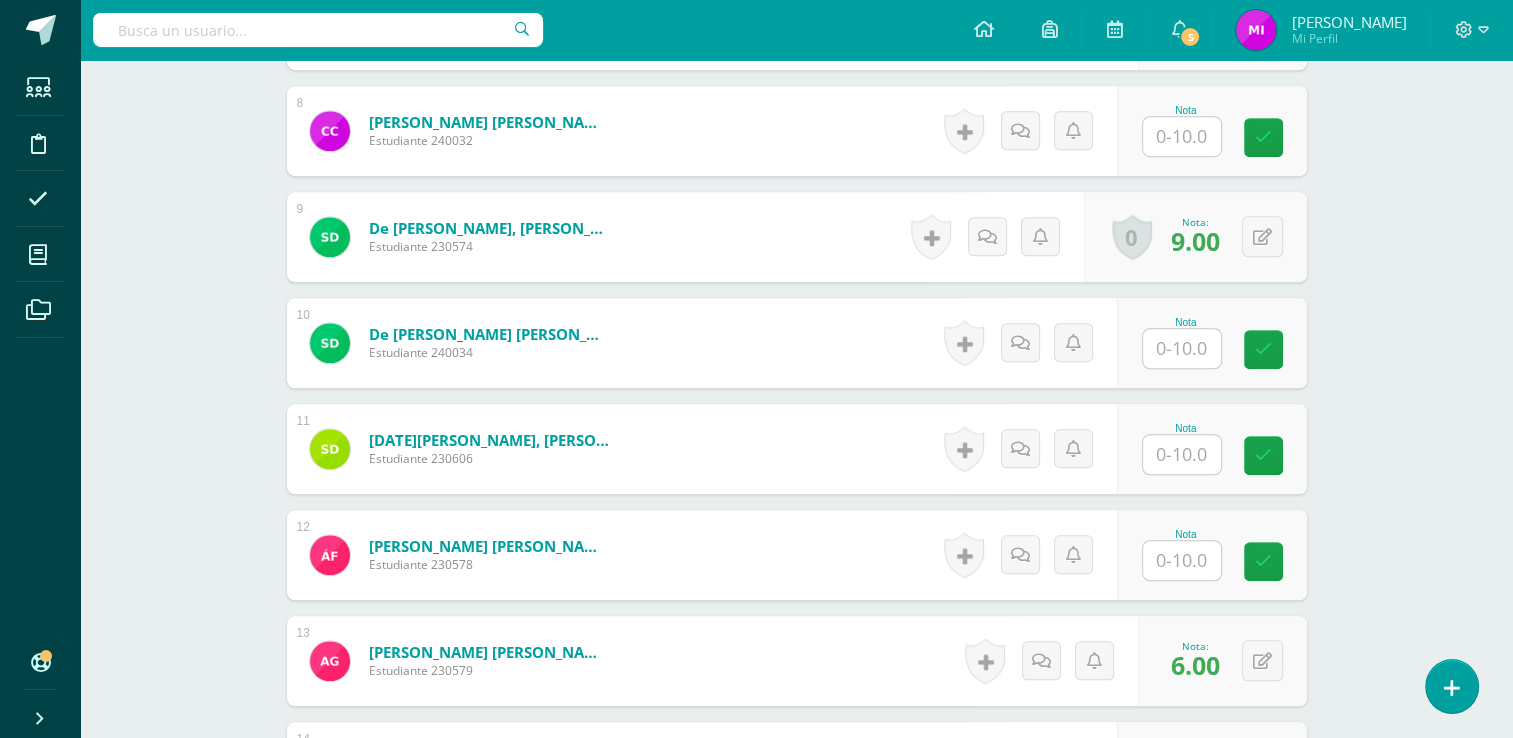 click at bounding box center (1182, 348) 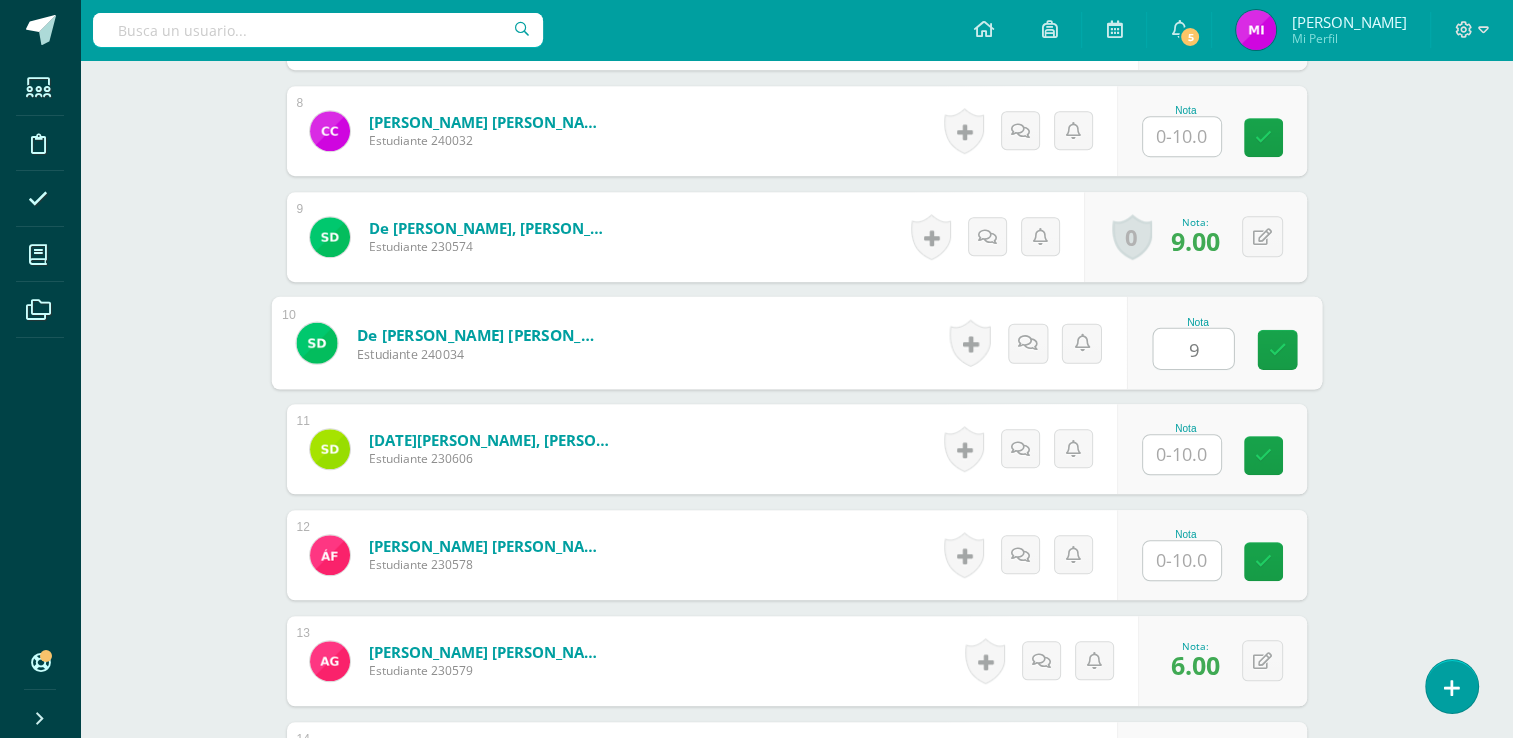 type on "9" 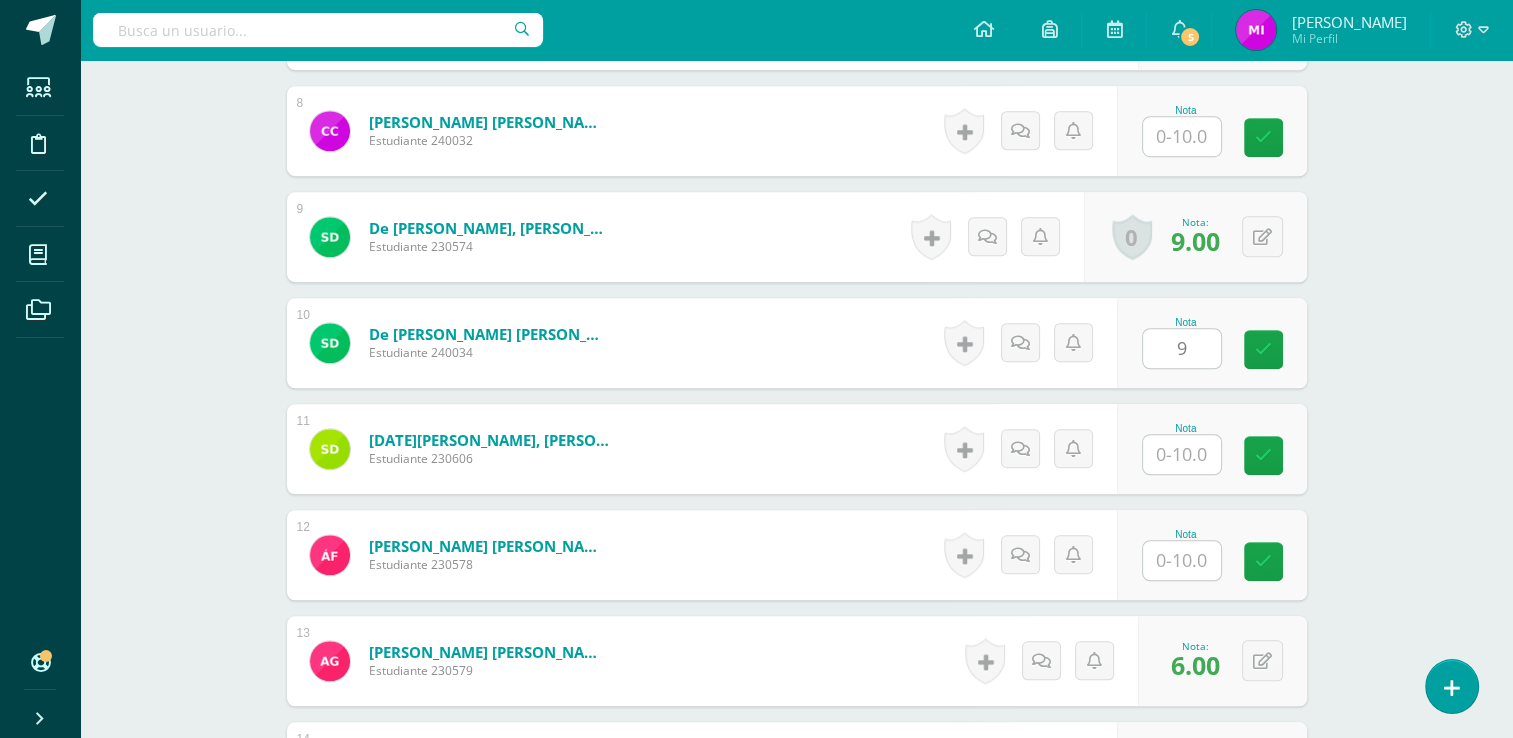 click on "Química
[PERSON_NAME]. Progra "Progra B"
Herramientas
Detalle de asistencias
Actividad
Anuncios
Actividades
Estudiantes
Planificación
Dosificación
Conferencias
¿Estás seguro que quieres  eliminar  esta actividad?
Esto borrará la actividad y cualquier nota que hayas registrado
permanentemente. Esta acción no se puede revertir. Cancelar Eliminar
Administración de escalas de valoración
escala de valoración
Aún no has creado una escala de valoración.
Cancelar Agregar nueva escala de valoración: Cancelar     Mostrar todos" at bounding box center (796, 554) 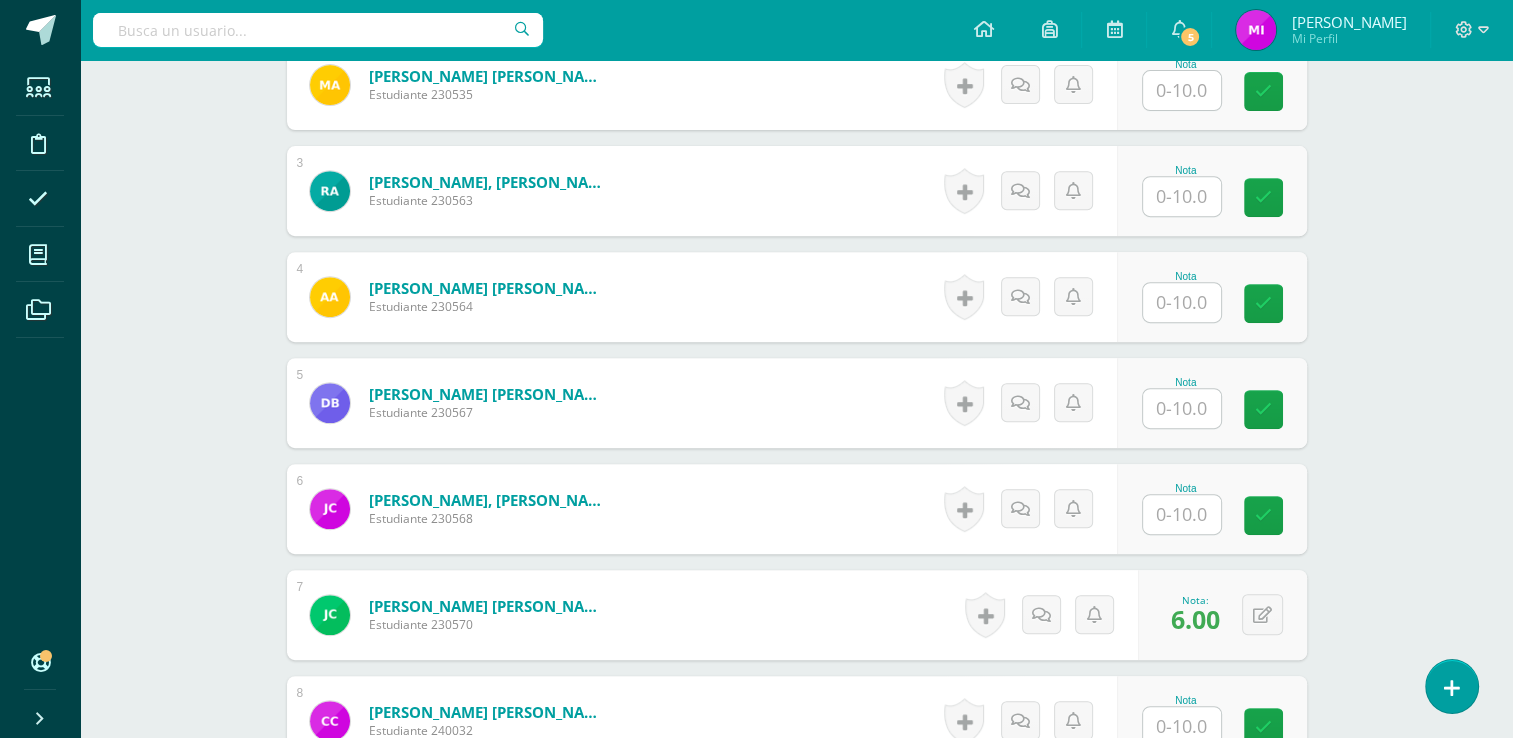 scroll, scrollTop: 770, scrollLeft: 0, axis: vertical 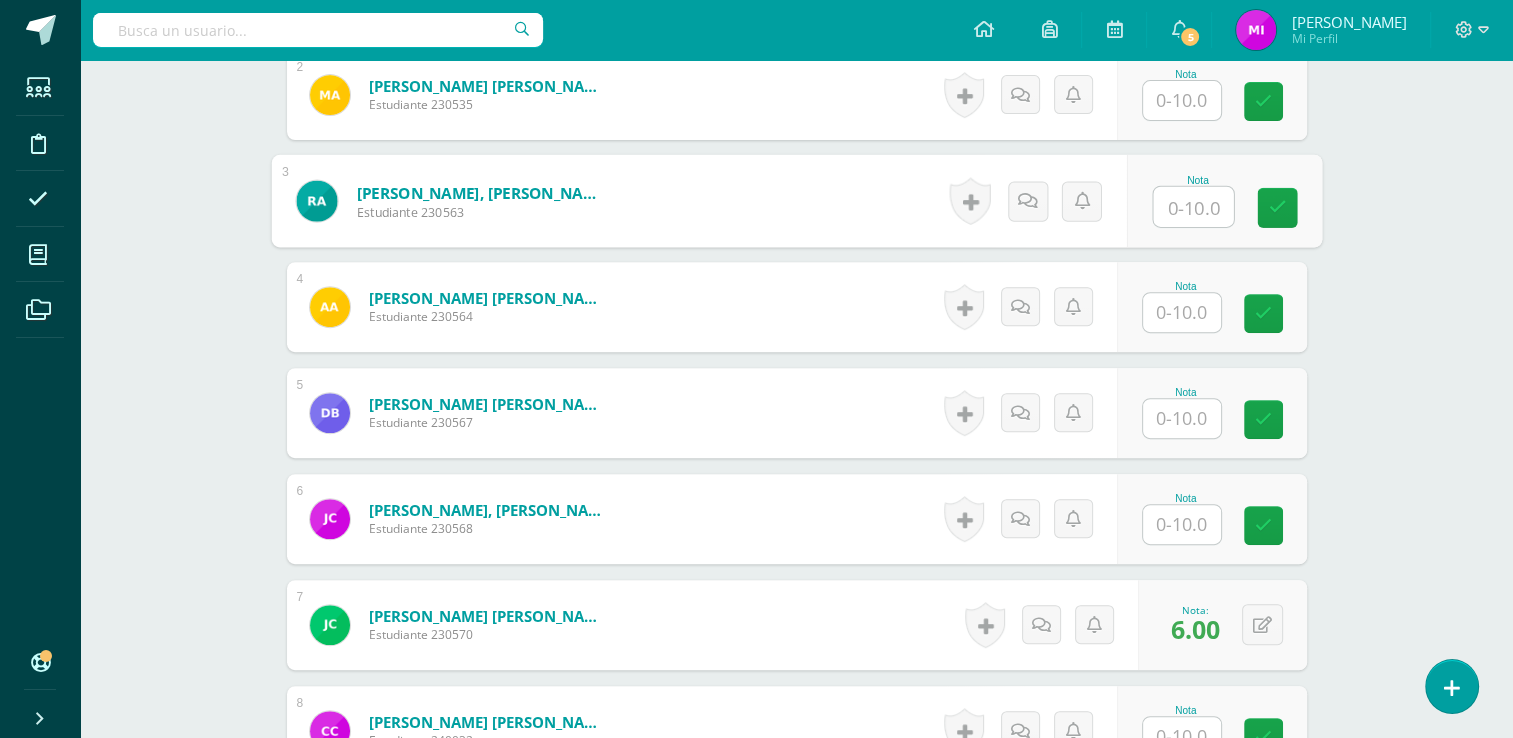 click at bounding box center [1193, 207] 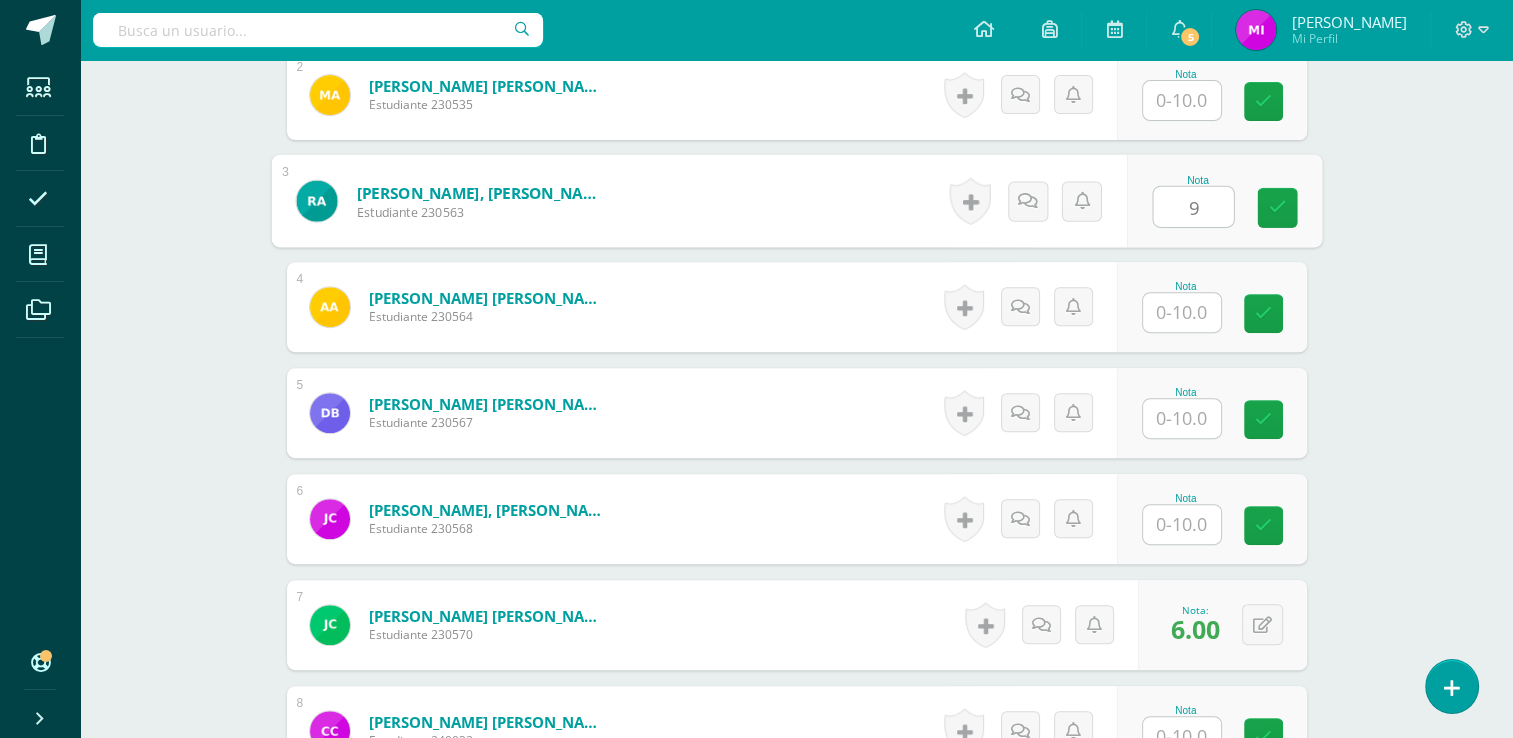type on "9" 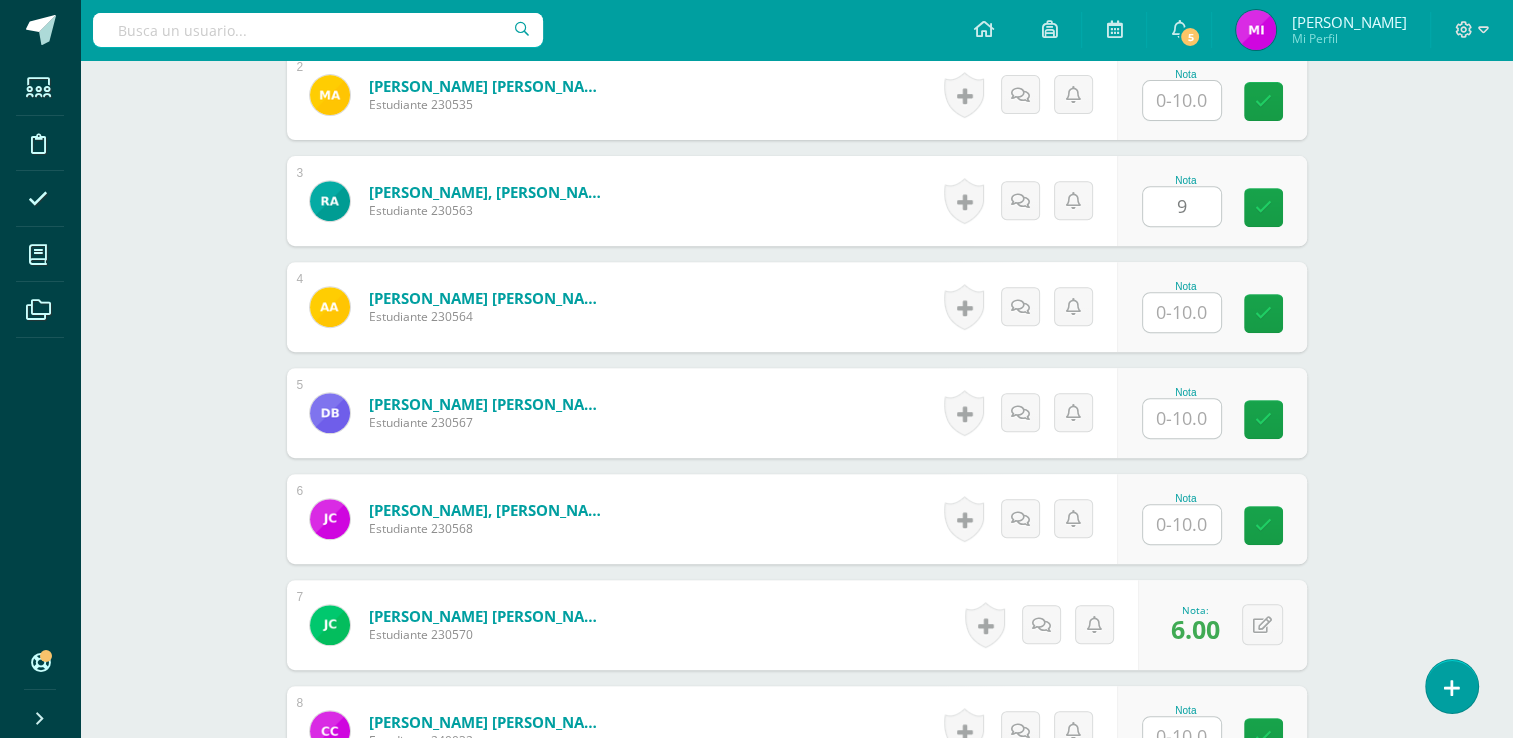click on "Química
[PERSON_NAME]. Progra "Progra B"
Herramientas
Detalle de asistencias
Actividad
Anuncios
Actividades
Estudiantes
Planificación
Dosificación
Conferencias
¿Estás seguro que quieres  eliminar  esta actividad?
Esto borrará la actividad y cualquier nota que hayas registrado
permanentemente. Esta acción no se puede revertir. Cancelar Eliminar
Administración de escalas de valoración
escala de valoración
Aún no has creado una escala de valoración.
Cancelar Agregar nueva escala de valoración: Cancelar     Mostrar todos" at bounding box center (796, 1154) 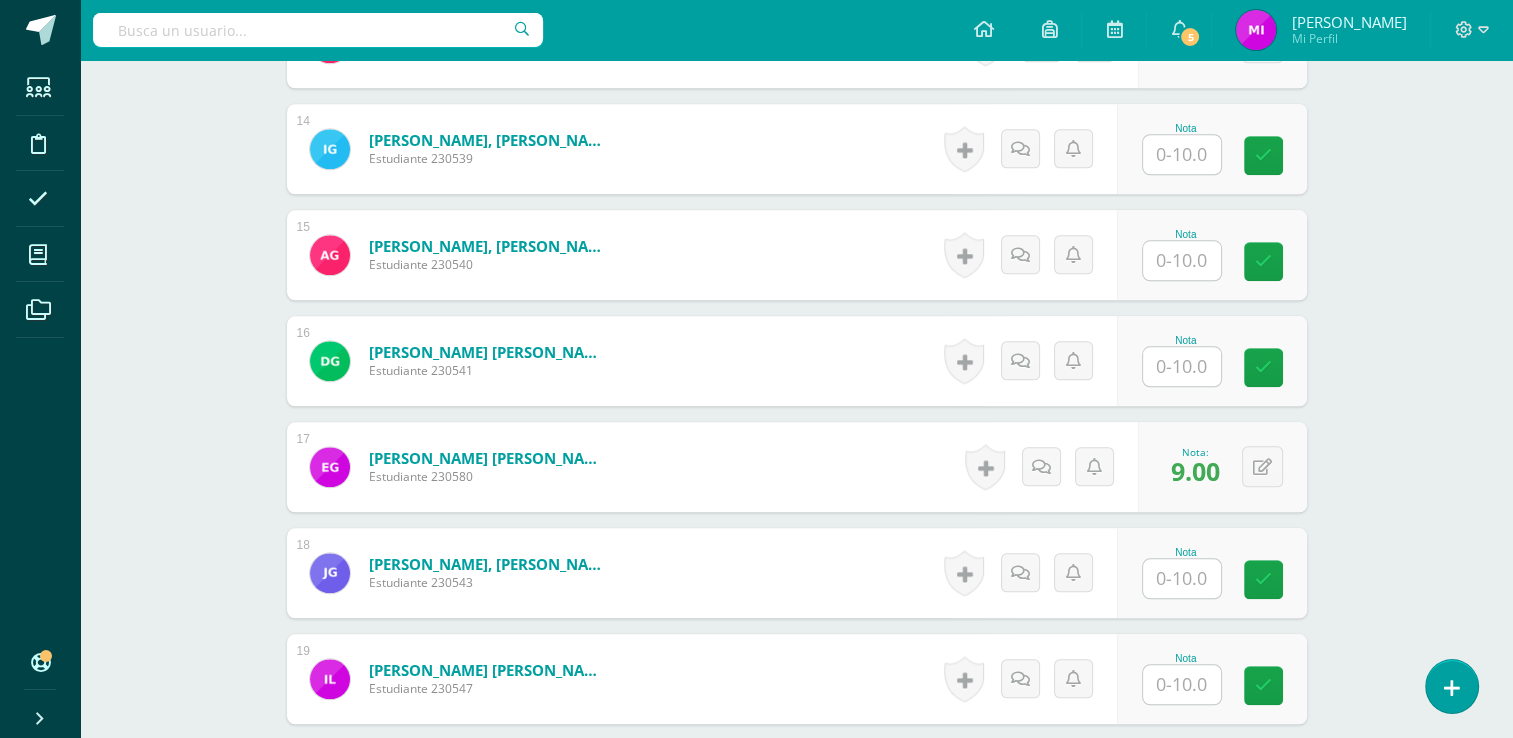 scroll, scrollTop: 2010, scrollLeft: 0, axis: vertical 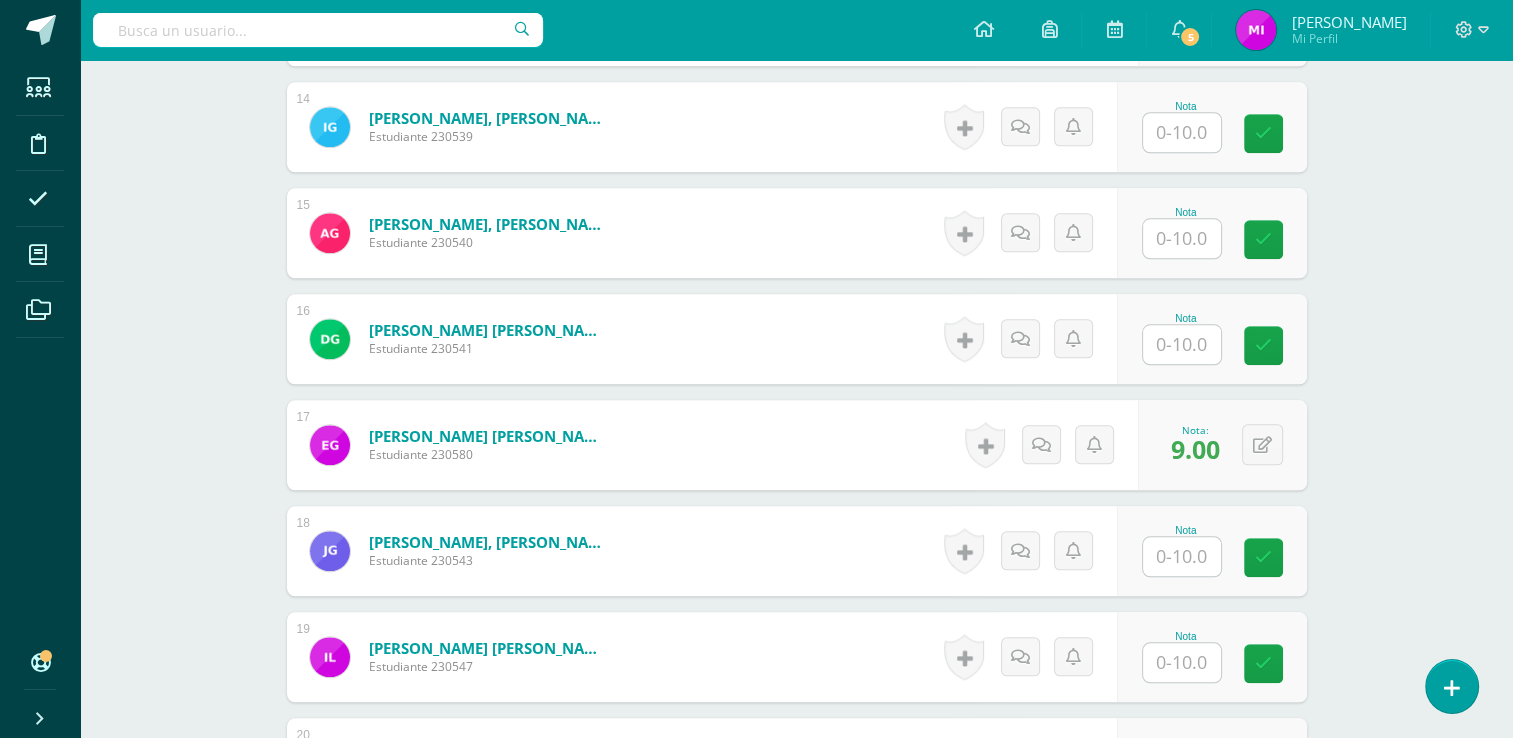 click at bounding box center (1182, 556) 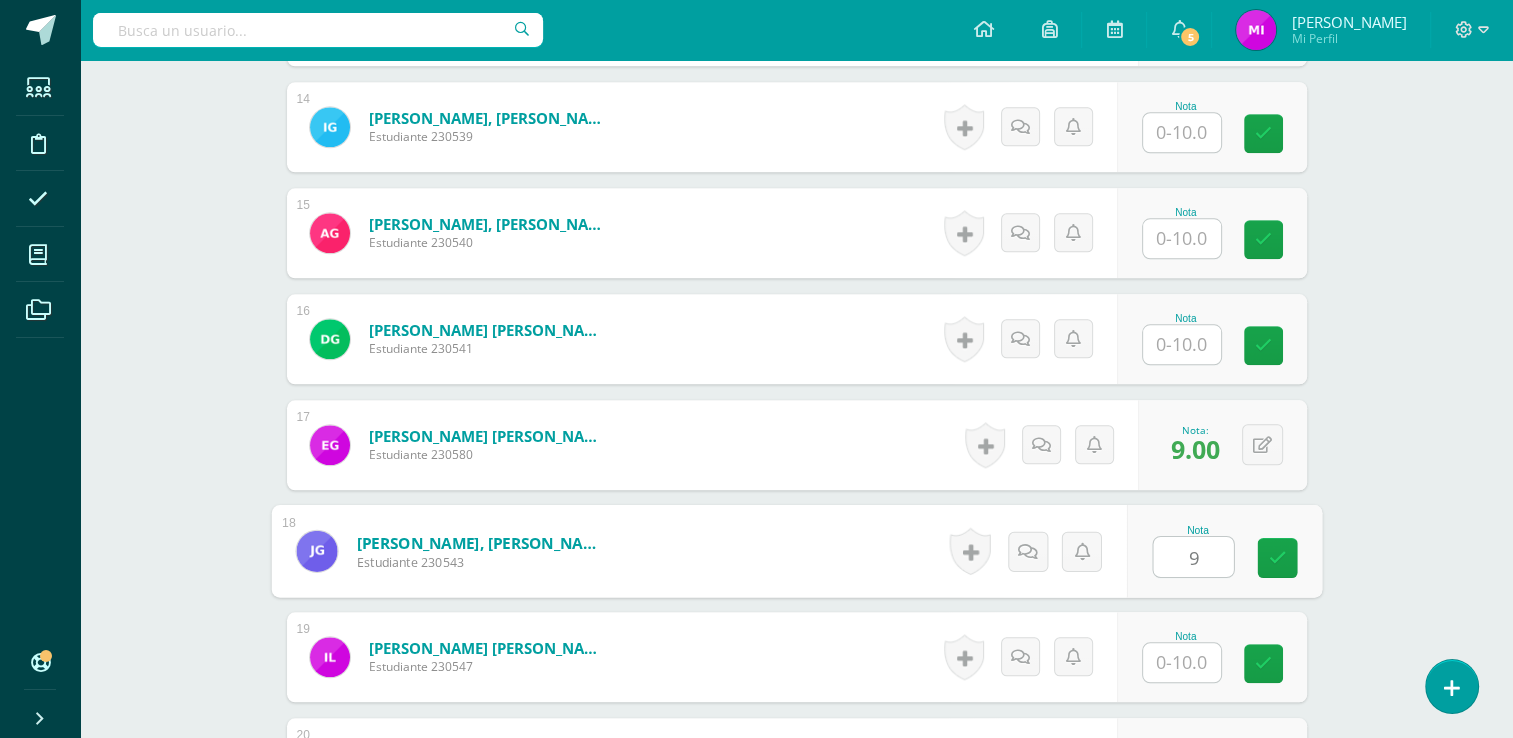 type on "9" 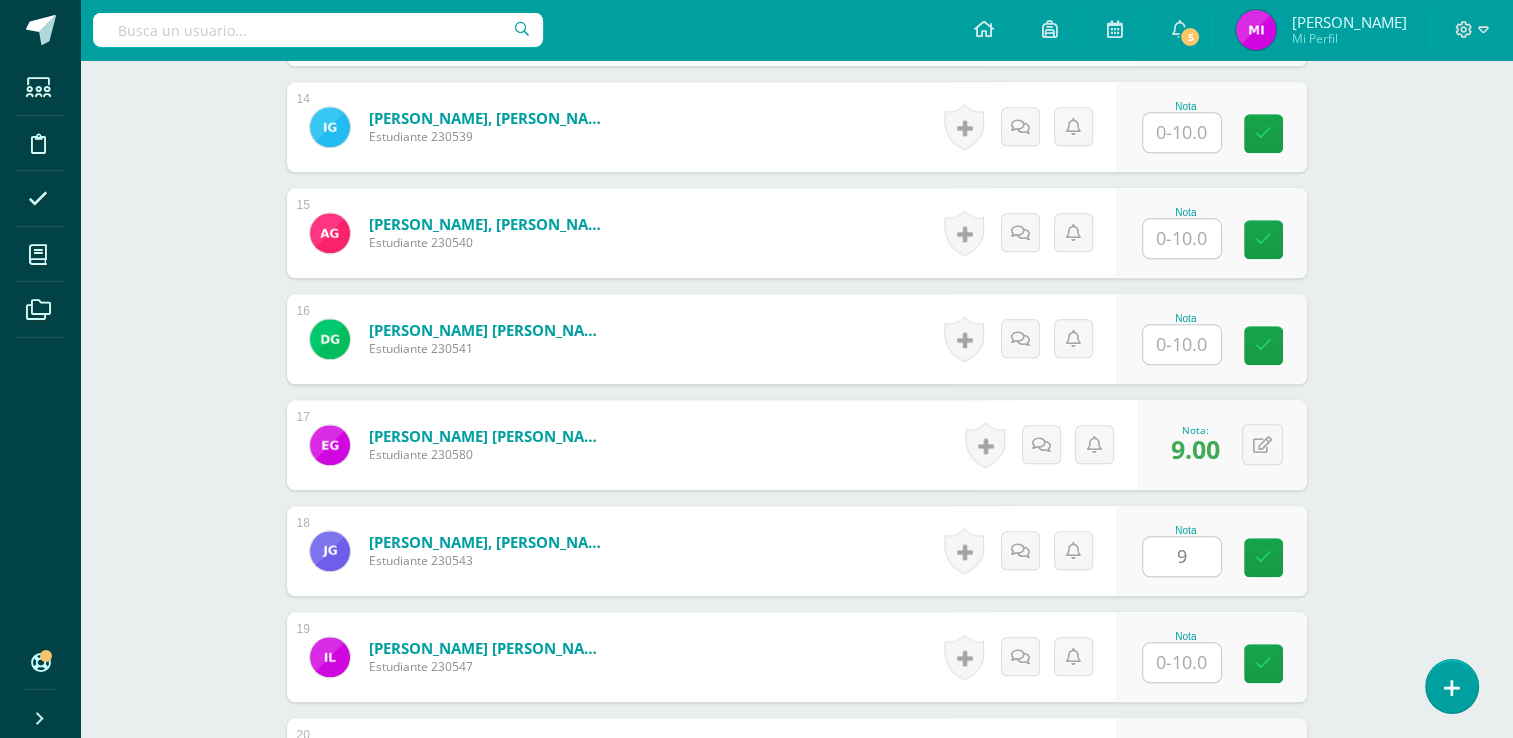 click on "Química
[PERSON_NAME]. Progra "Progra B"
Herramientas
Detalle de asistencias
Actividad
Anuncios
Actividades
Estudiantes
Planificación
Dosificación
Conferencias
¿Estás seguro que quieres  eliminar  esta actividad?
Esto borrará la actividad y cualquier nota que hayas registrado
permanentemente. Esta acción no se puede revertir. Cancelar Eliminar
Administración de escalas de valoración
escala de valoración
Aún no has creado una escala de valoración.
Cancelar Agregar nueva escala de valoración: Cancelar     Mostrar todos" at bounding box center (796, -86) 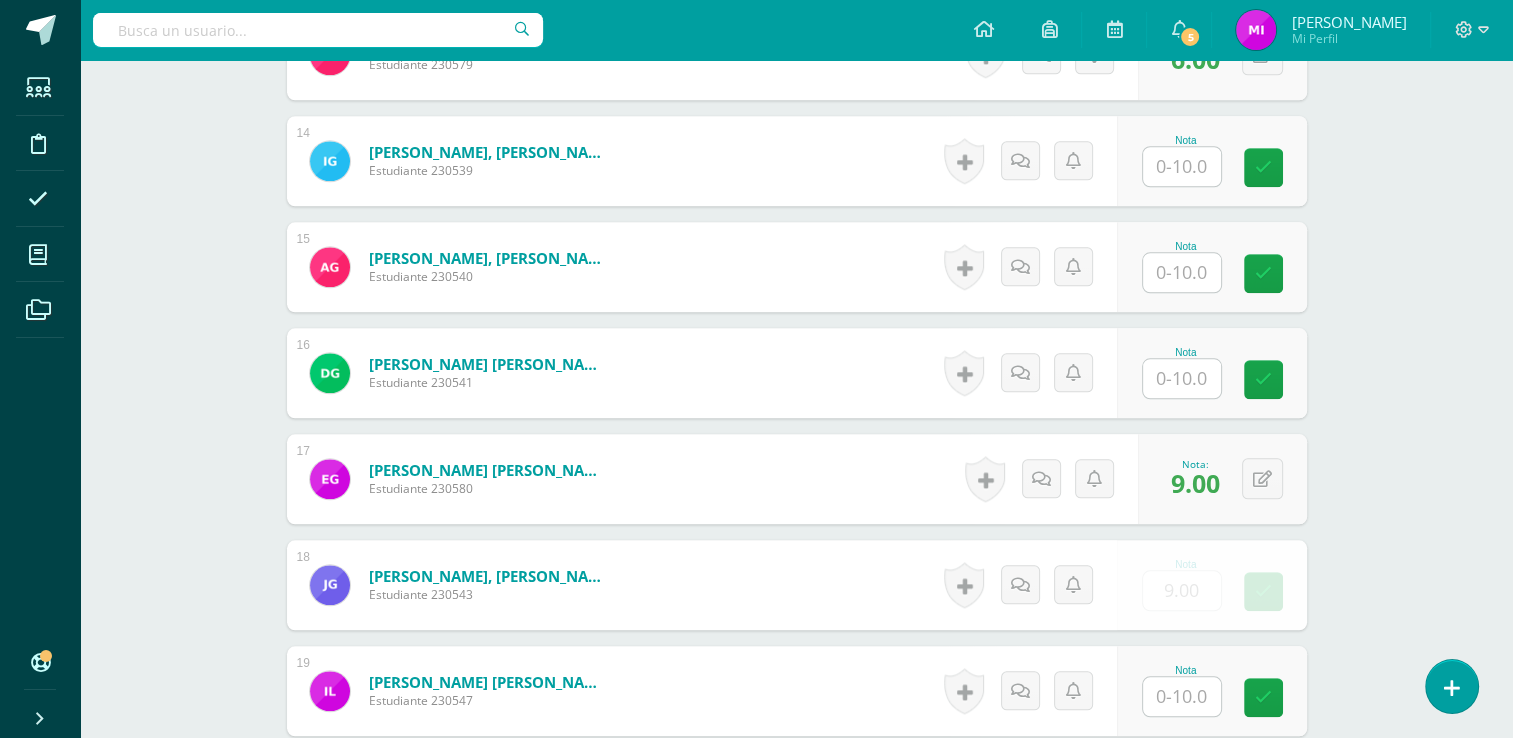 scroll, scrollTop: 1970, scrollLeft: 0, axis: vertical 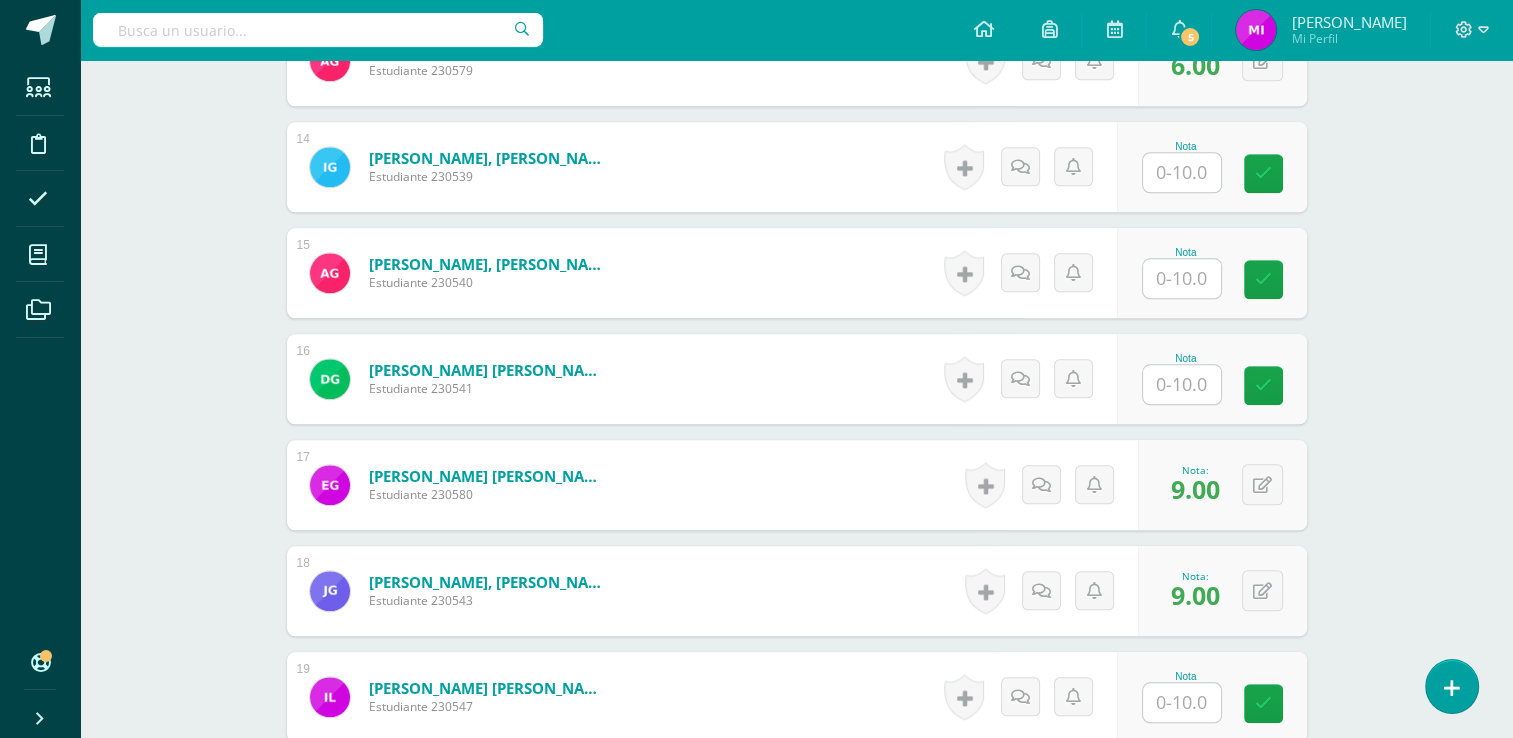 click on "Química
[PERSON_NAME]. Progra "Progra B"
Herramientas
Detalle de asistencias
Actividad
Anuncios
Actividades
Estudiantes
Planificación
Dosificación
Conferencias
¿Estás seguro que quieres  eliminar  esta actividad?
Esto borrará la actividad y cualquier nota que hayas registrado
permanentemente. Esta acción no se puede revertir. Cancelar Eliminar
Administración de escalas de valoración
escala de valoración
Aún no has creado una escala de valoración.
Cancelar Agregar nueva escala de valoración: Cancelar     Mostrar todos" at bounding box center (796, -46) 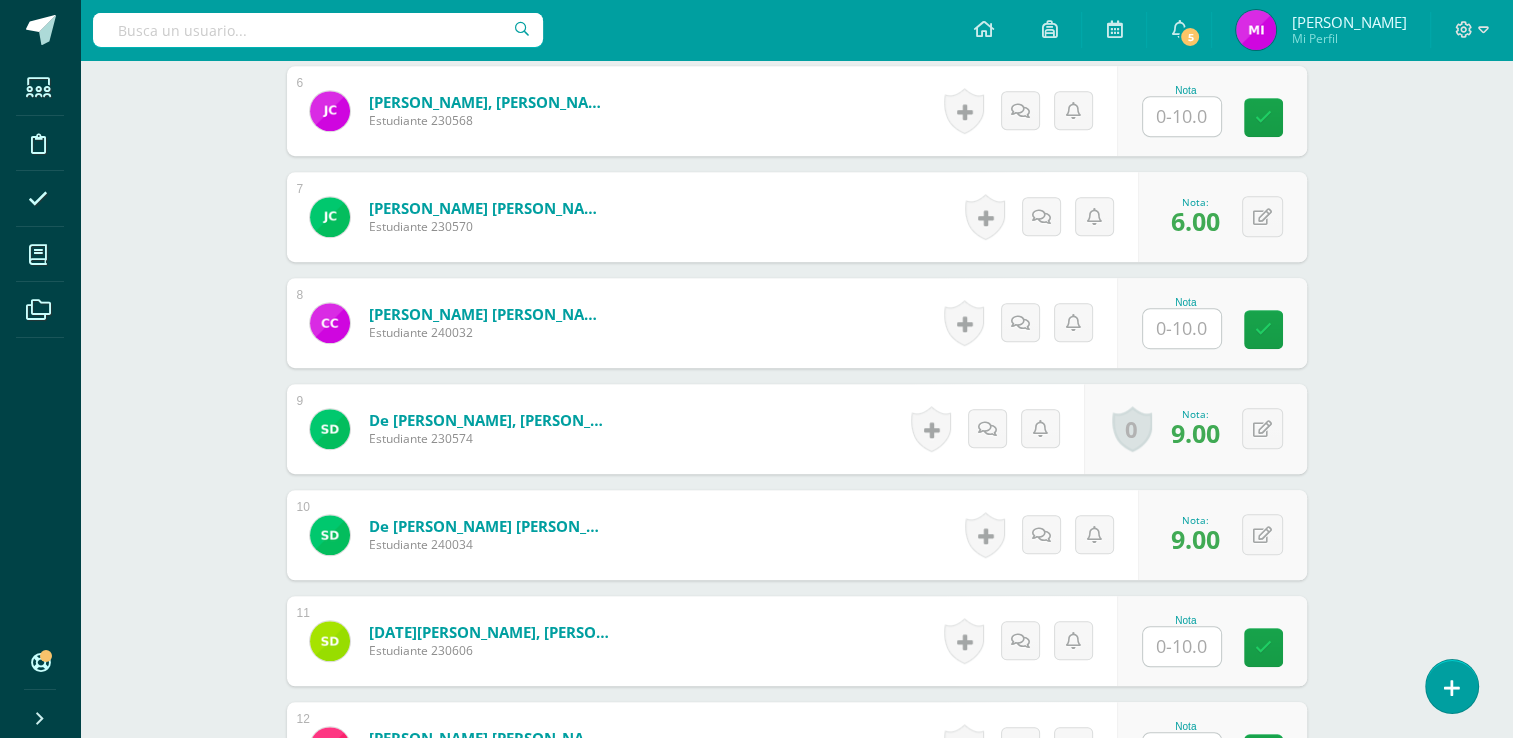 scroll, scrollTop: 1010, scrollLeft: 0, axis: vertical 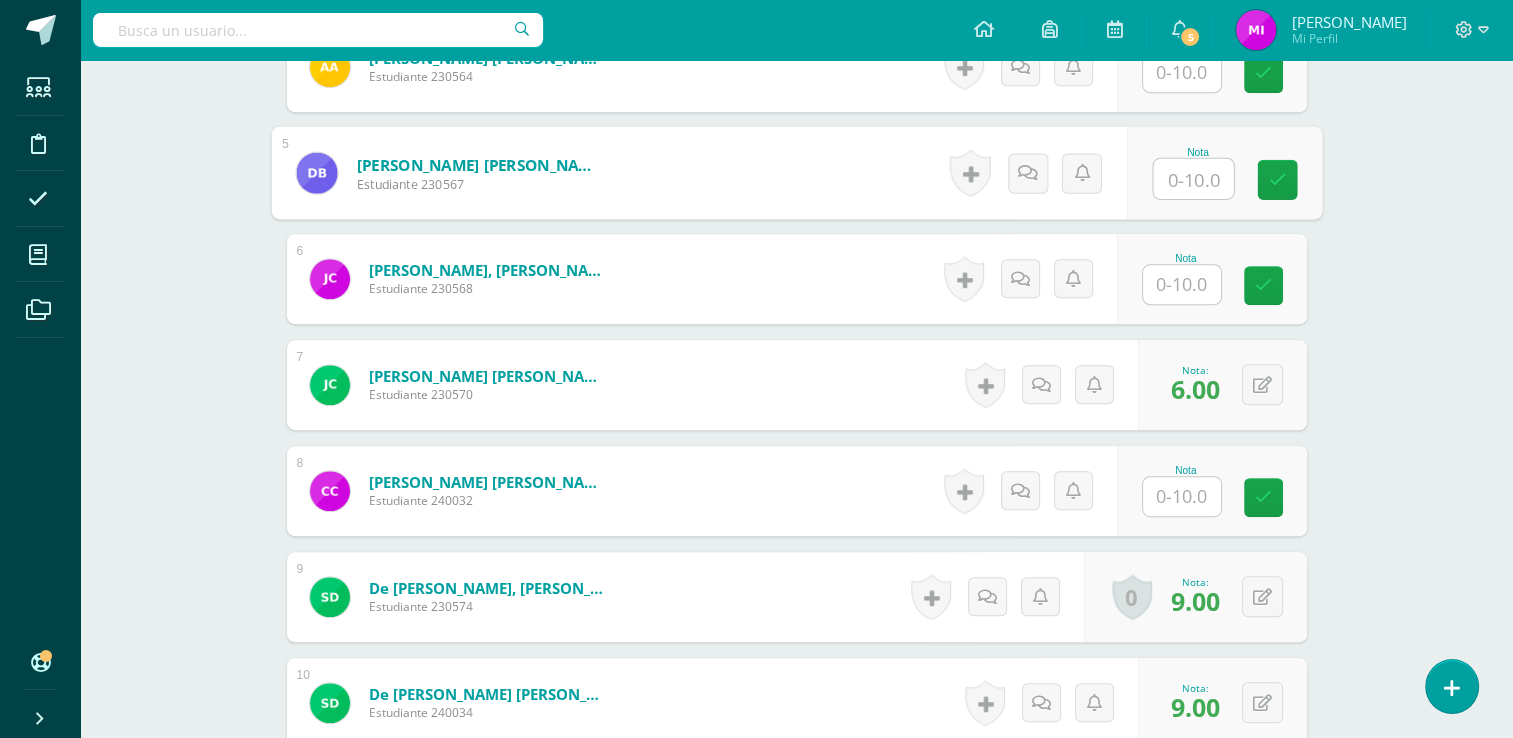 click at bounding box center (1193, 179) 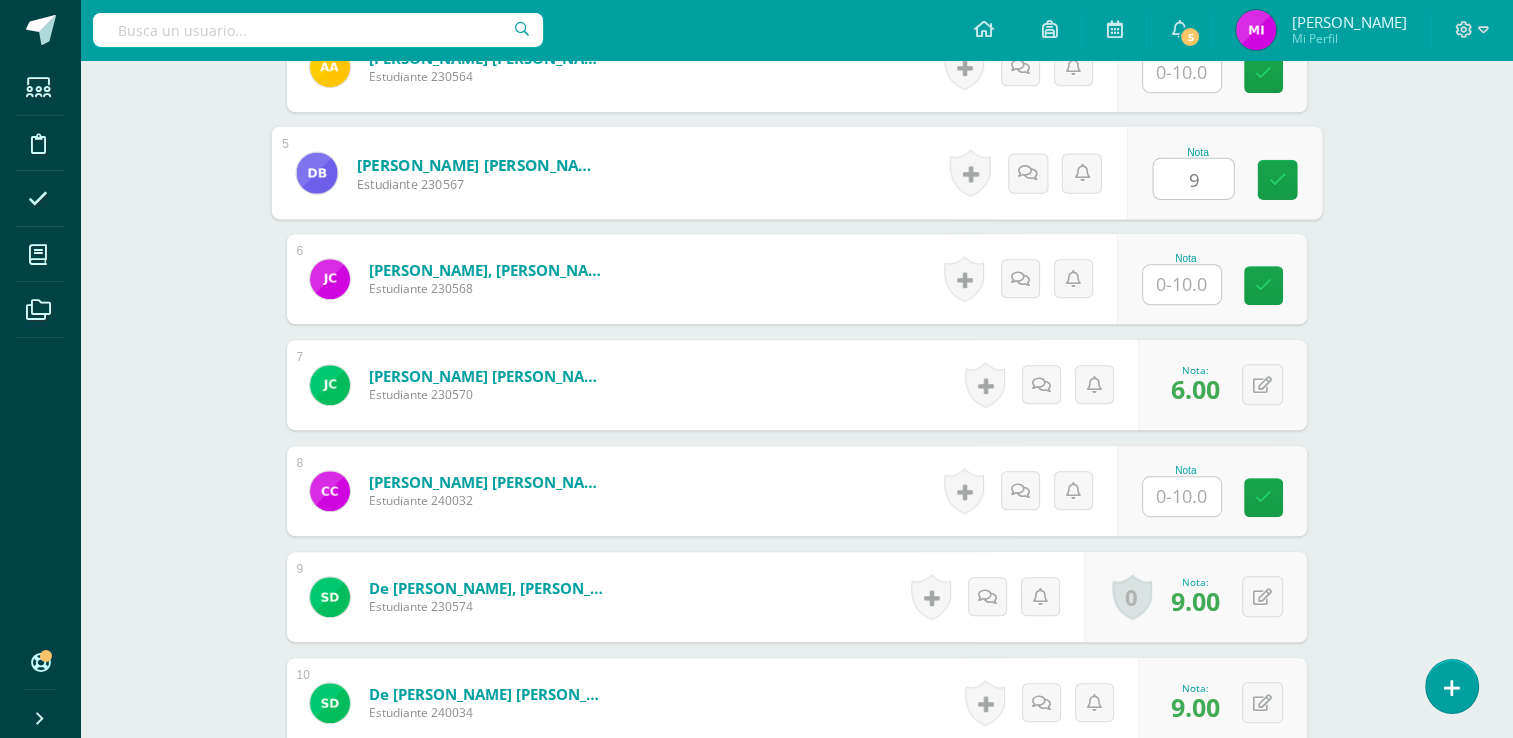 type on "9" 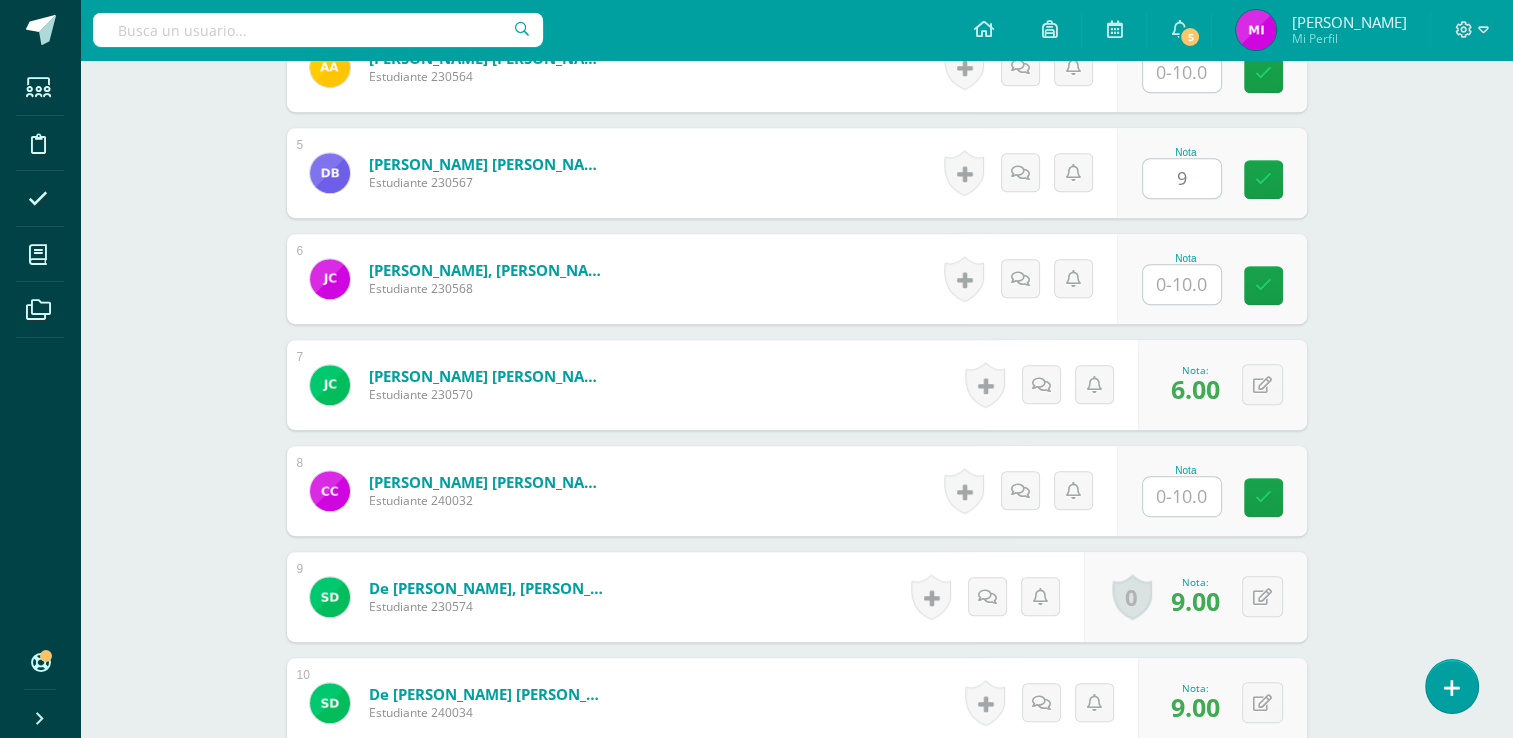 click on "Química
[PERSON_NAME]. Progra "Progra B"
Herramientas
Detalle de asistencias
Actividad
Anuncios
Actividades
Estudiantes
Planificación
Dosificación
Conferencias
¿Estás seguro que quieres  eliminar  esta actividad?
Esto borrará la actividad y cualquier nota que hayas registrado
permanentemente. Esta acción no se puede revertir. Cancelar Eliminar
Administración de escalas de valoración
escala de valoración
Aún no has creado una escala de valoración.
Cancelar Agregar nueva escala de valoración: Cancelar     Mostrar todos" at bounding box center [796, 914] 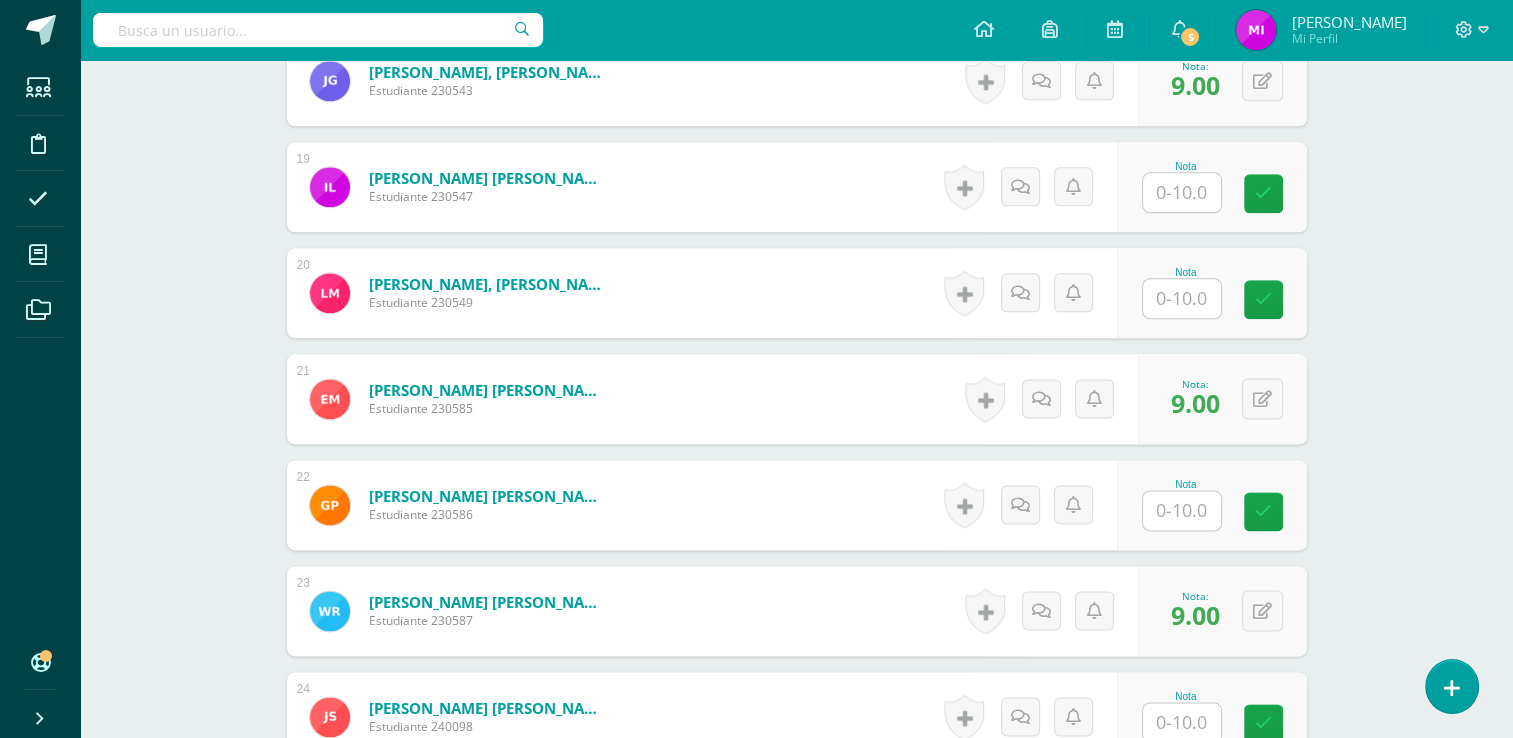 scroll, scrollTop: 2410, scrollLeft: 0, axis: vertical 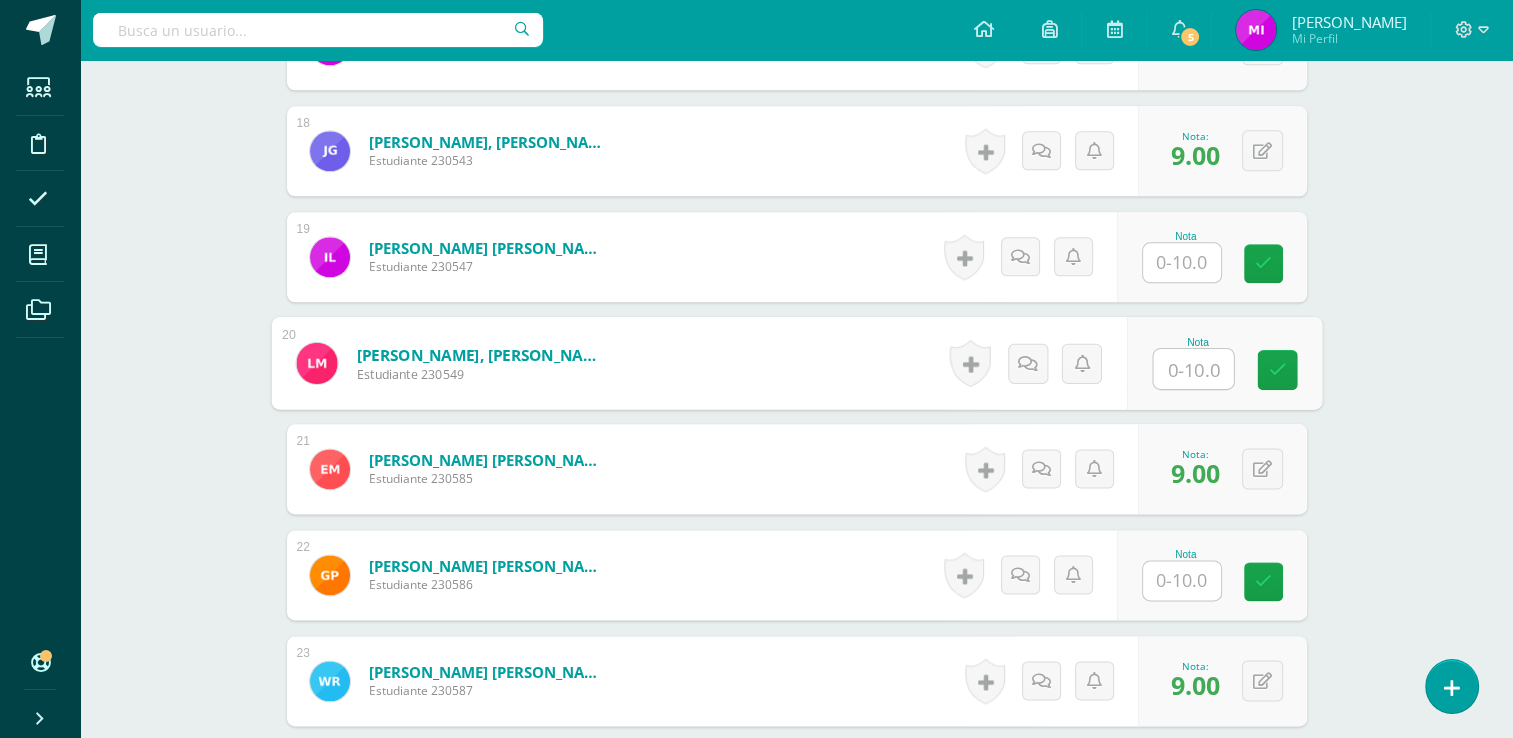 click at bounding box center (1193, 369) 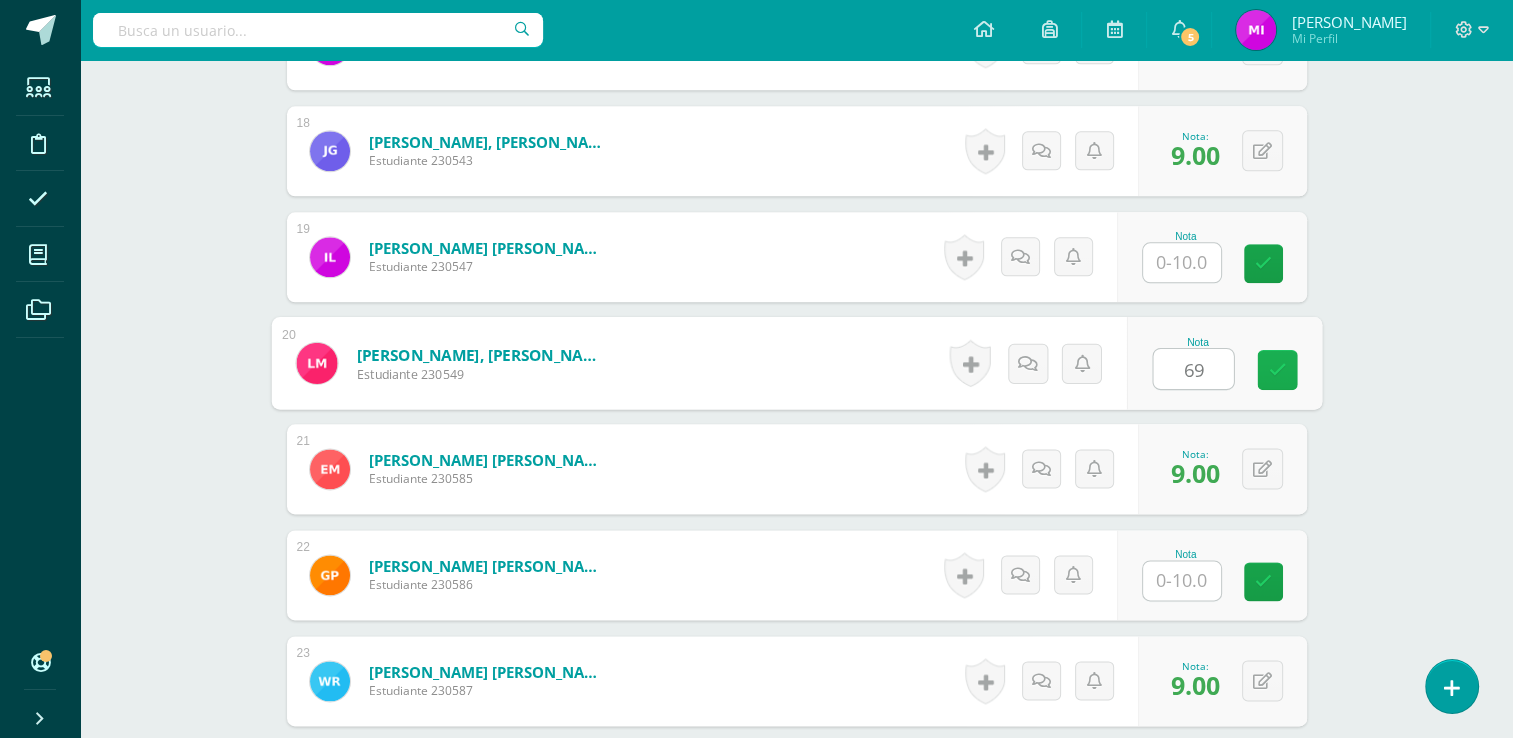 type on "6" 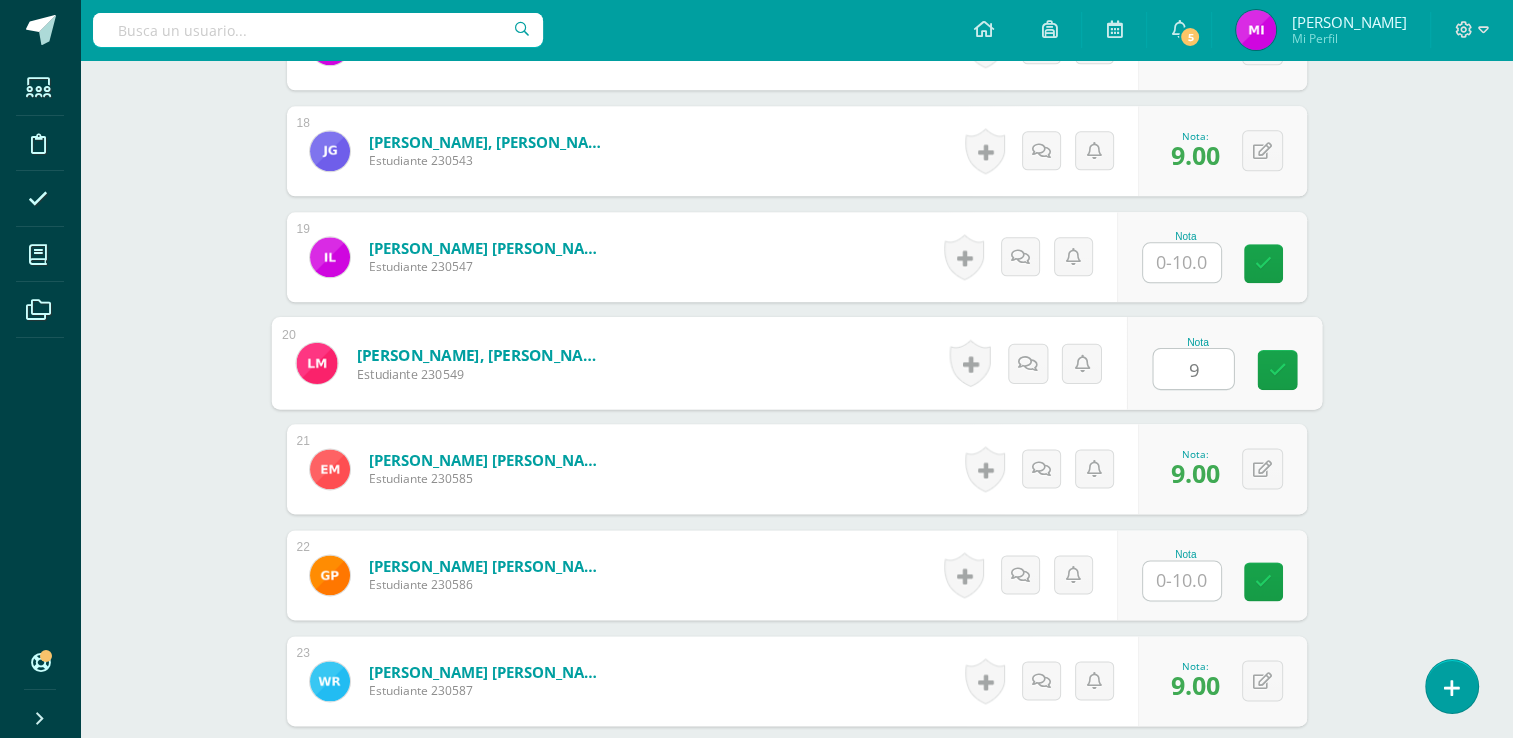 type on "9" 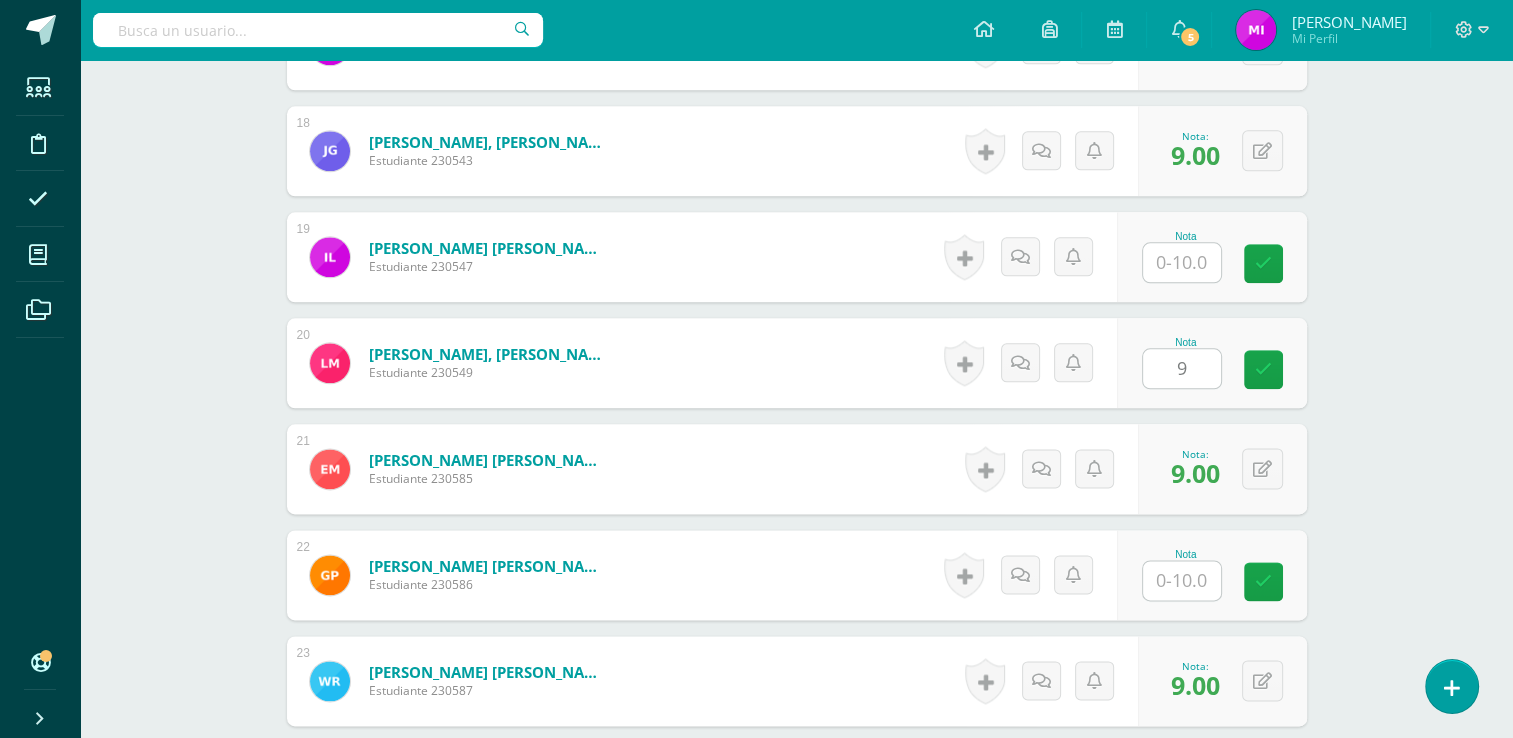 click on "Química
[PERSON_NAME]. Progra "Progra B"
Herramientas
Detalle de asistencias
Actividad
Anuncios
Actividades
Estudiantes
Planificación
Dosificación
Conferencias
¿Estás seguro que quieres  eliminar  esta actividad?
Esto borrará la actividad y cualquier nota que hayas registrado
permanentemente. Esta acción no se puede revertir. Cancelar Eliminar
Administración de escalas de valoración
escala de valoración
Aún no has creado una escala de valoración.
Cancelar Agregar nueva escala de valoración: Cancelar     Mostrar todos" at bounding box center [796, -486] 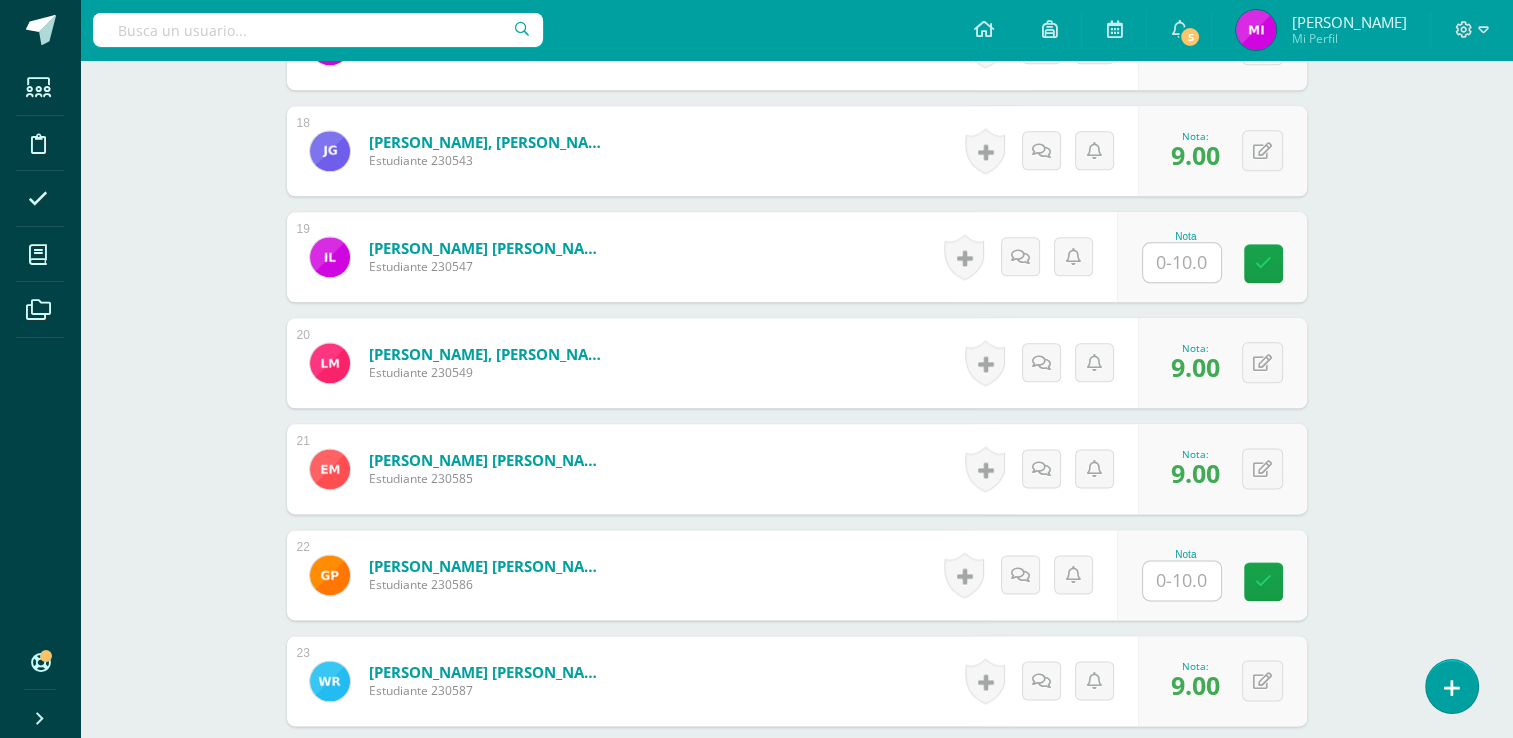 click on "Química
[PERSON_NAME]. Progra "Progra B"
Herramientas
Detalle de asistencias
Actividad
Anuncios
Actividades
Estudiantes
Planificación
Dosificación
Conferencias
¿Estás seguro que quieres  eliminar  esta actividad?
Esto borrará la actividad y cualquier nota que hayas registrado
permanentemente. Esta acción no se puede revertir. Cancelar Eliminar
Administración de escalas de valoración
escala de valoración
Aún no has creado una escala de valoración.
Cancelar Agregar nueva escala de valoración: Cancelar     Mostrar todos" at bounding box center (796, -486) 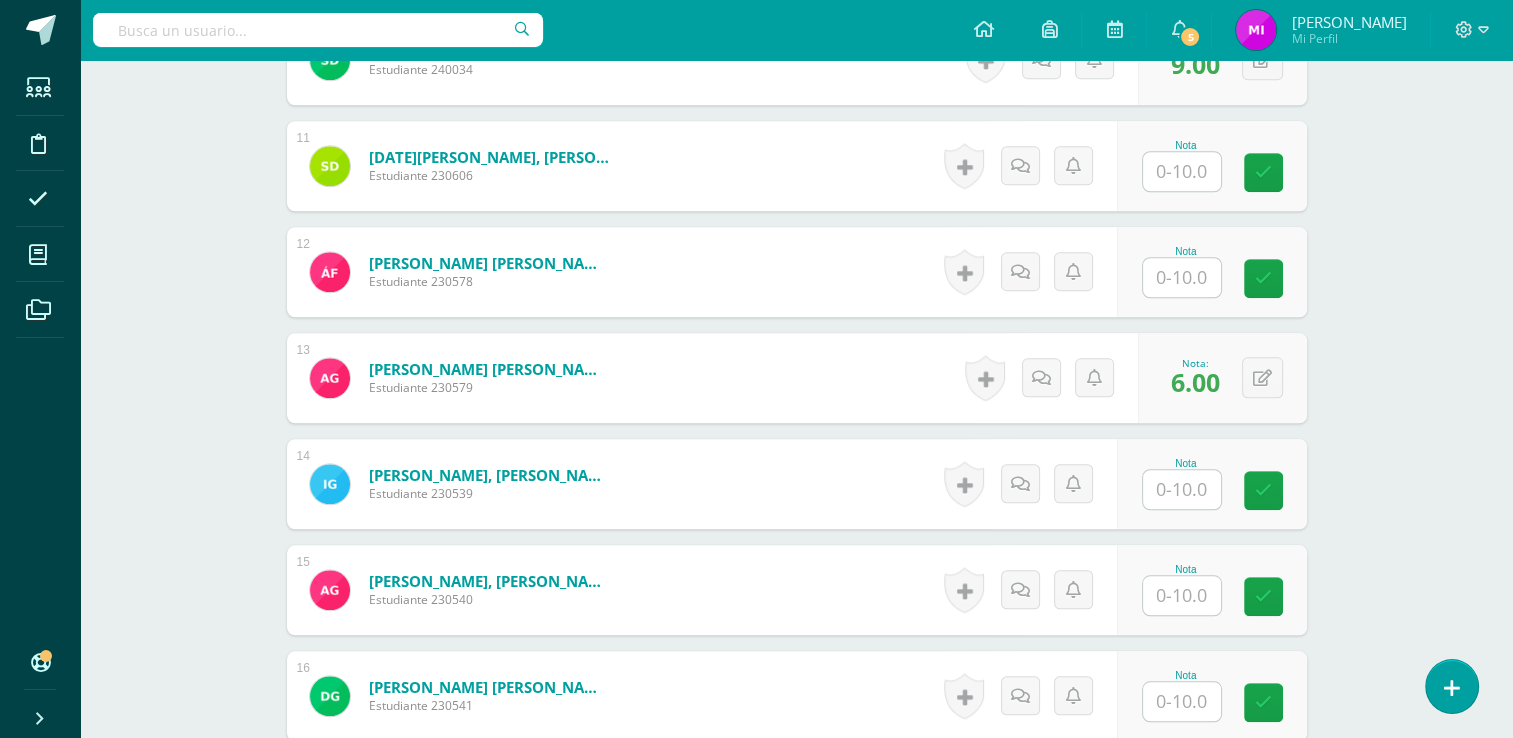 scroll, scrollTop: 1650, scrollLeft: 0, axis: vertical 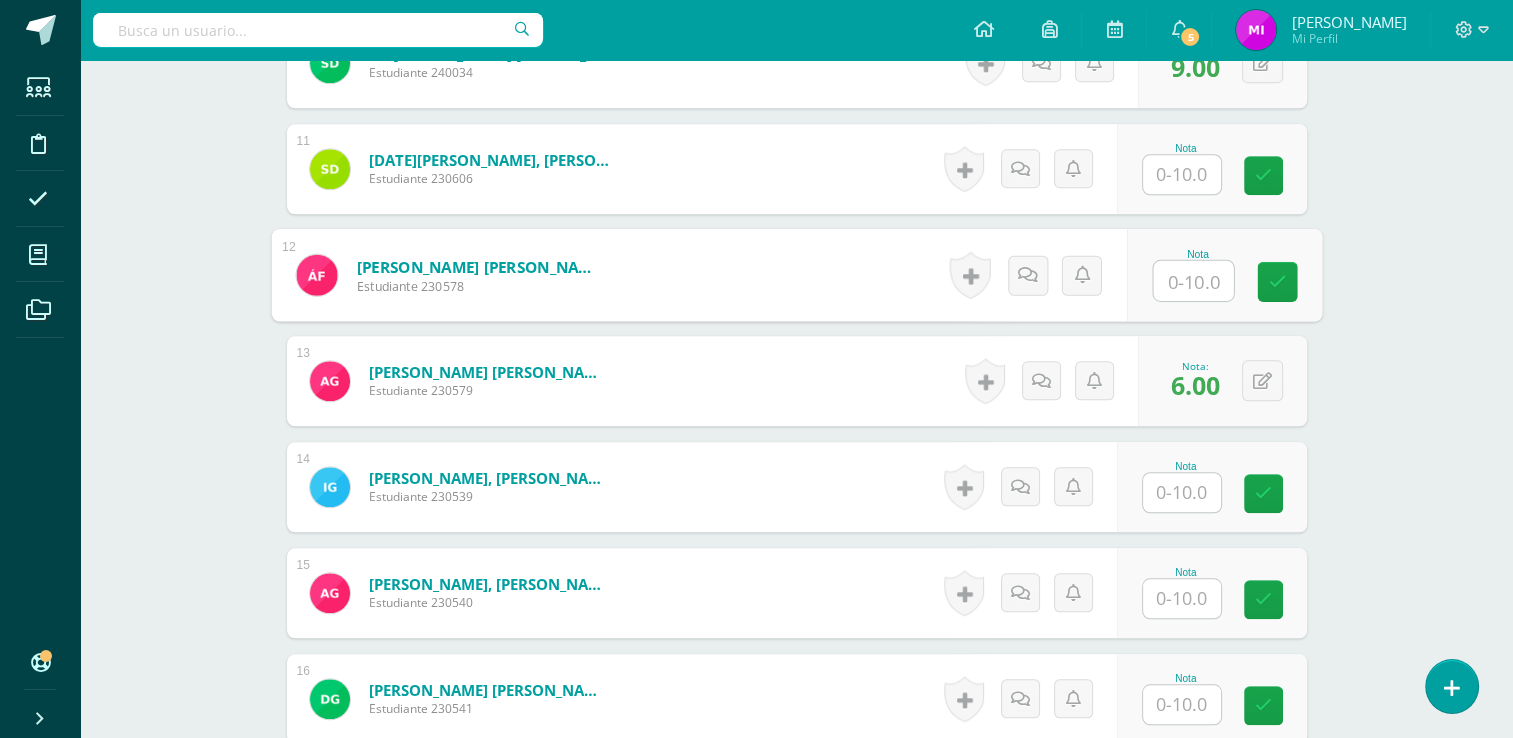 click at bounding box center (1193, 281) 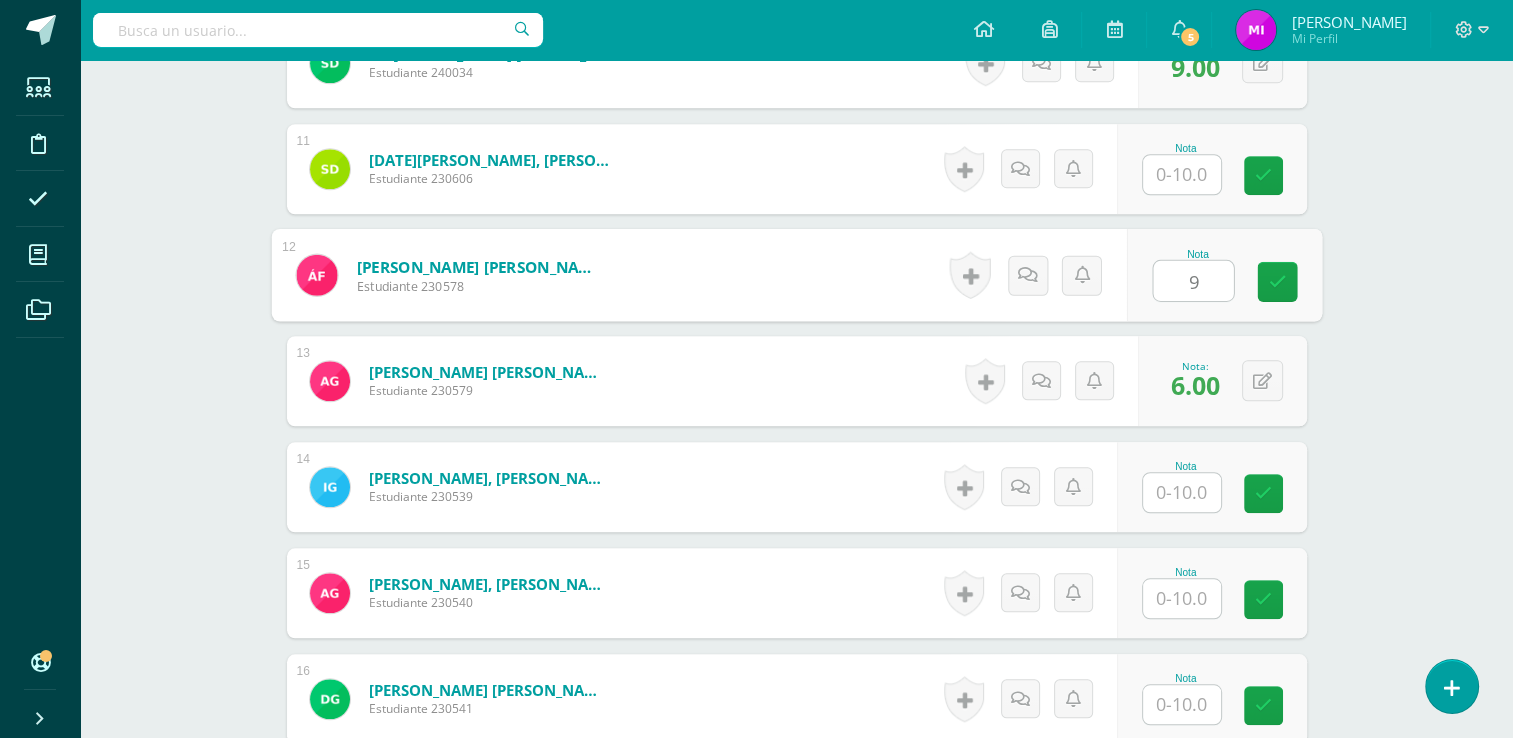 type on "9" 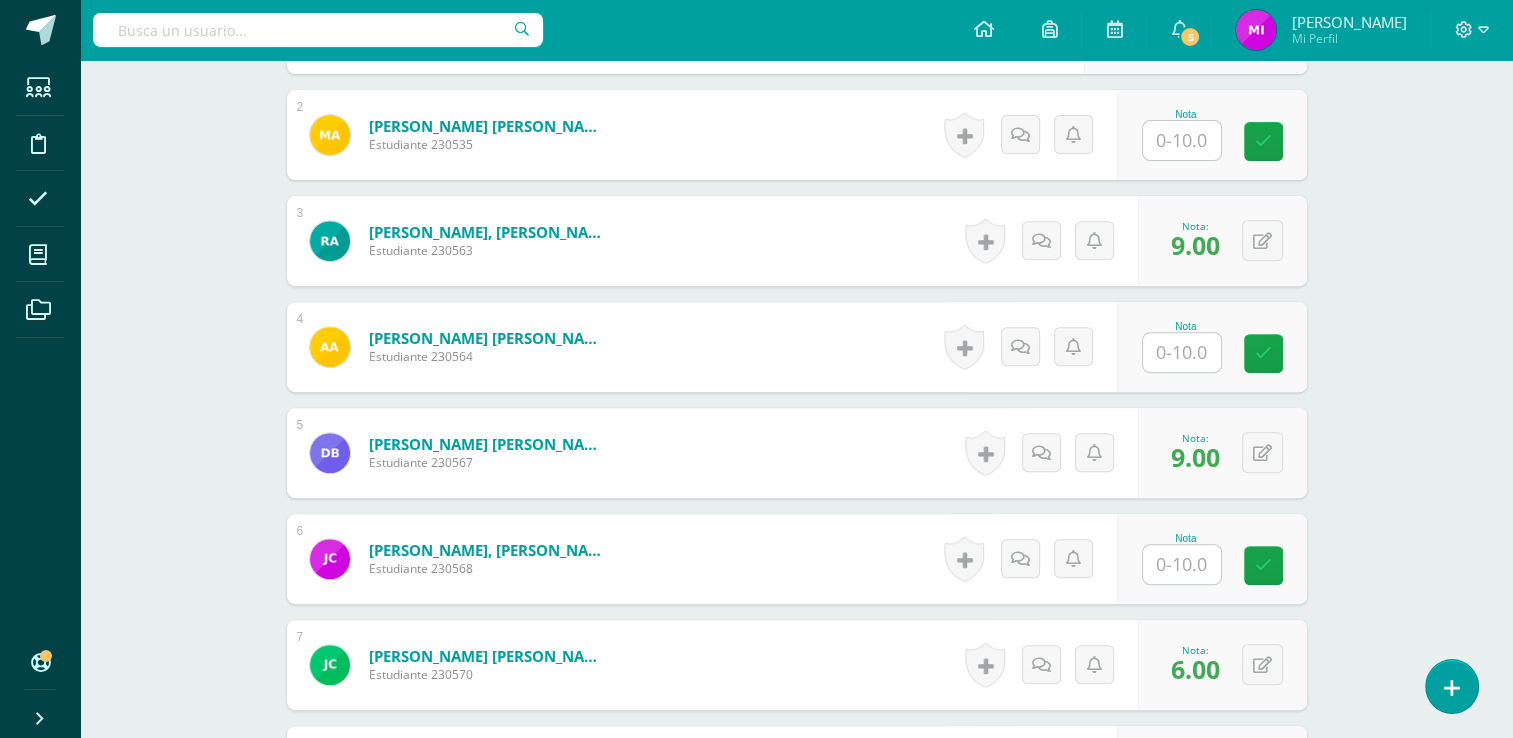 scroll, scrollTop: 690, scrollLeft: 0, axis: vertical 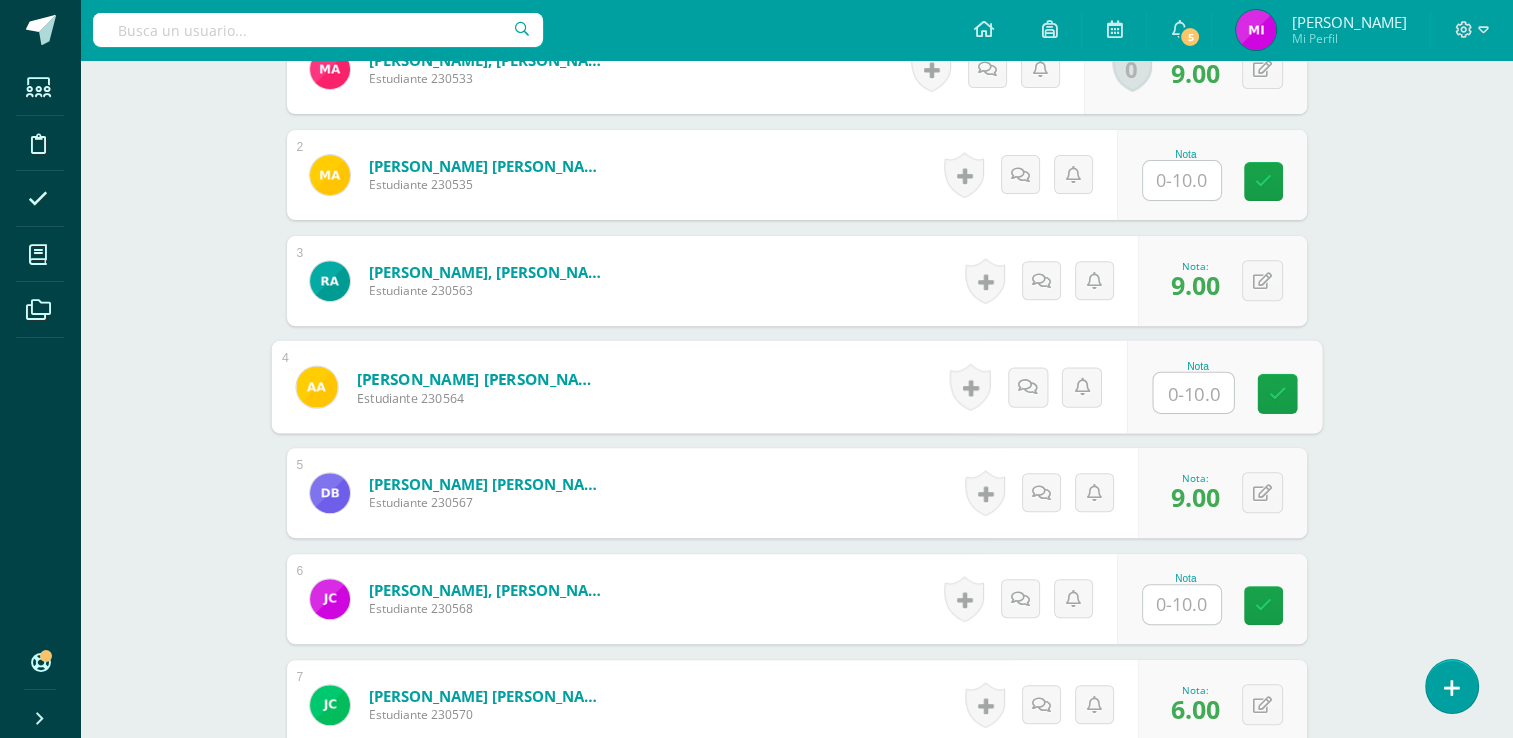 click at bounding box center (1193, 393) 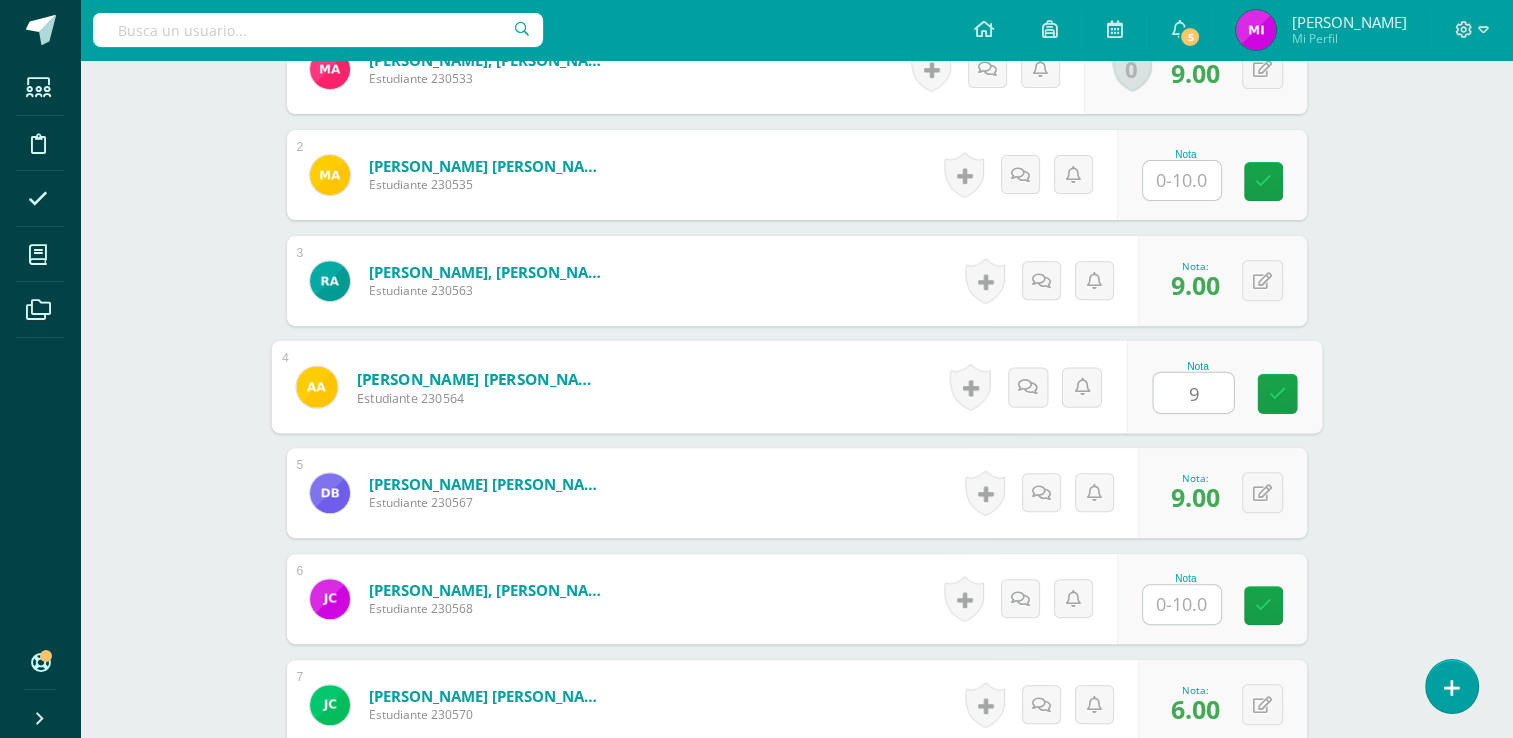 type on "9" 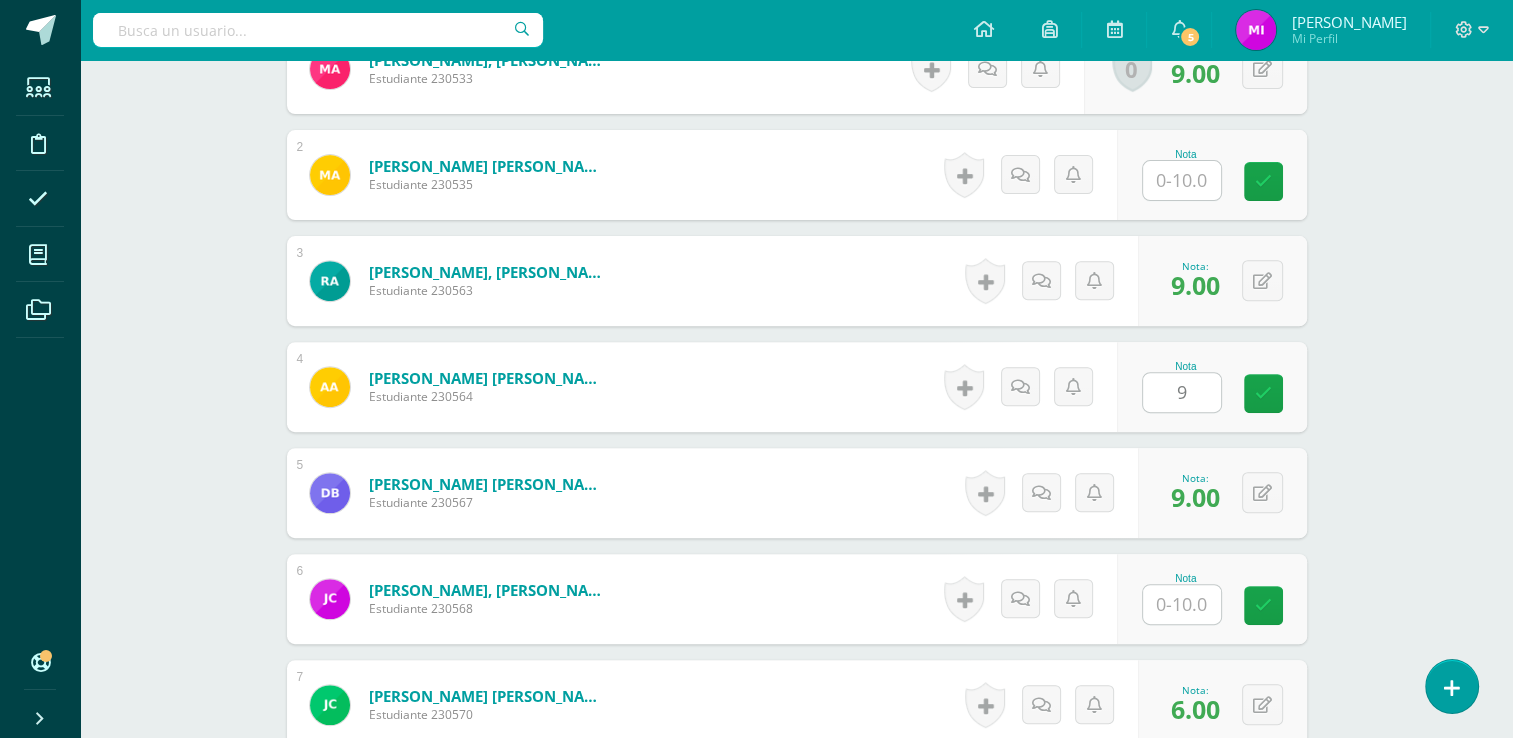 click on "Química
[PERSON_NAME]. Progra "Progra B"
Herramientas
Detalle de asistencias
Actividad
Anuncios
Actividades
Estudiantes
Planificación
Dosificación
Conferencias
¿Estás seguro que quieres  eliminar  esta actividad?
Esto borrará la actividad y cualquier nota que hayas registrado
permanentemente. Esta acción no se puede revertir. Cancelar Eliminar
Administración de escalas de valoración
escala de valoración
Aún no has creado una escala de valoración.
Cancelar Agregar nueva escala de valoración: Cancelar     Mostrar todos" at bounding box center (796, 1234) 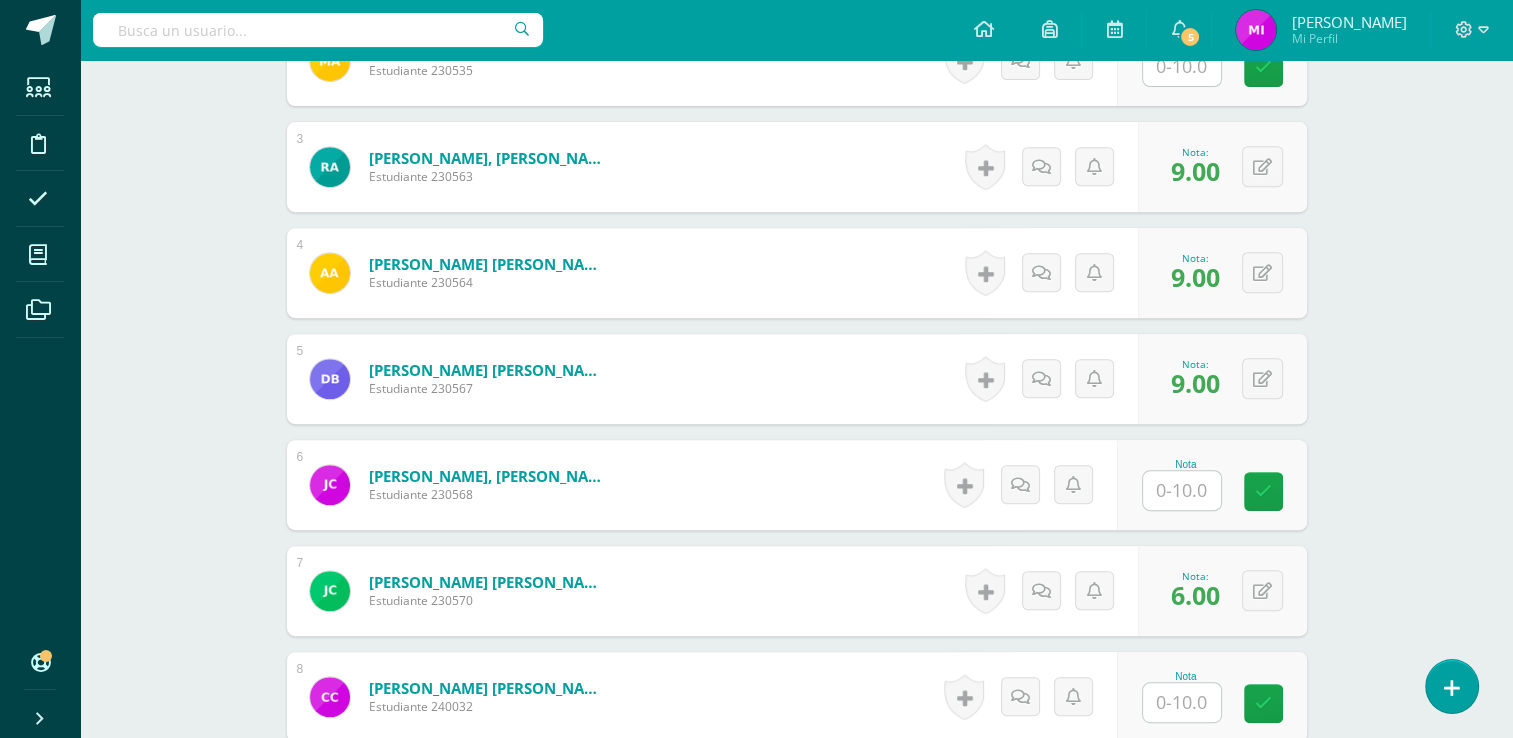 scroll, scrollTop: 810, scrollLeft: 0, axis: vertical 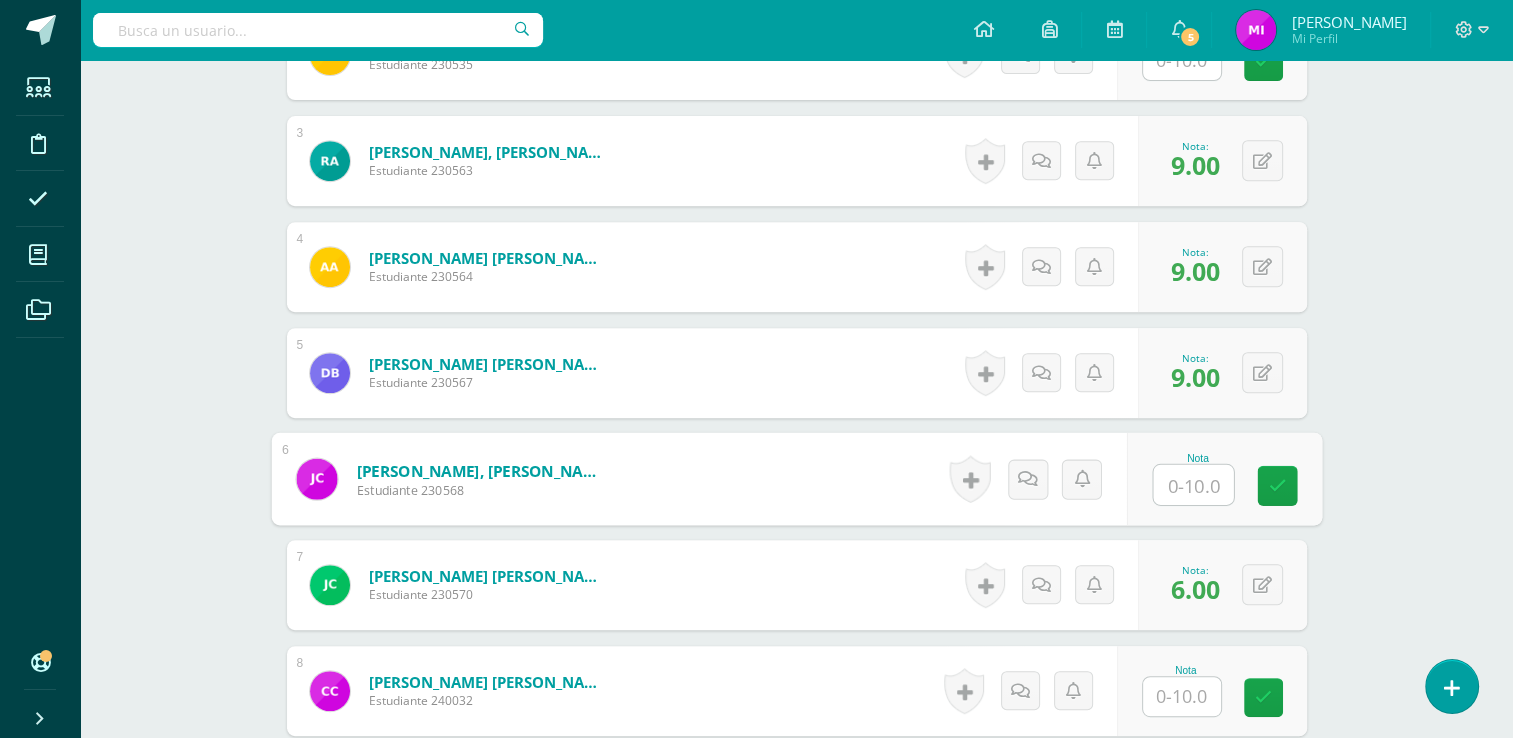 click at bounding box center [1193, 485] 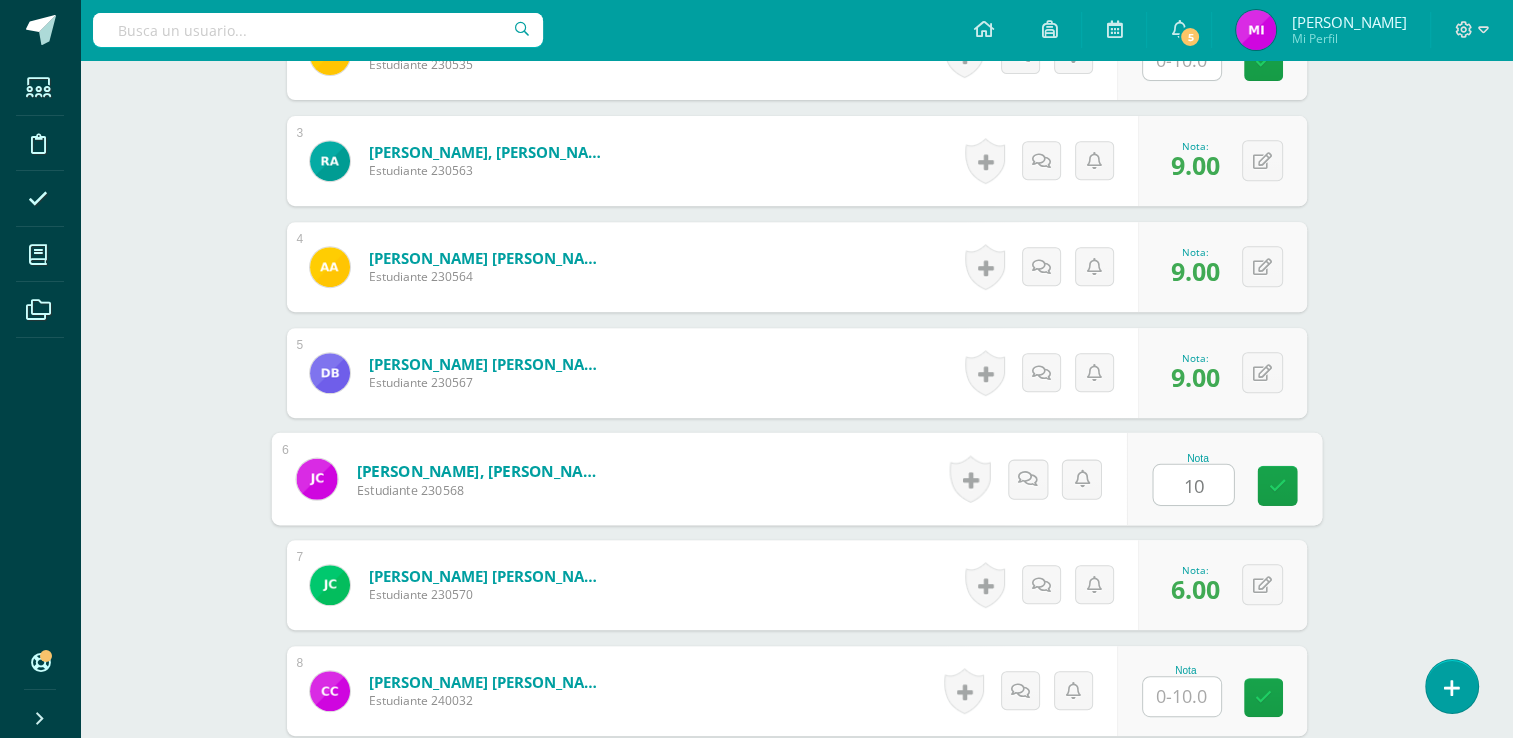 type on "10" 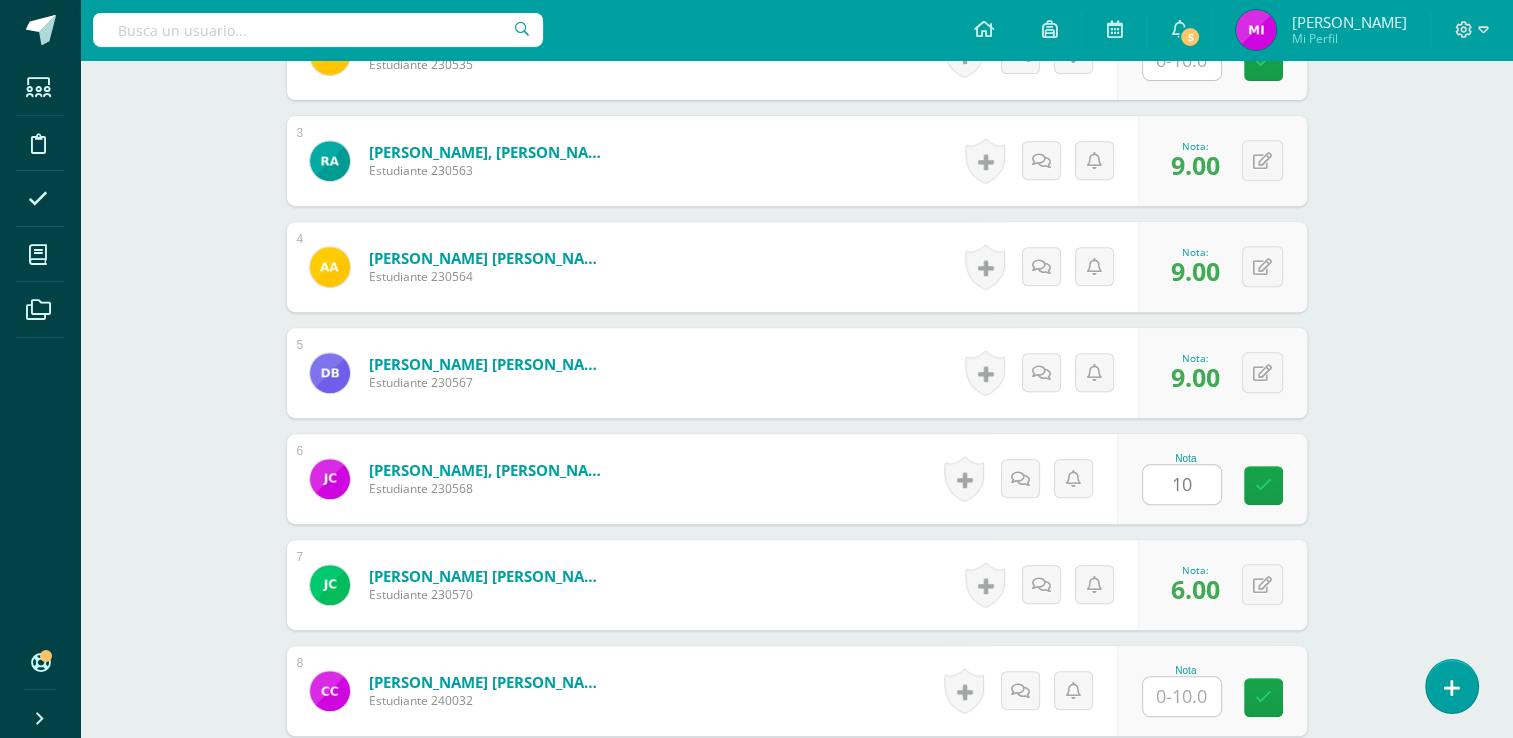 click on "Química
[PERSON_NAME]. Progra "Progra B"
Herramientas
Detalle de asistencias
Actividad
Anuncios
Actividades
Estudiantes
Planificación
Dosificación
Conferencias
¿Estás seguro que quieres  eliminar  esta actividad?
Esto borrará la actividad y cualquier nota que hayas registrado
permanentemente. Esta acción no se puede revertir. Cancelar Eliminar
Administración de escalas de valoración
escala de valoración
Aún no has creado una escala de valoración.
Cancelar Agregar nueva escala de valoración: Cancelar     Mostrar todos" at bounding box center [796, 1114] 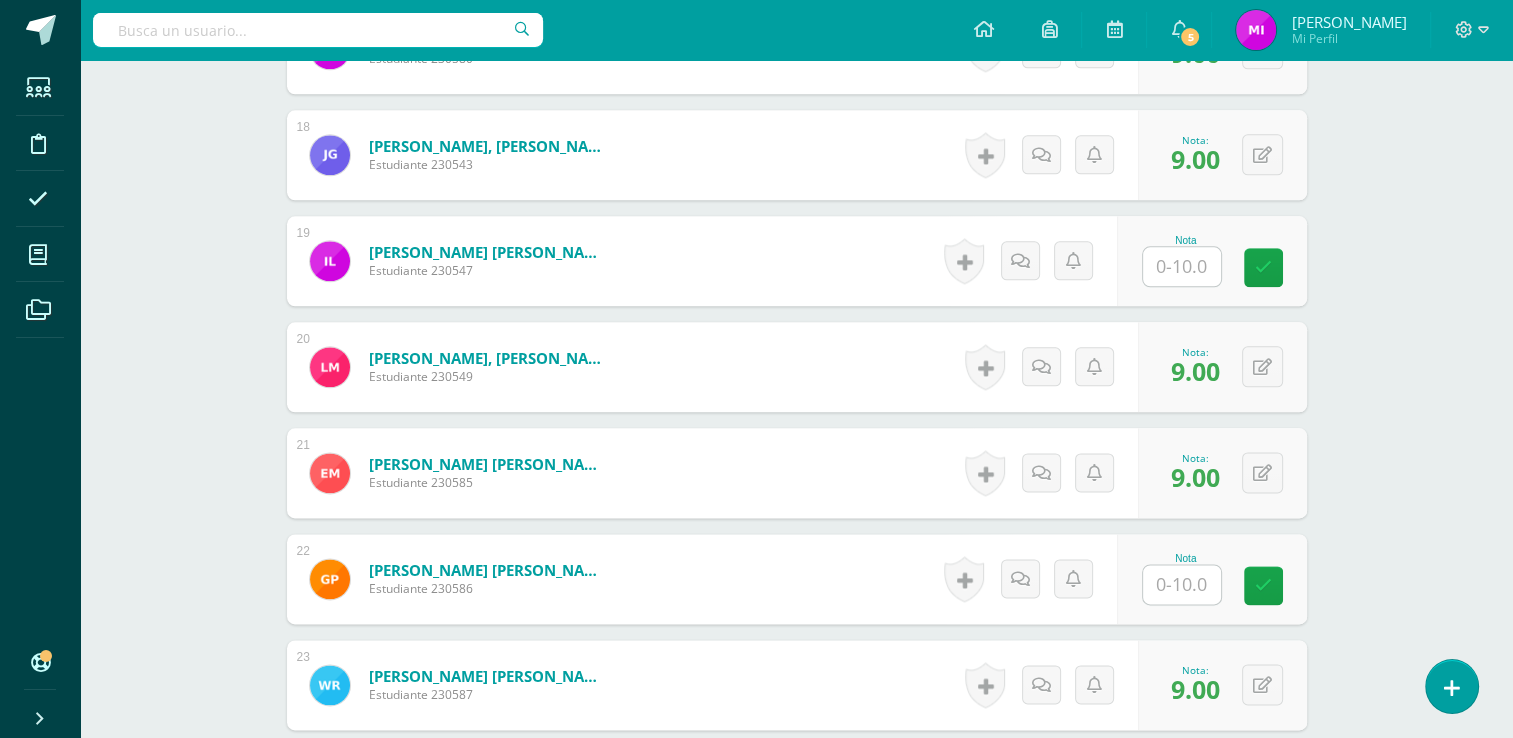 scroll, scrollTop: 2410, scrollLeft: 0, axis: vertical 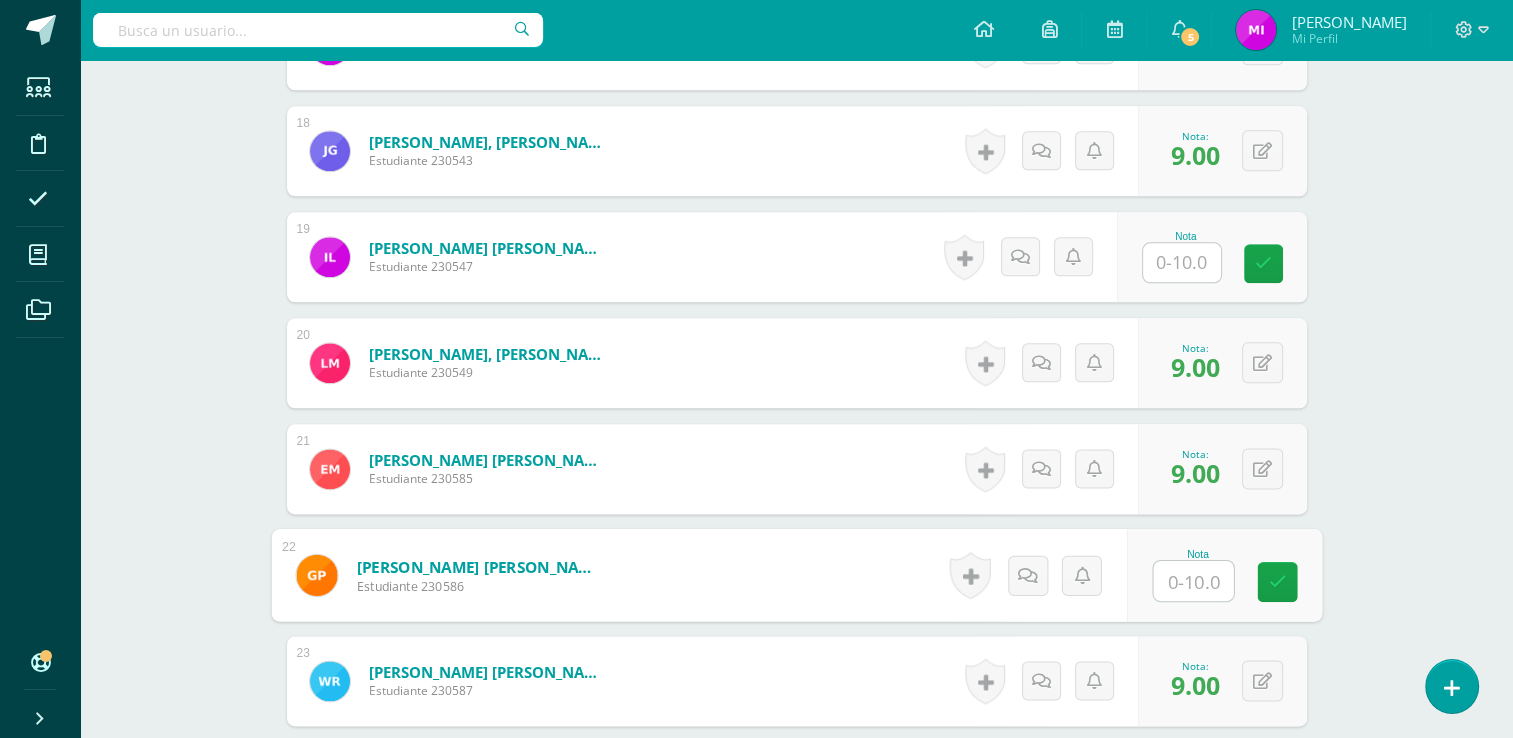 click at bounding box center (1193, 581) 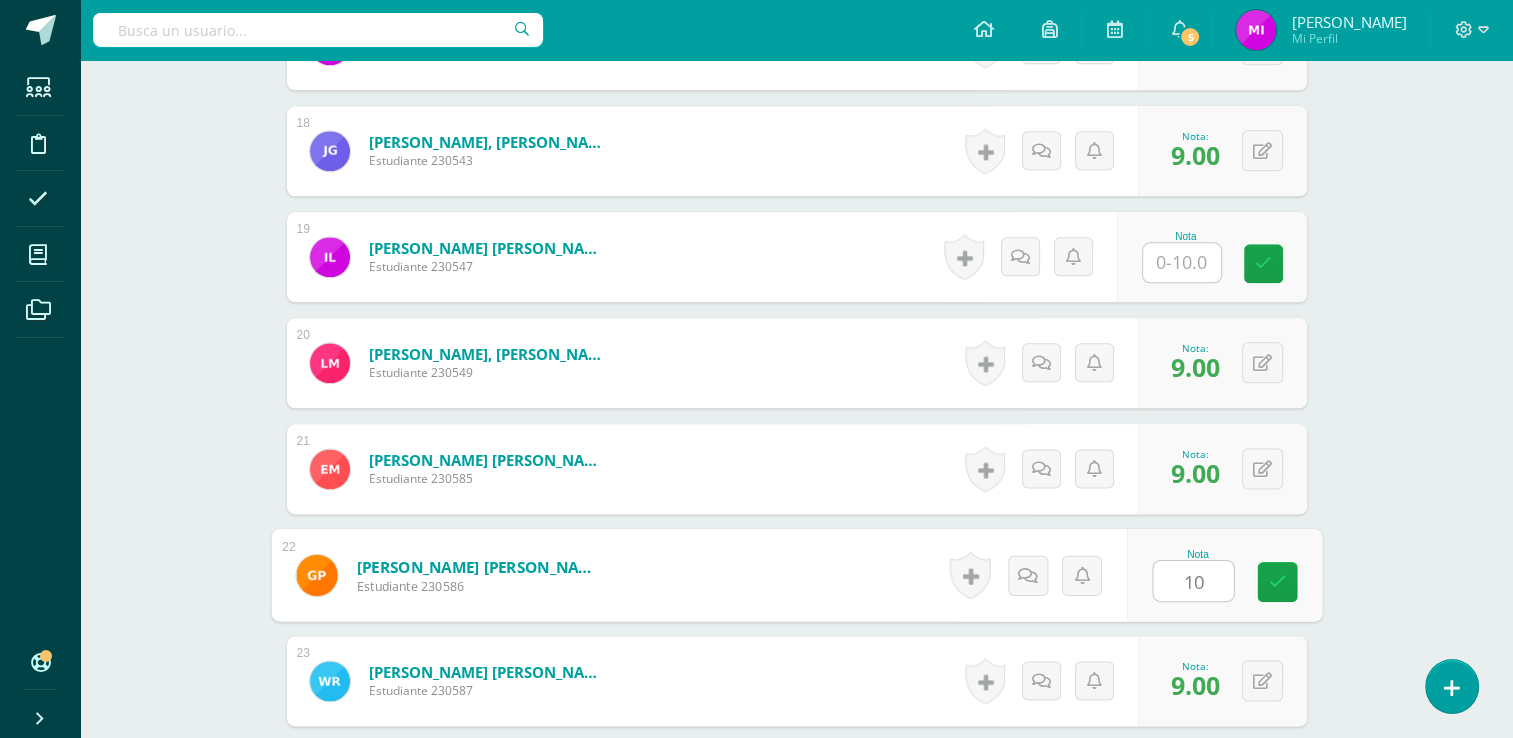 type on "10" 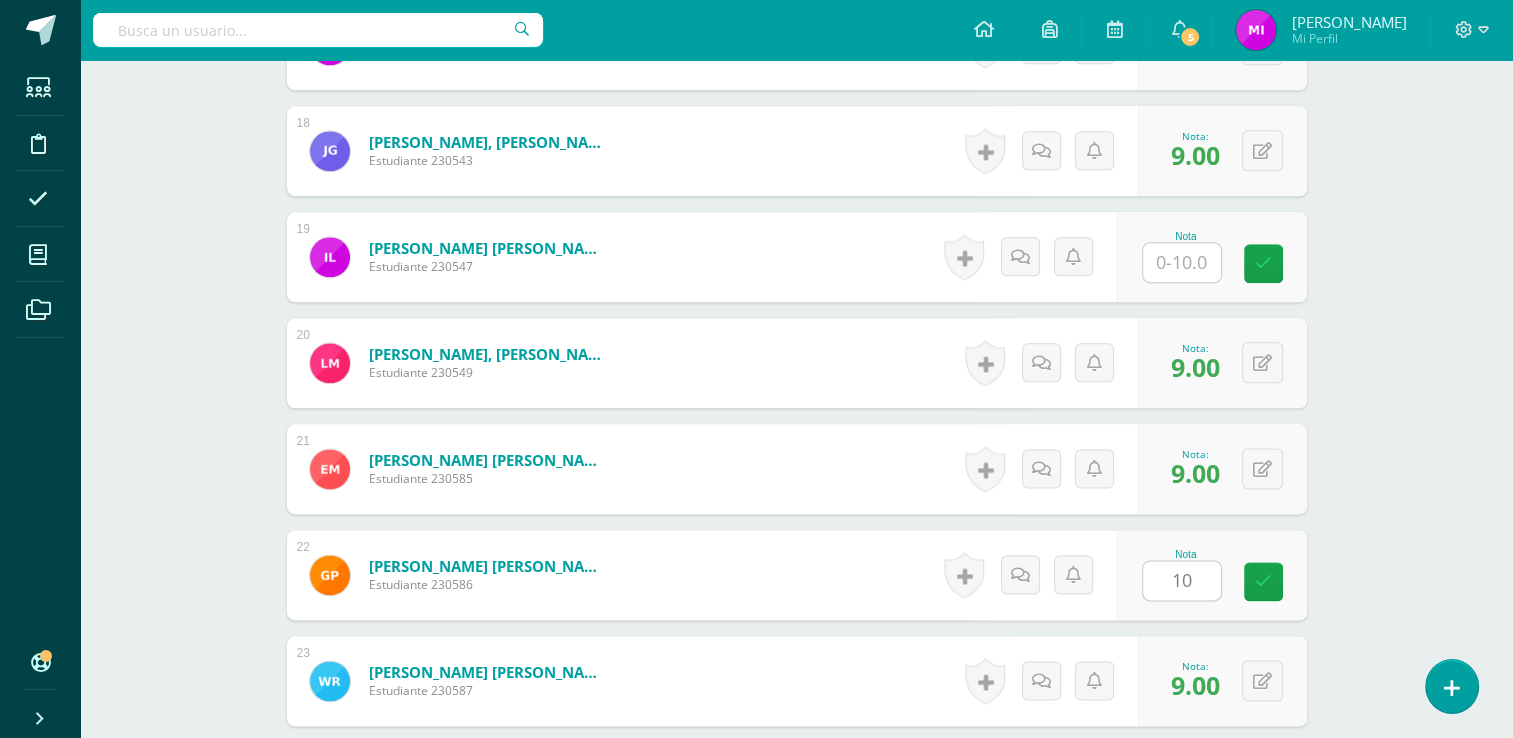 click on "Química
[PERSON_NAME]. Progra "Progra B"
Herramientas
Detalle de asistencias
Actividad
Anuncios
Actividades
Estudiantes
Planificación
Dosificación
Conferencias
¿Estás seguro que quieres  eliminar  esta actividad?
Esto borrará la actividad y cualquier nota que hayas registrado
permanentemente. Esta acción no se puede revertir. Cancelar Eliminar
Administración de escalas de valoración
escala de valoración
Aún no has creado una escala de valoración.
Cancelar Agregar nueva escala de valoración: Cancelar     Mostrar todos" at bounding box center (796, -486) 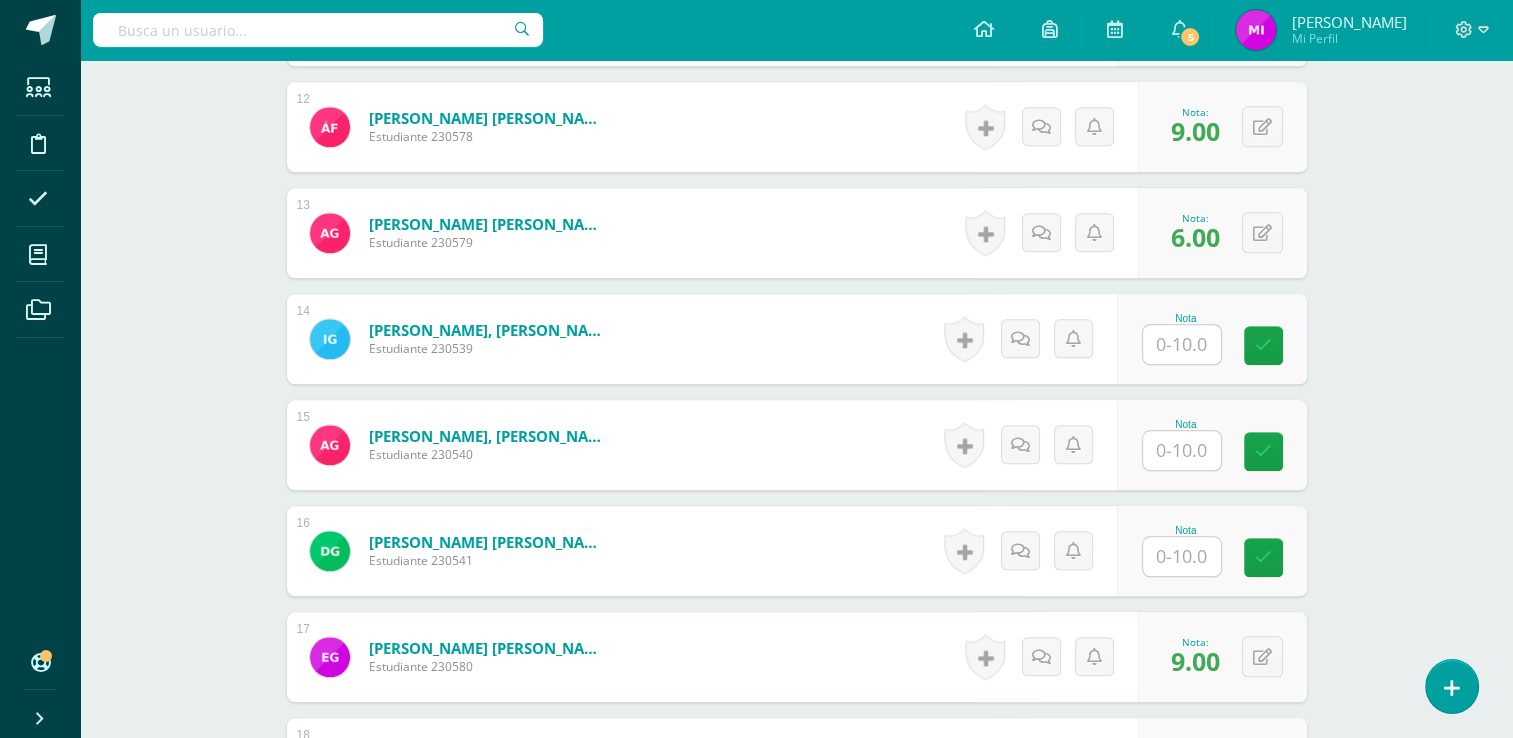 scroll, scrollTop: 2050, scrollLeft: 0, axis: vertical 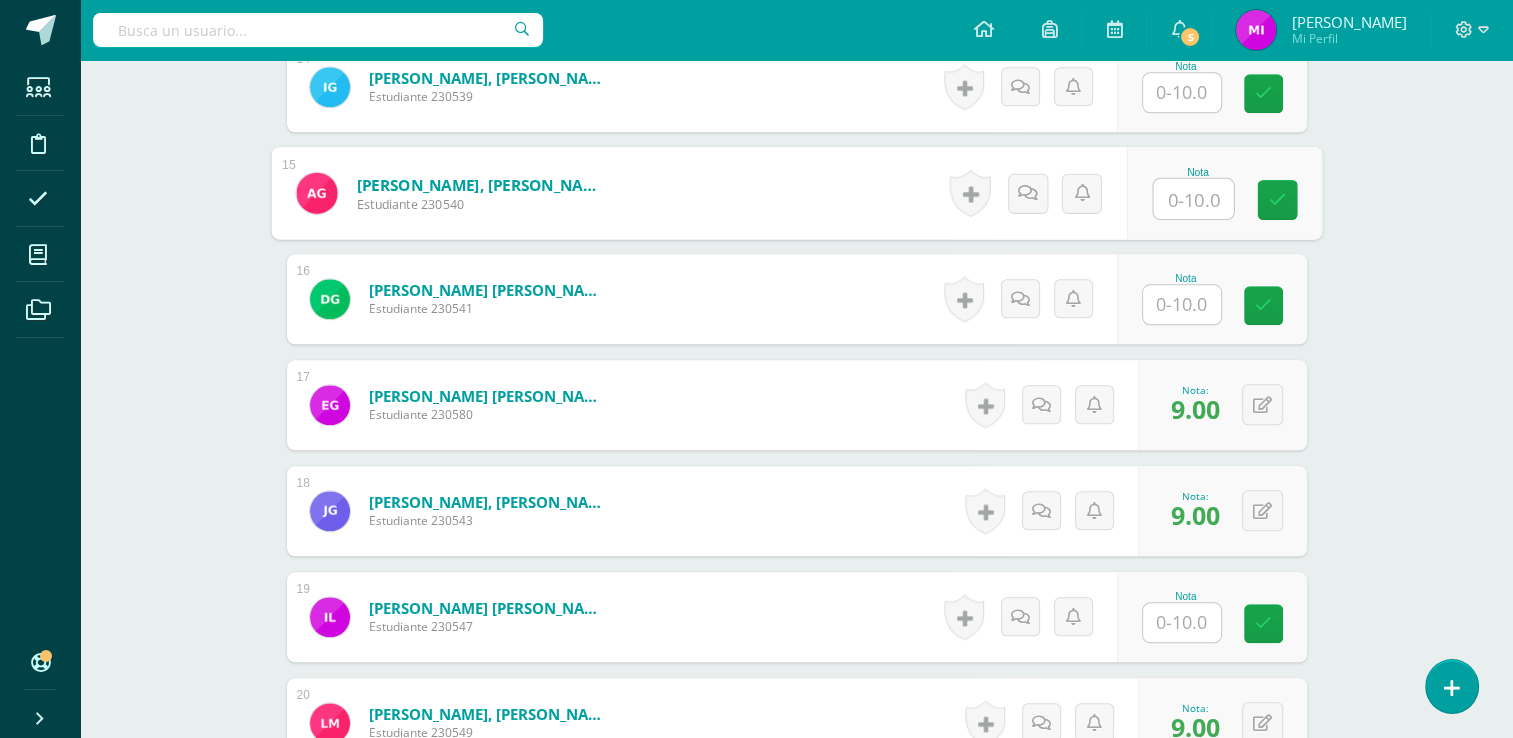 click at bounding box center [1193, 199] 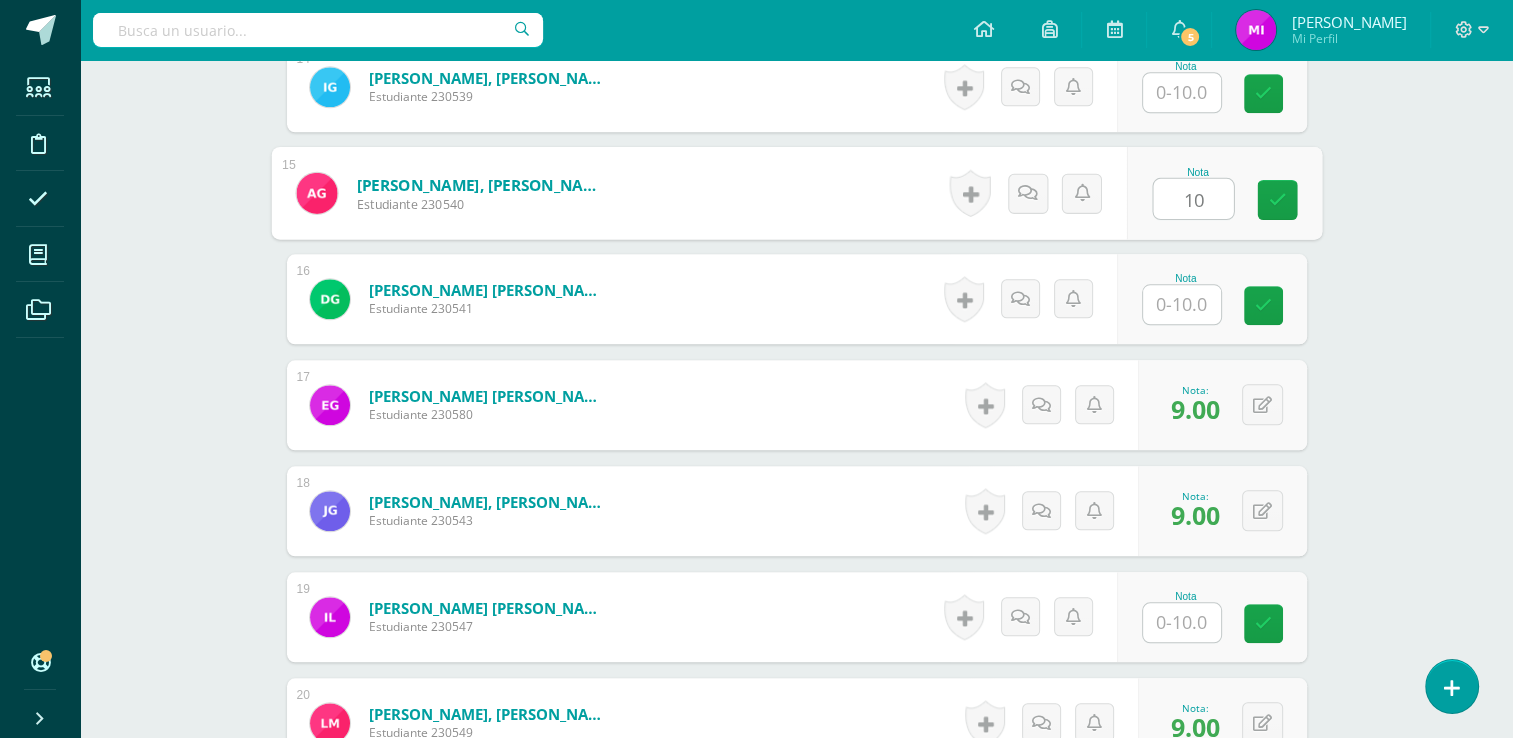 type on "10" 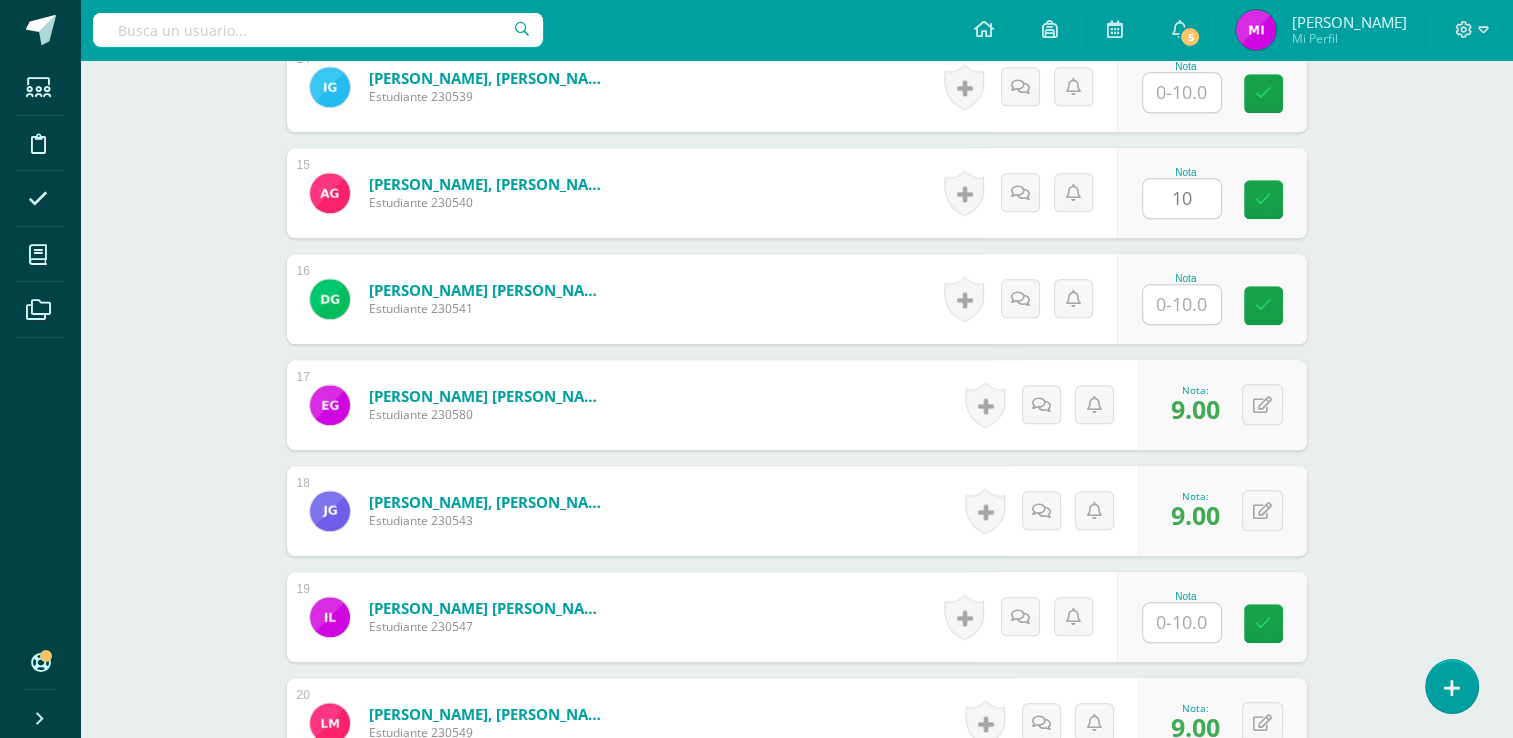 click on "Química
[PERSON_NAME]. Progra "Progra B"
Herramientas
Detalle de asistencias
Actividad
Anuncios
Actividades
Estudiantes
Planificación
Dosificación
Conferencias
¿Estás seguro que quieres  eliminar  esta actividad?
Esto borrará la actividad y cualquier nota que hayas registrado
permanentemente. Esta acción no se puede revertir. Cancelar Eliminar
Administración de escalas de valoración
escala de valoración
Aún no has creado una escala de valoración.
Cancelar Agregar nueva escala de valoración: Cancelar     Mostrar todos" at bounding box center [796, -126] 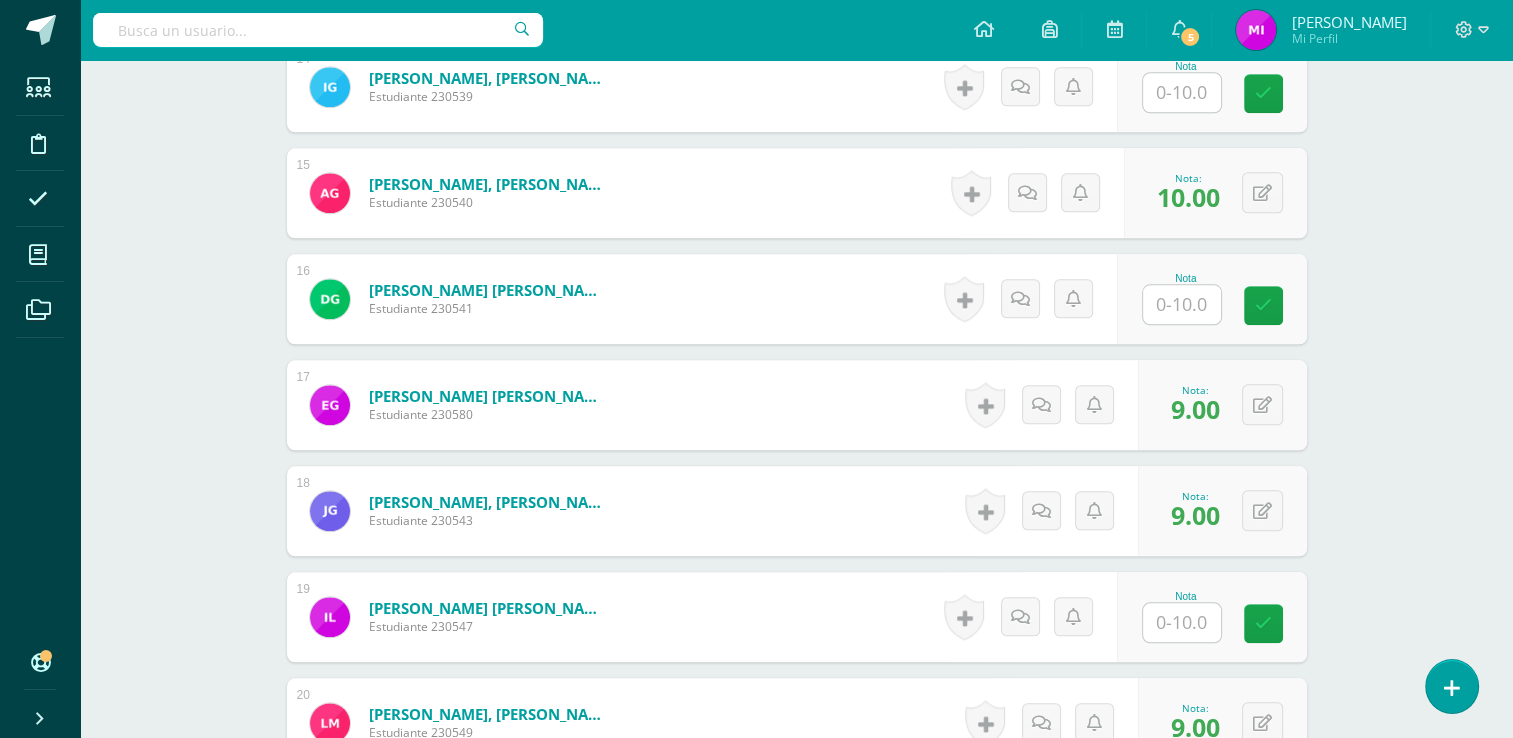 click on "Química
[PERSON_NAME]. Progra "Progra B"
Herramientas
Detalle de asistencias
Actividad
Anuncios
Actividades
Estudiantes
Planificación
Dosificación
Conferencias
¿Estás seguro que quieres  eliminar  esta actividad?
Esto borrará la actividad y cualquier nota que hayas registrado
permanentemente. Esta acción no se puede revertir. Cancelar Eliminar
Administración de escalas de valoración
escala de valoración
Aún no has creado una escala de valoración.
Cancelar Agregar nueva escala de valoración: Cancelar     Mostrar todos" at bounding box center [796, -126] 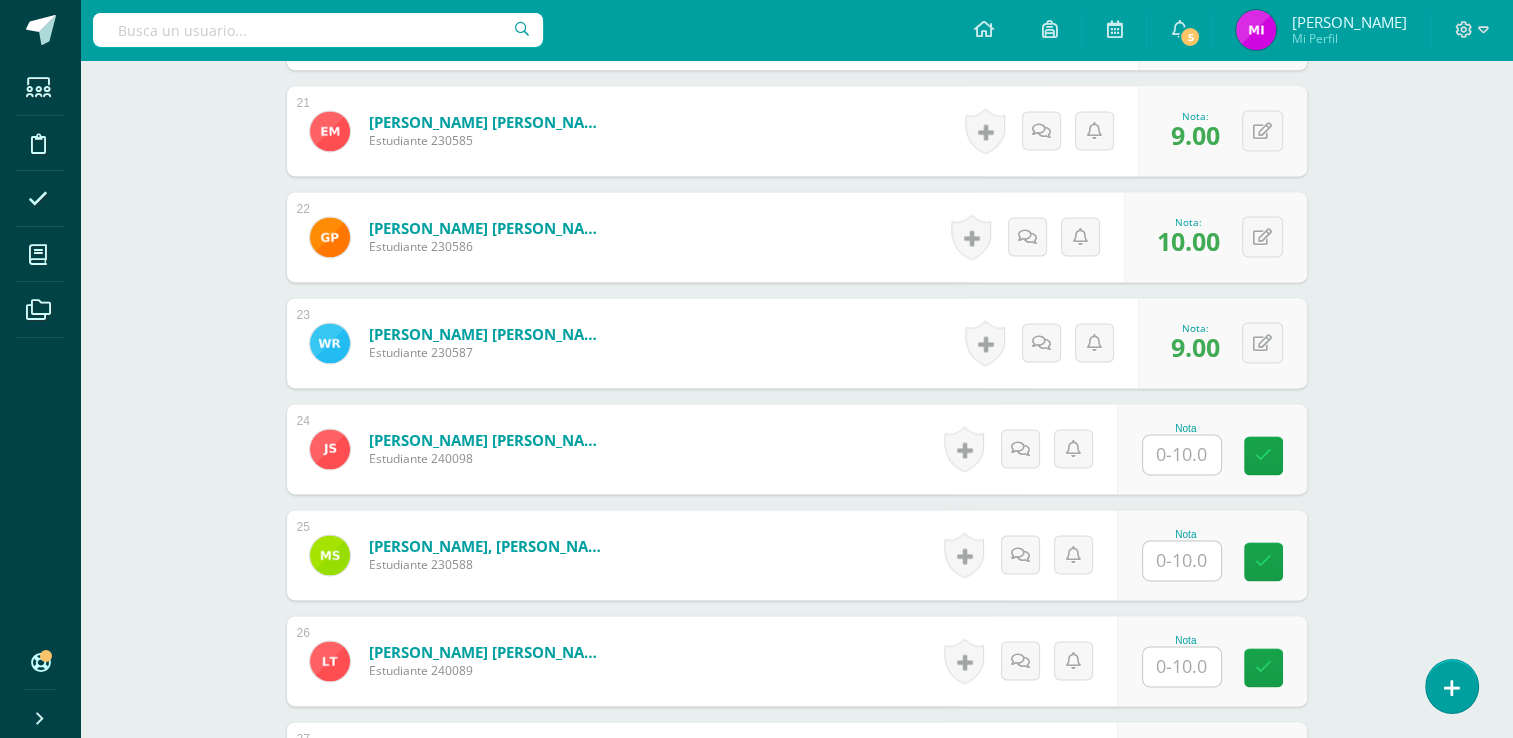 scroll, scrollTop: 2890, scrollLeft: 0, axis: vertical 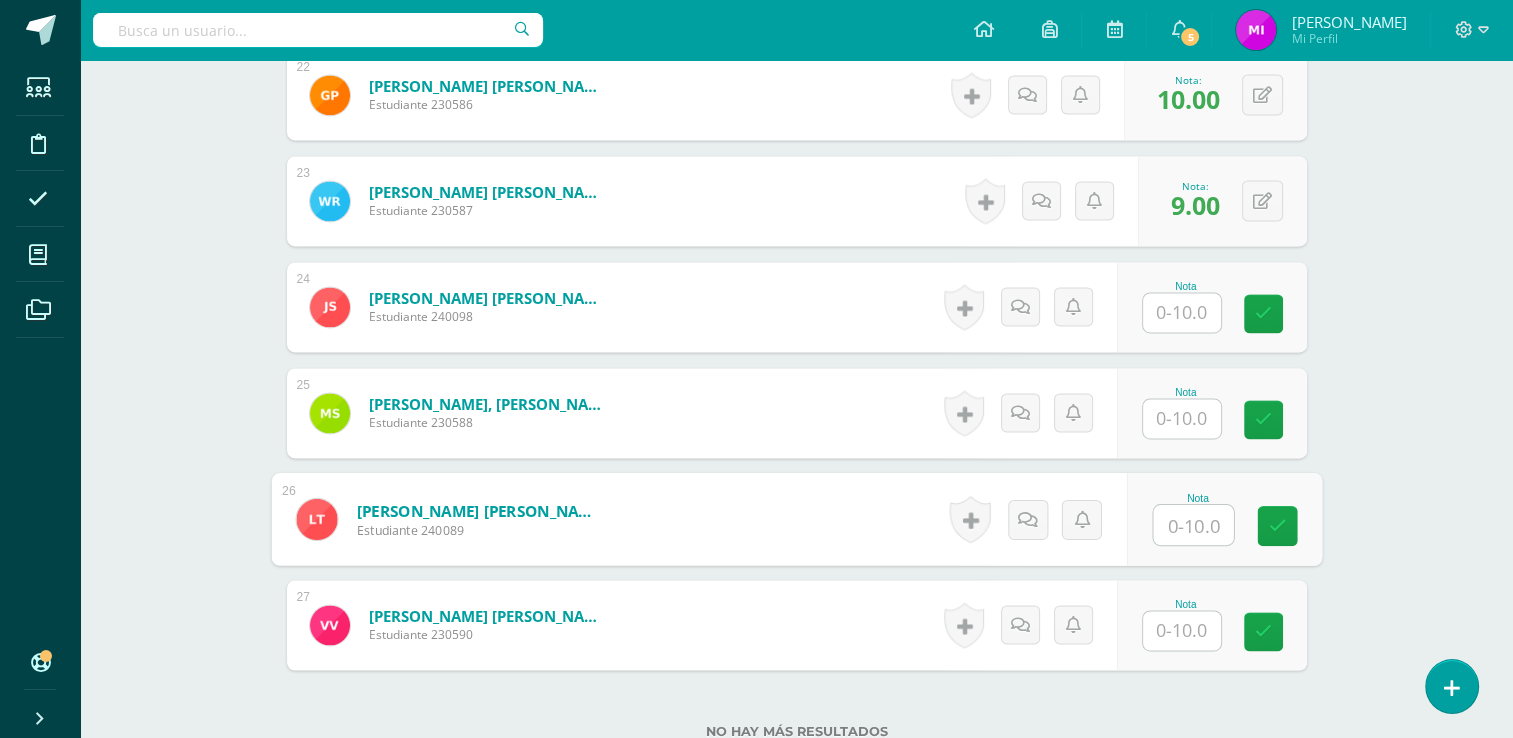 click at bounding box center (1193, 525) 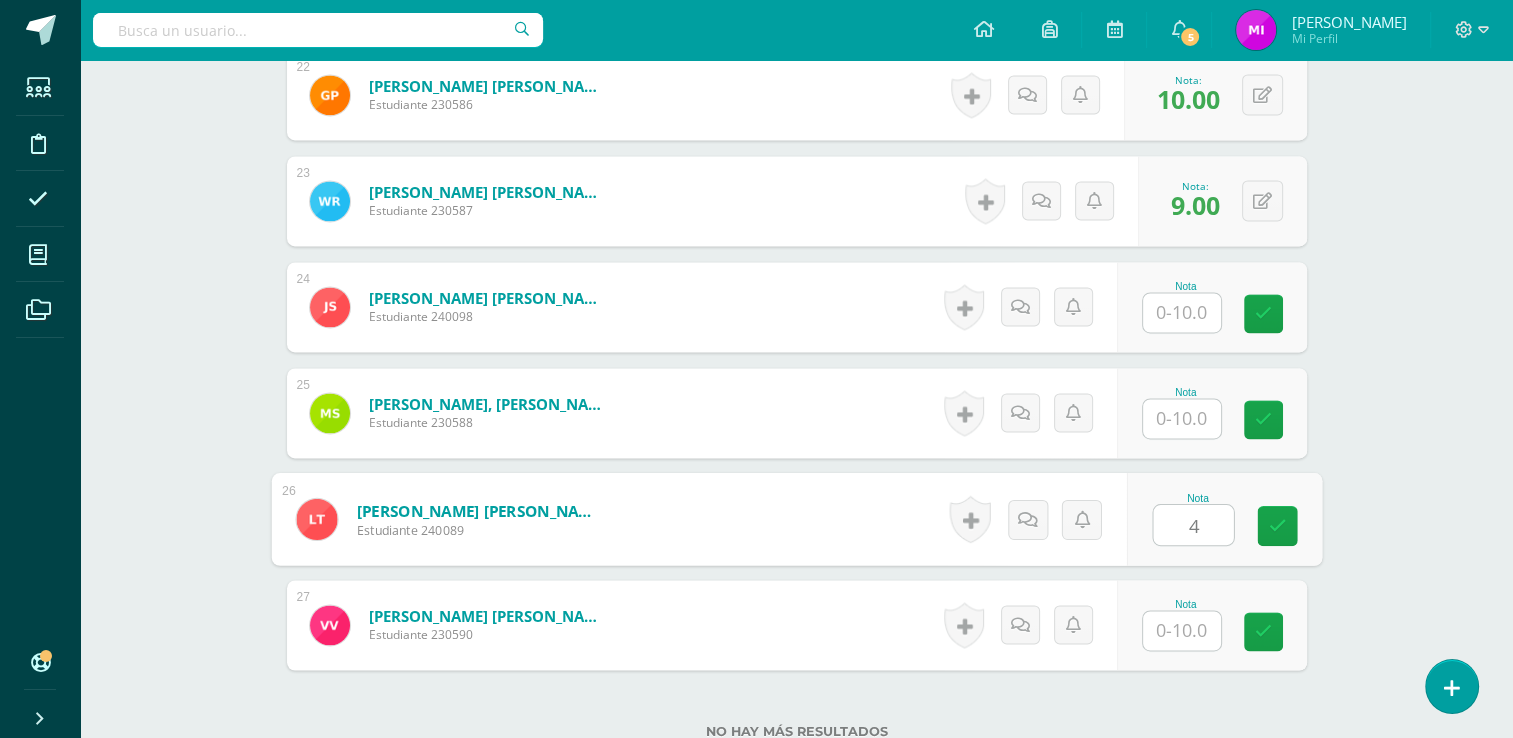 type on "4" 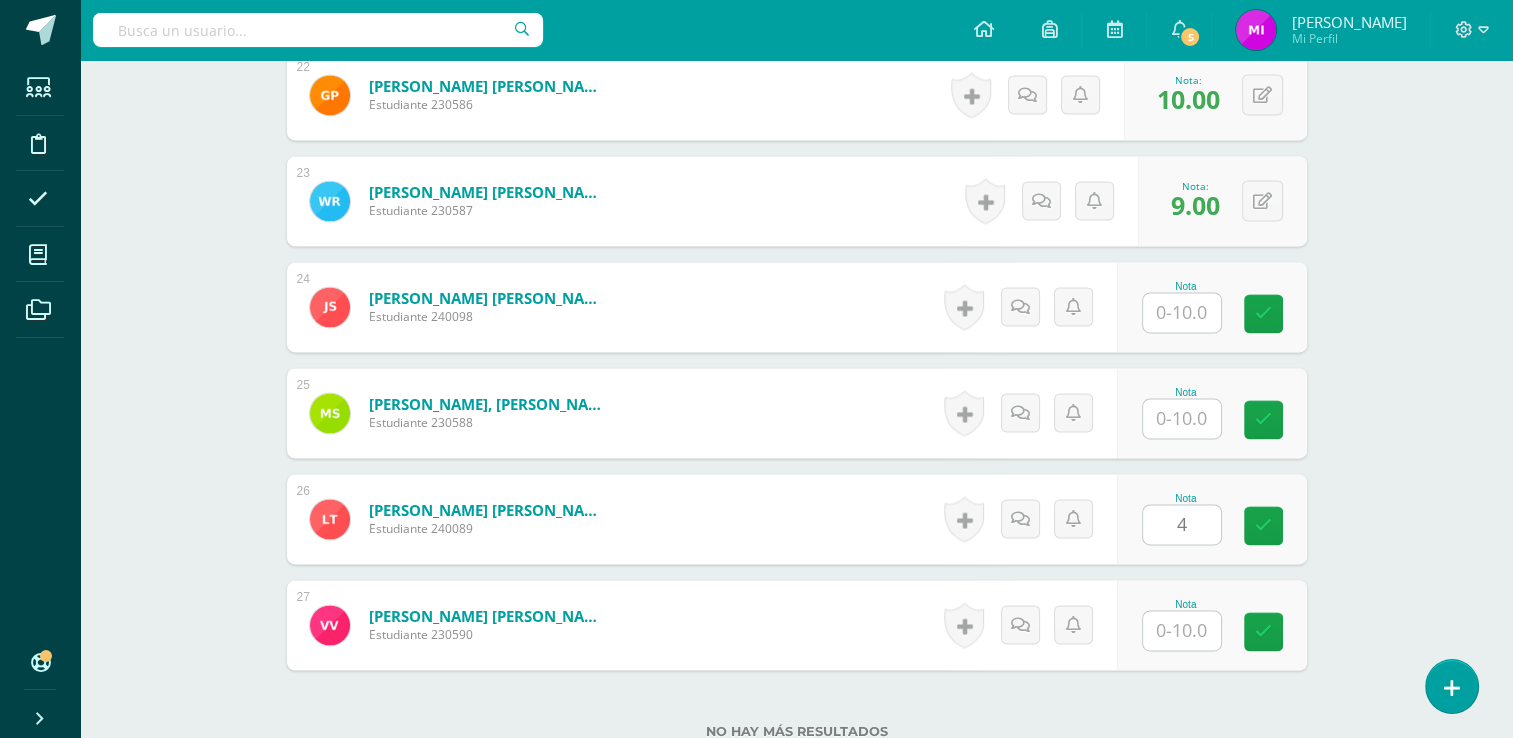 click on "Química
[PERSON_NAME]. Progra "Progra B"
Herramientas
Detalle de asistencias
Actividad
Anuncios
Actividades
Estudiantes
Planificación
Dosificación
Conferencias
¿Estás seguro que quieres  eliminar  esta actividad?
Esto borrará la actividad y cualquier nota que hayas registrado
permanentemente. Esta acción no se puede revertir. Cancelar Eliminar
Administración de escalas de valoración
escala de valoración
Aún no has creado una escala de valoración.
Cancelar Agregar nueva escala de valoración: Cancelar     Mostrar todos" at bounding box center (796, -966) 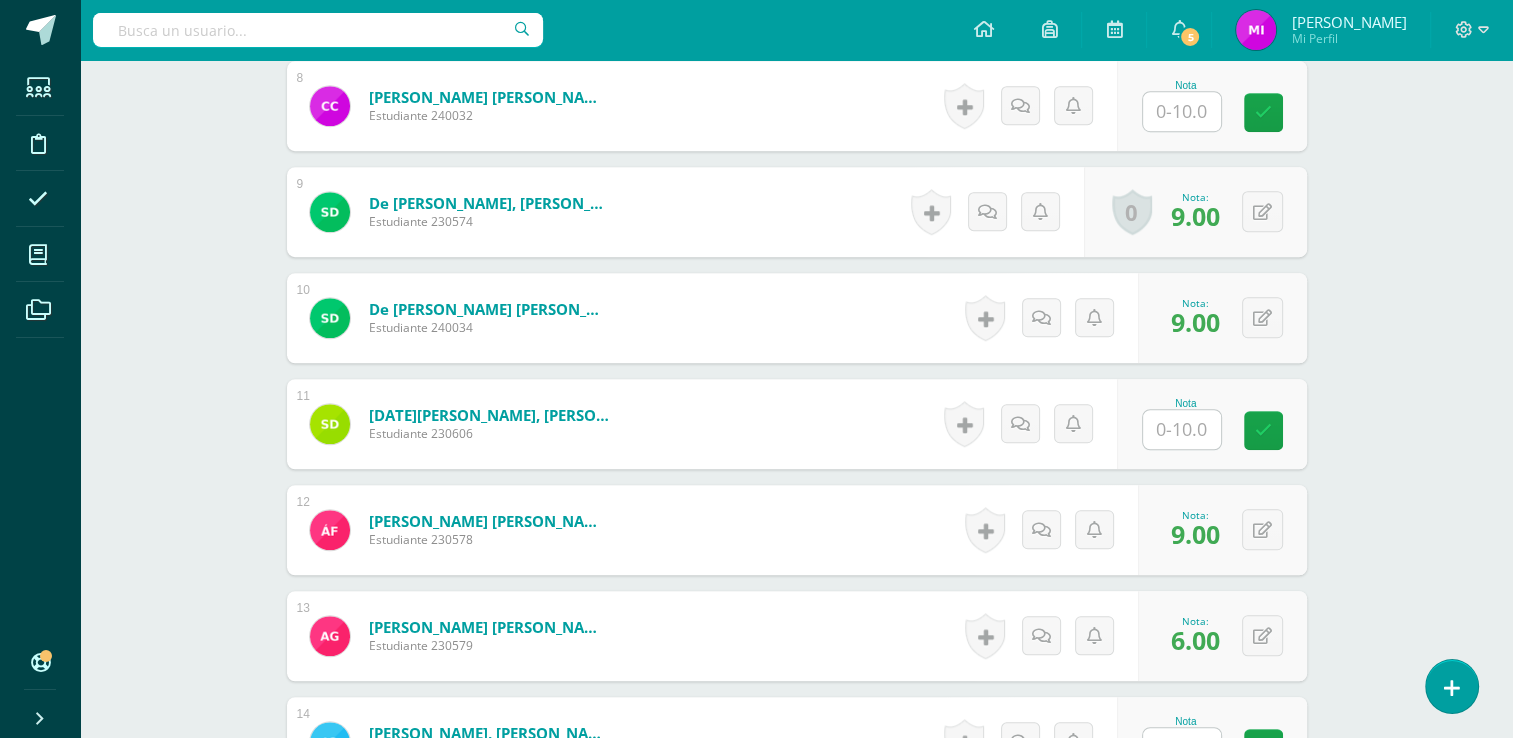 scroll, scrollTop: 1330, scrollLeft: 0, axis: vertical 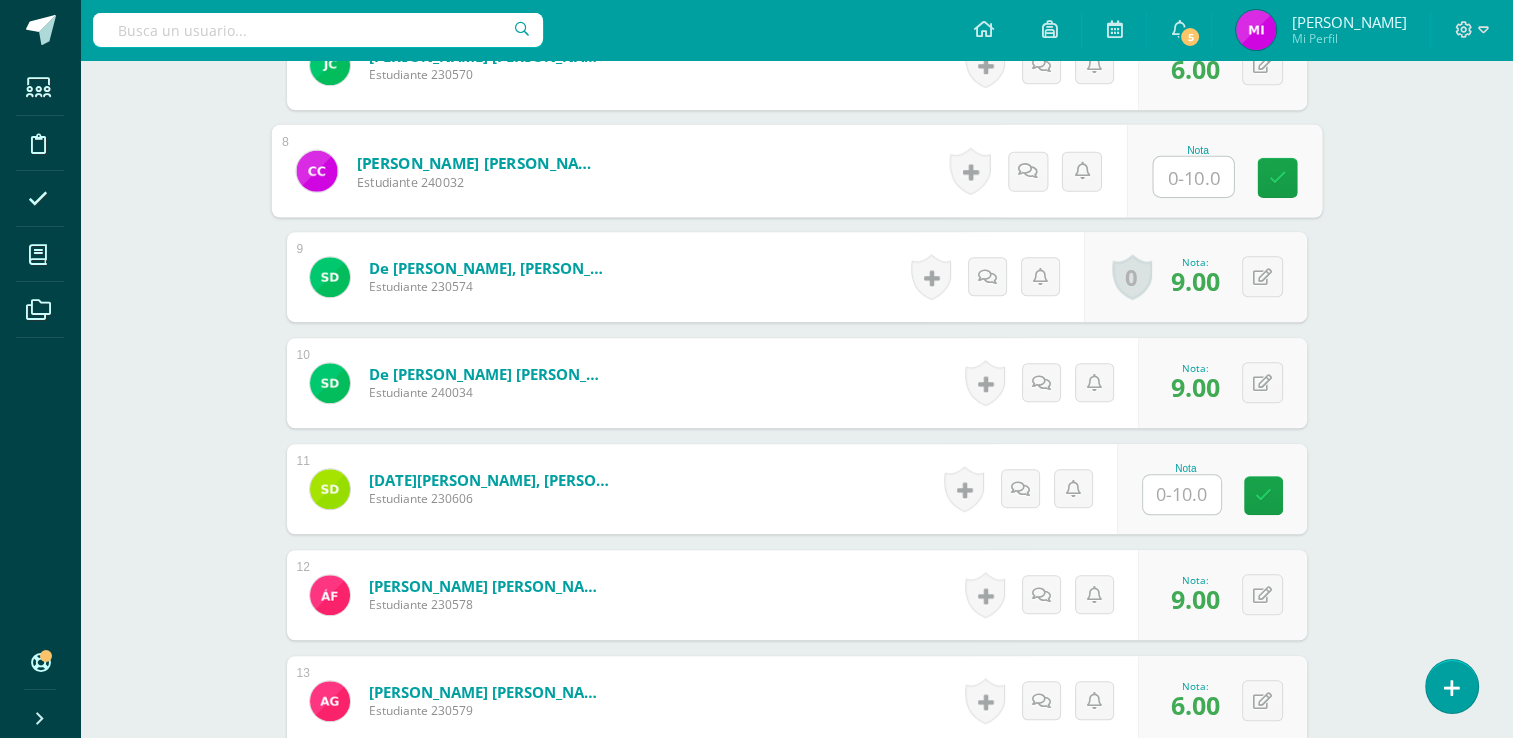 click at bounding box center (1193, 177) 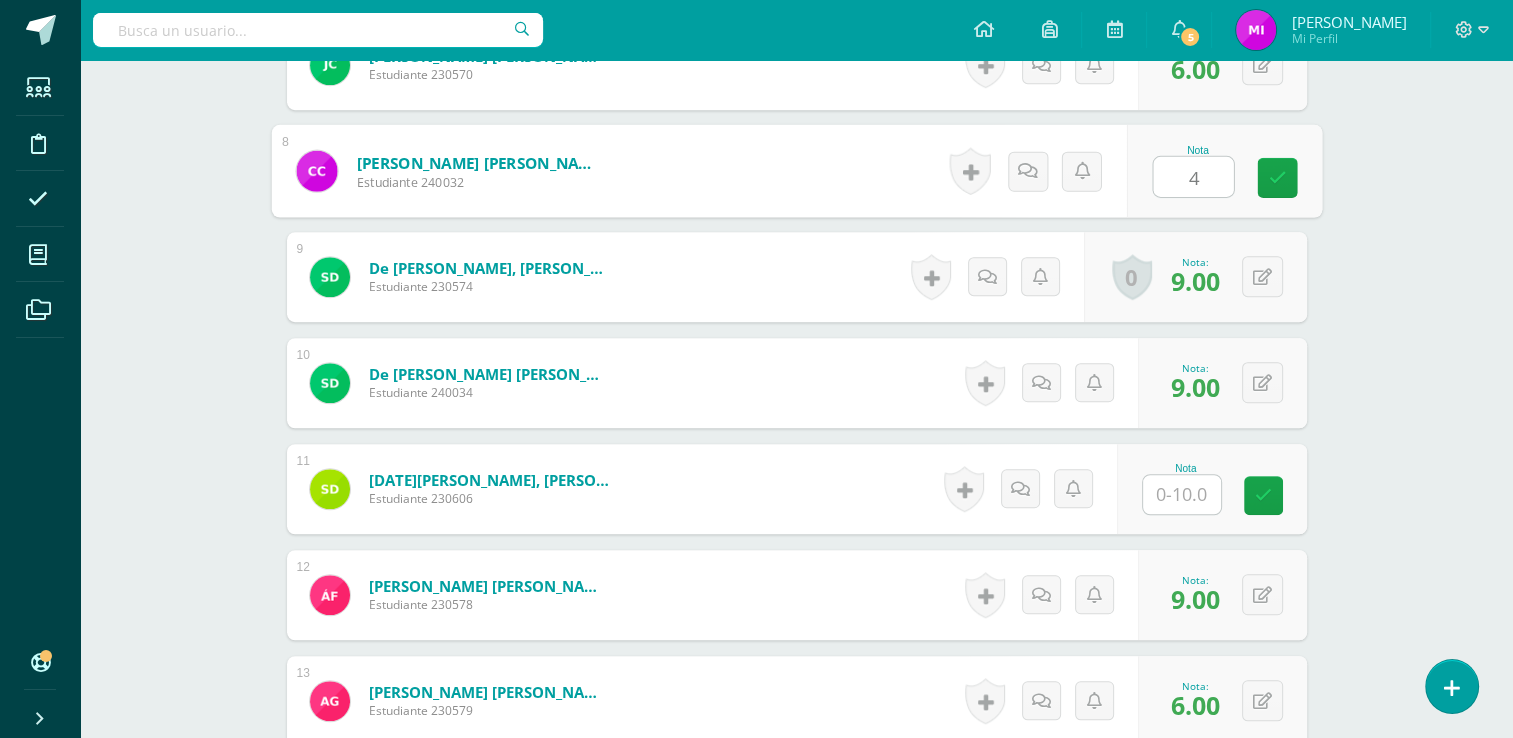type on "4" 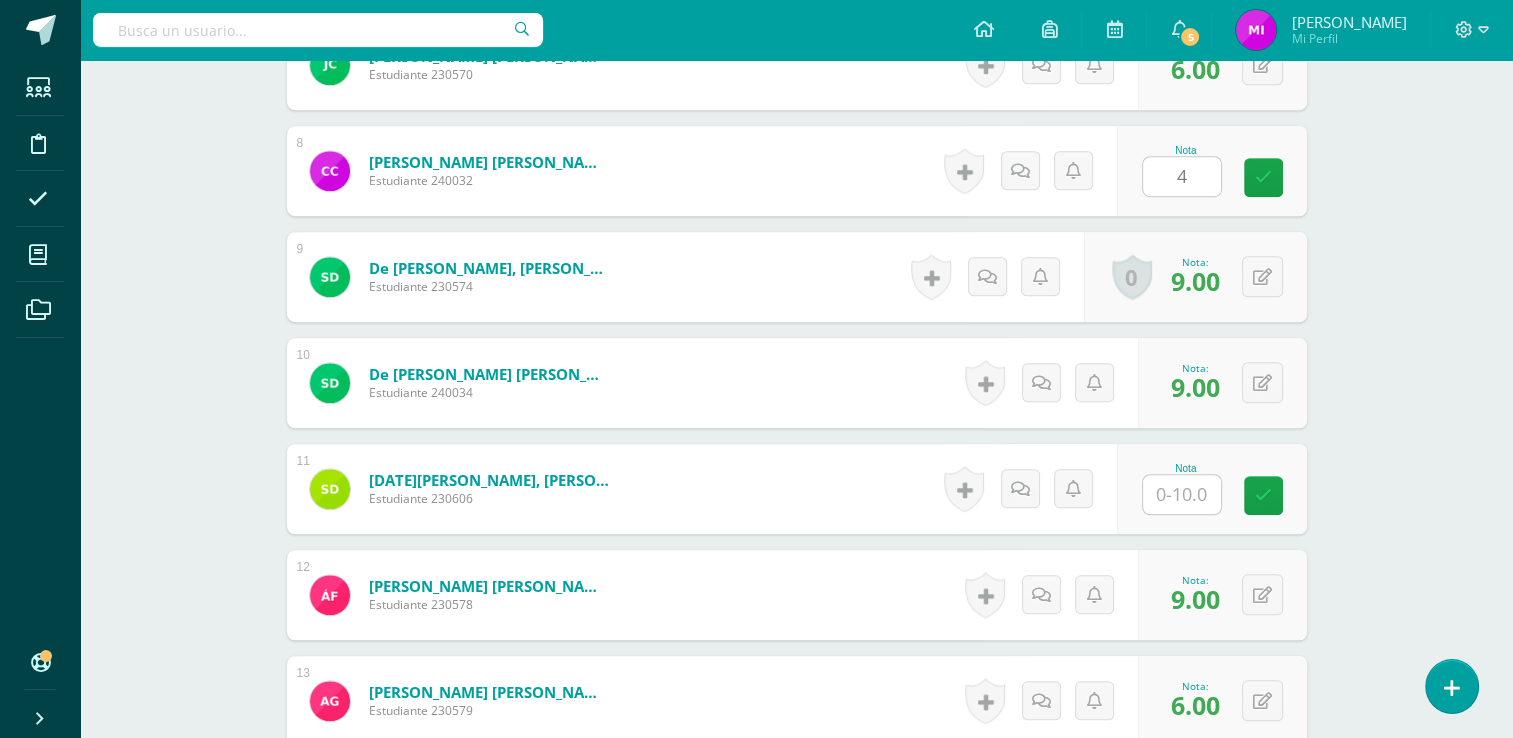 click on "Química
[PERSON_NAME]. Progra "Progra B"
Herramientas
Detalle de asistencias
Actividad
Anuncios
Actividades
Estudiantes
Planificación
Dosificación
Conferencias
¿Estás seguro que quieres  eliminar  esta actividad?
Esto borrará la actividad y cualquier nota que hayas registrado
permanentemente. Esta acción no se puede revertir. Cancelar Eliminar
Administración de escalas de valoración
escala de valoración
Aún no has creado una escala de valoración.
Cancelar Agregar nueva escala de valoración: Cancelar     Mostrar todos" at bounding box center (796, 594) 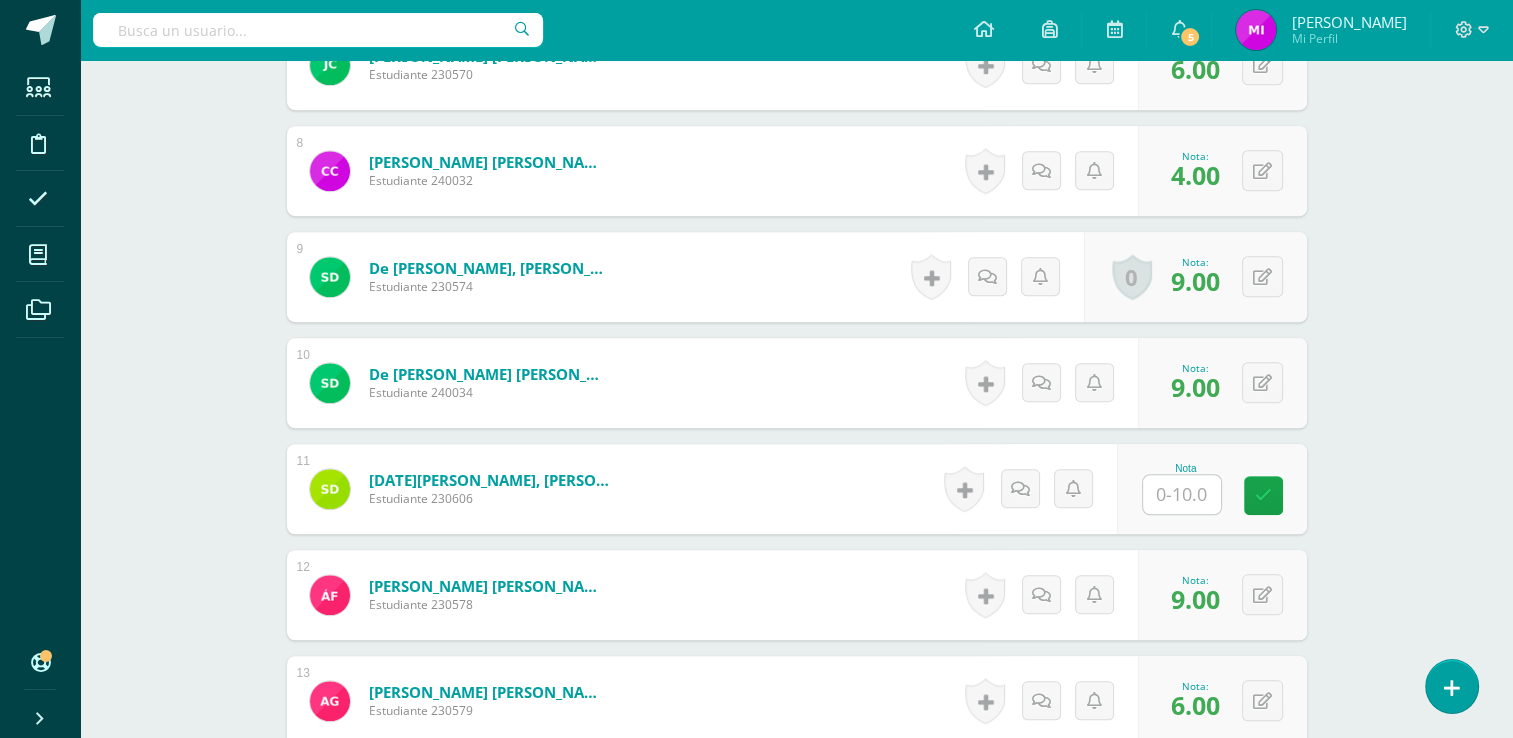 click on "Química
[PERSON_NAME]. Progra "Progra B"
Herramientas
Detalle de asistencias
Actividad
Anuncios
Actividades
Estudiantes
Planificación
Dosificación
Conferencias
¿Estás seguro que quieres  eliminar  esta actividad?
Esto borrará la actividad y cualquier nota que hayas registrado
permanentemente. Esta acción no se puede revertir. Cancelar Eliminar
Administración de escalas de valoración
escala de valoración
Aún no has creado una escala de valoración.
Cancelar Agregar nueva escala de valoración: Cancelar     Mostrar todos" at bounding box center (796, 594) 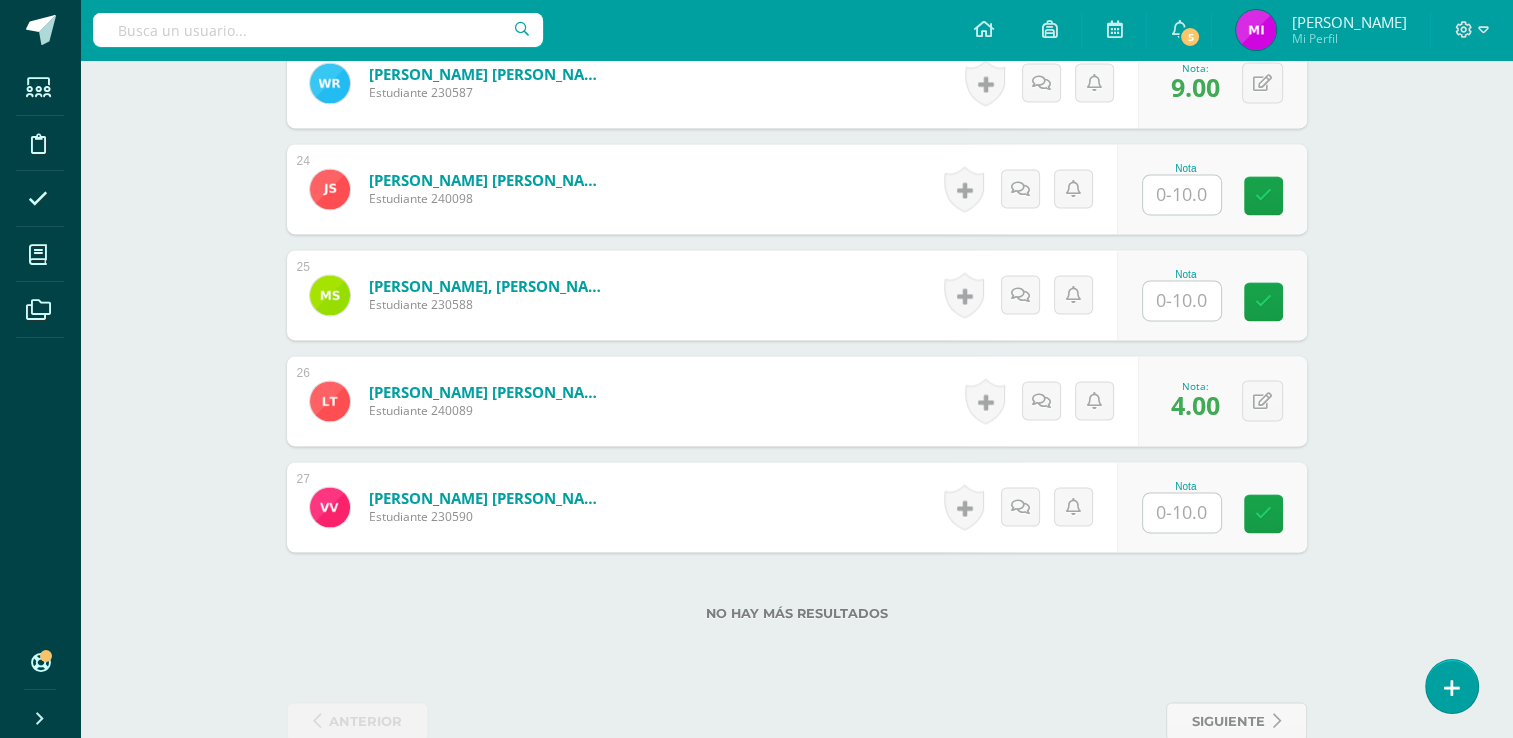 scroll, scrollTop: 3050, scrollLeft: 0, axis: vertical 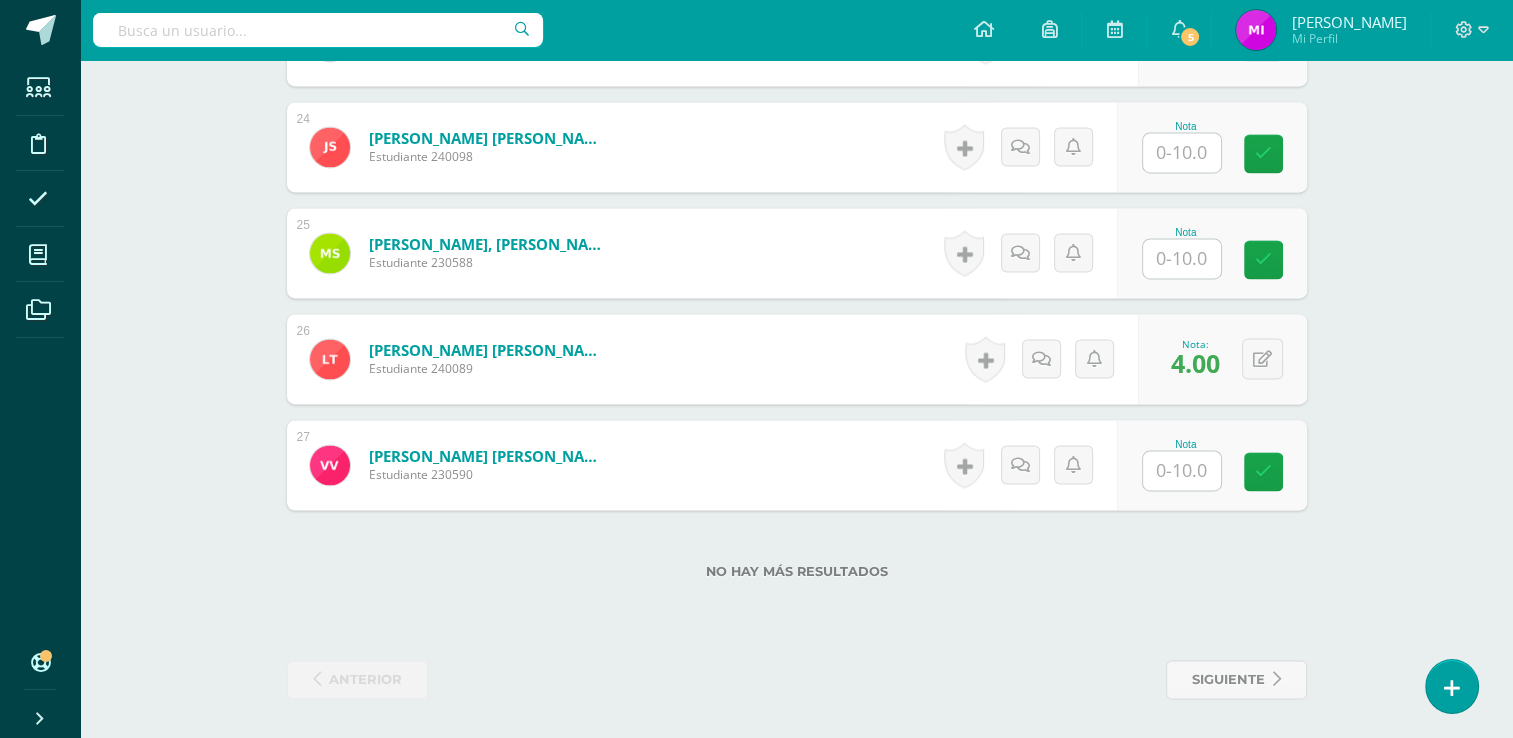 click on "Nota" at bounding box center (1212, 465) 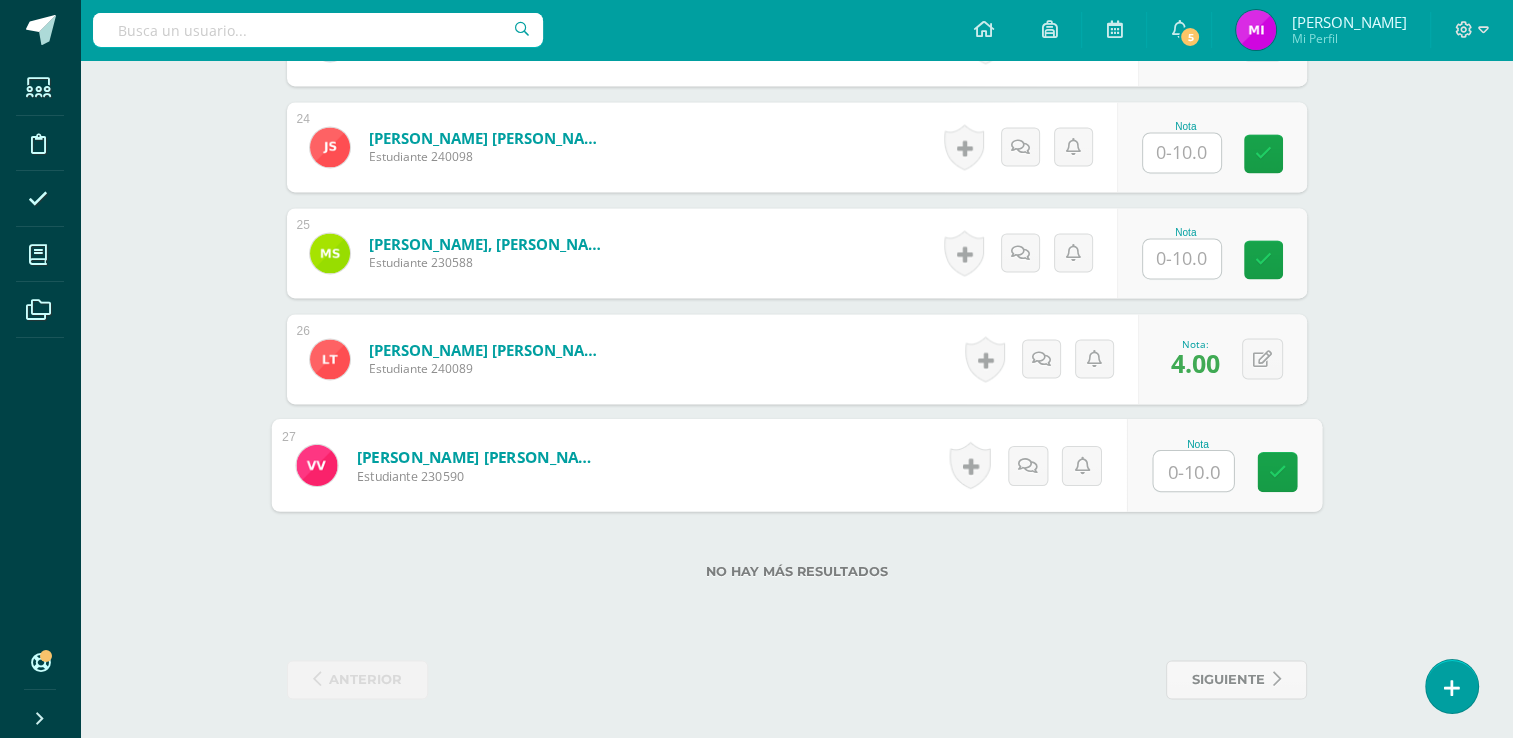 click at bounding box center (1193, 471) 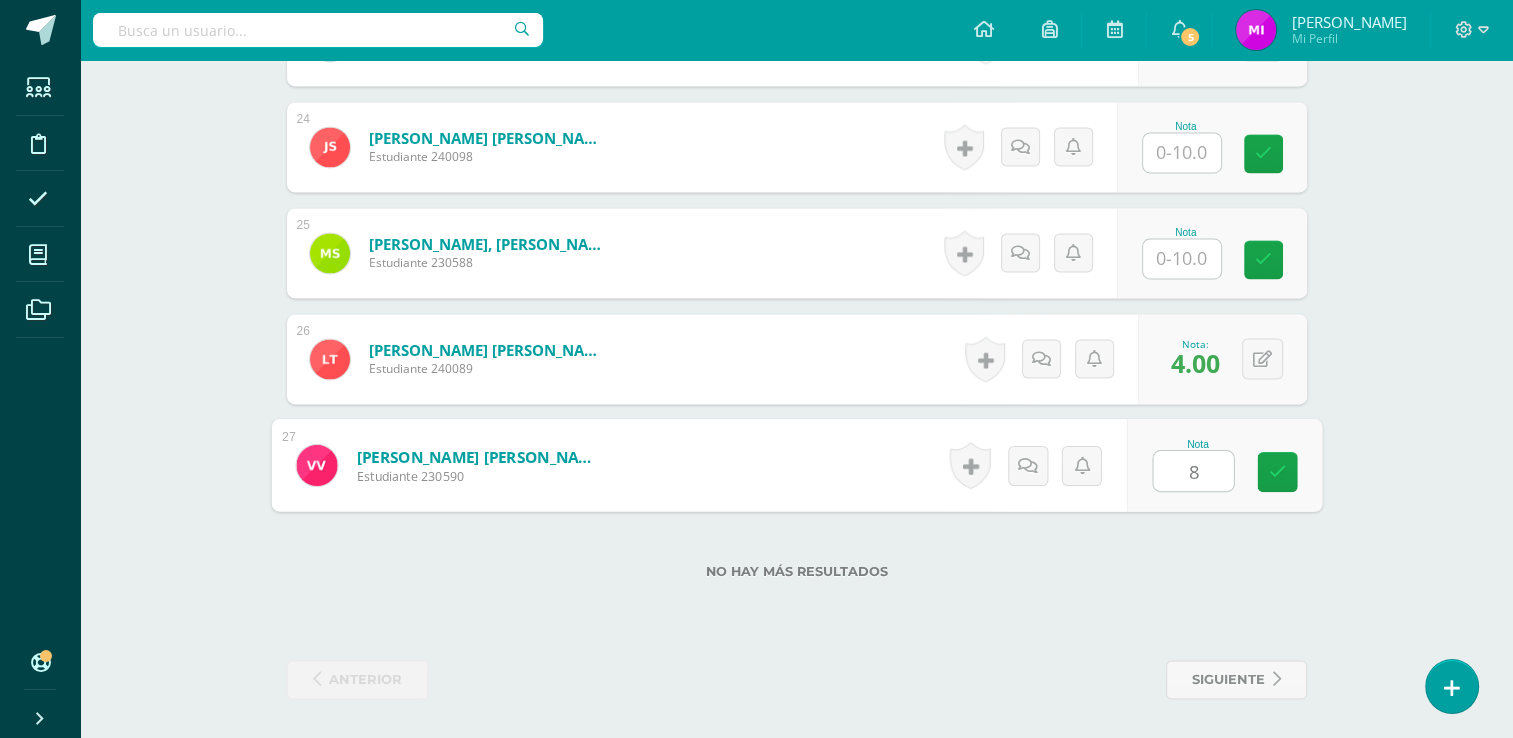 type on "8" 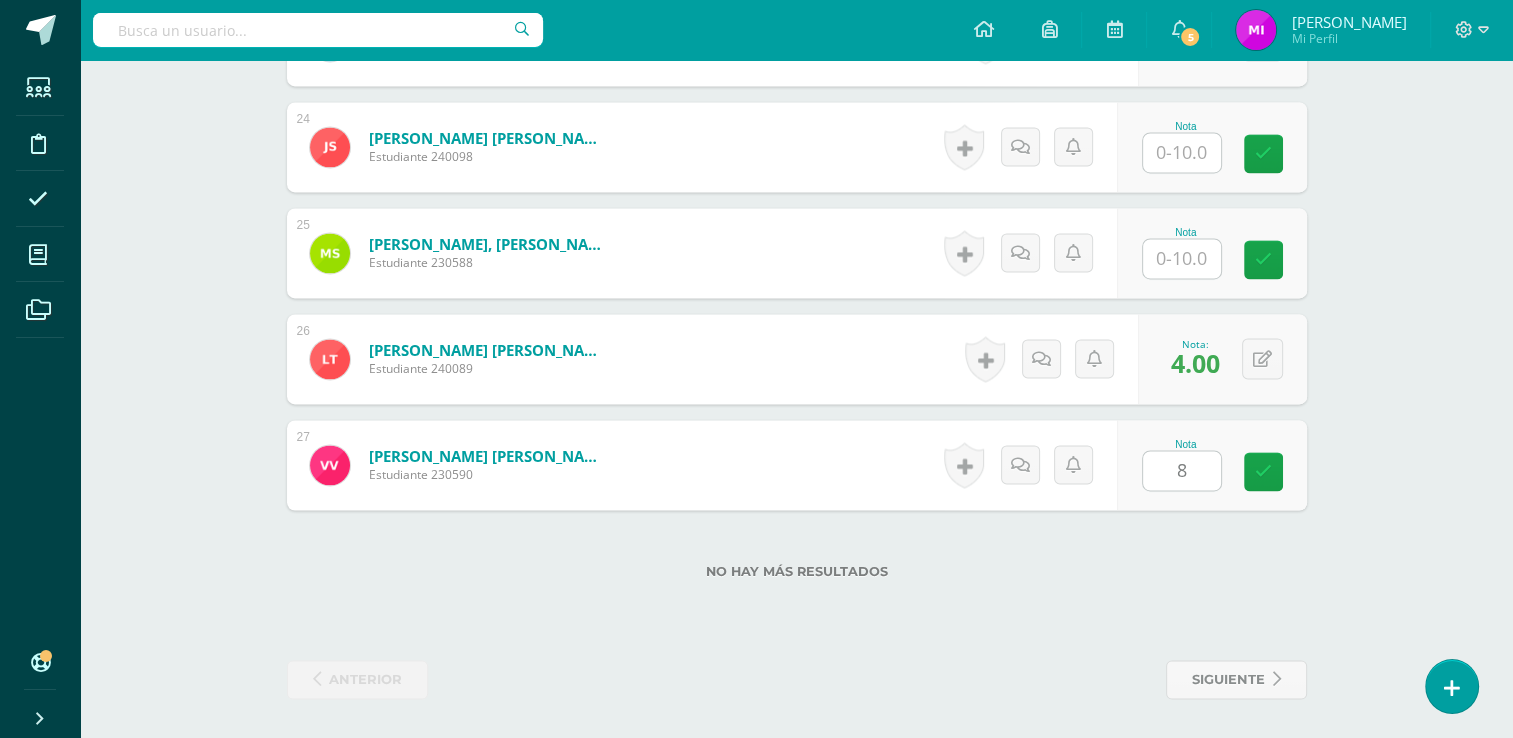 click on "Química
[PERSON_NAME]. Progra "Progra B"
Herramientas
Detalle de asistencias
Actividad
Anuncios
Actividades
Estudiantes
Planificación
Dosificación
Conferencias
¿Estás seguro que quieres  eliminar  esta actividad?
Esto borrará la actividad y cualquier nota que hayas registrado
permanentemente. Esta acción no se puede revertir. Cancelar Eliminar
Administración de escalas de valoración
escala de valoración
Aún no has creado una escala de valoración.
Cancelar Agregar nueva escala de valoración: Cancelar     Mostrar todos" at bounding box center (796, -1126) 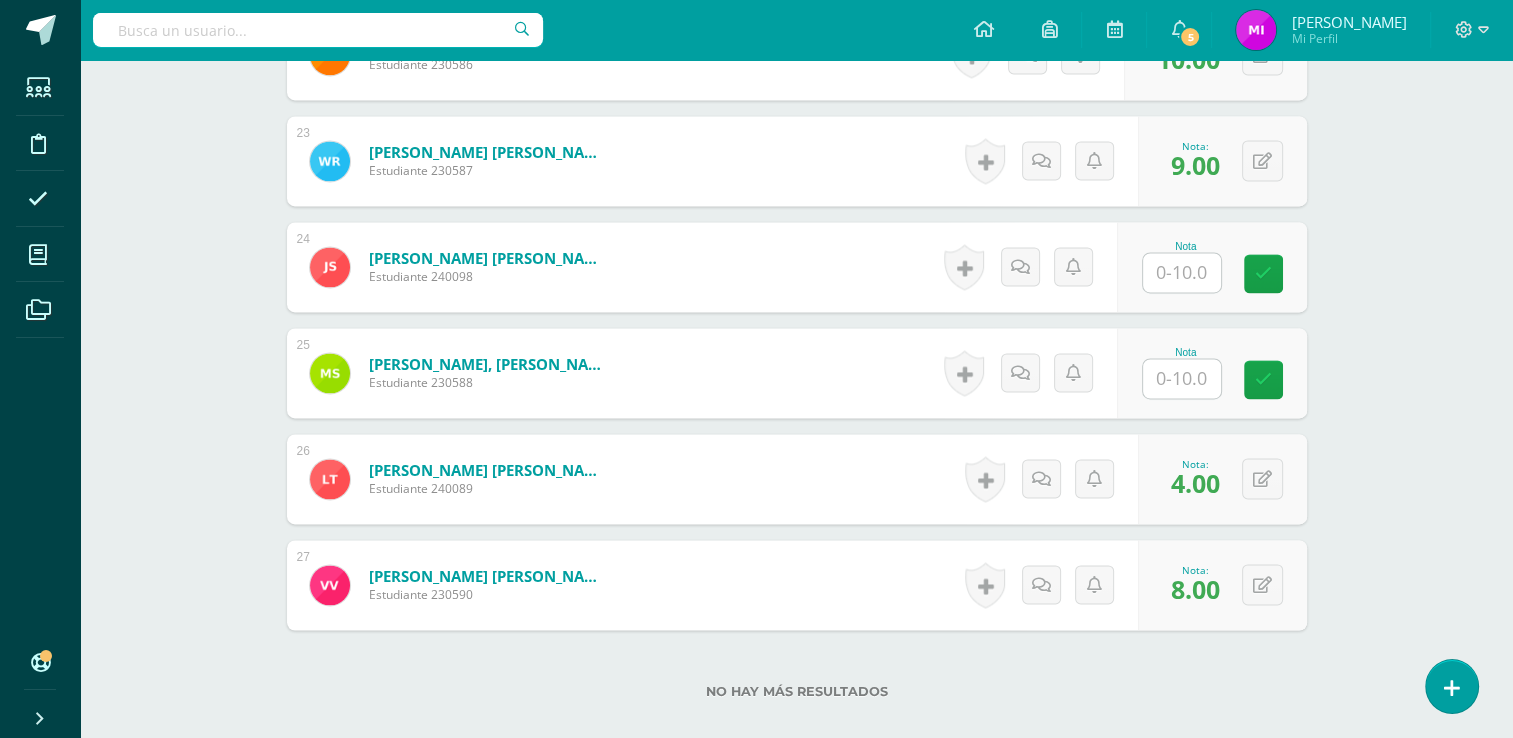 scroll, scrollTop: 2890, scrollLeft: 0, axis: vertical 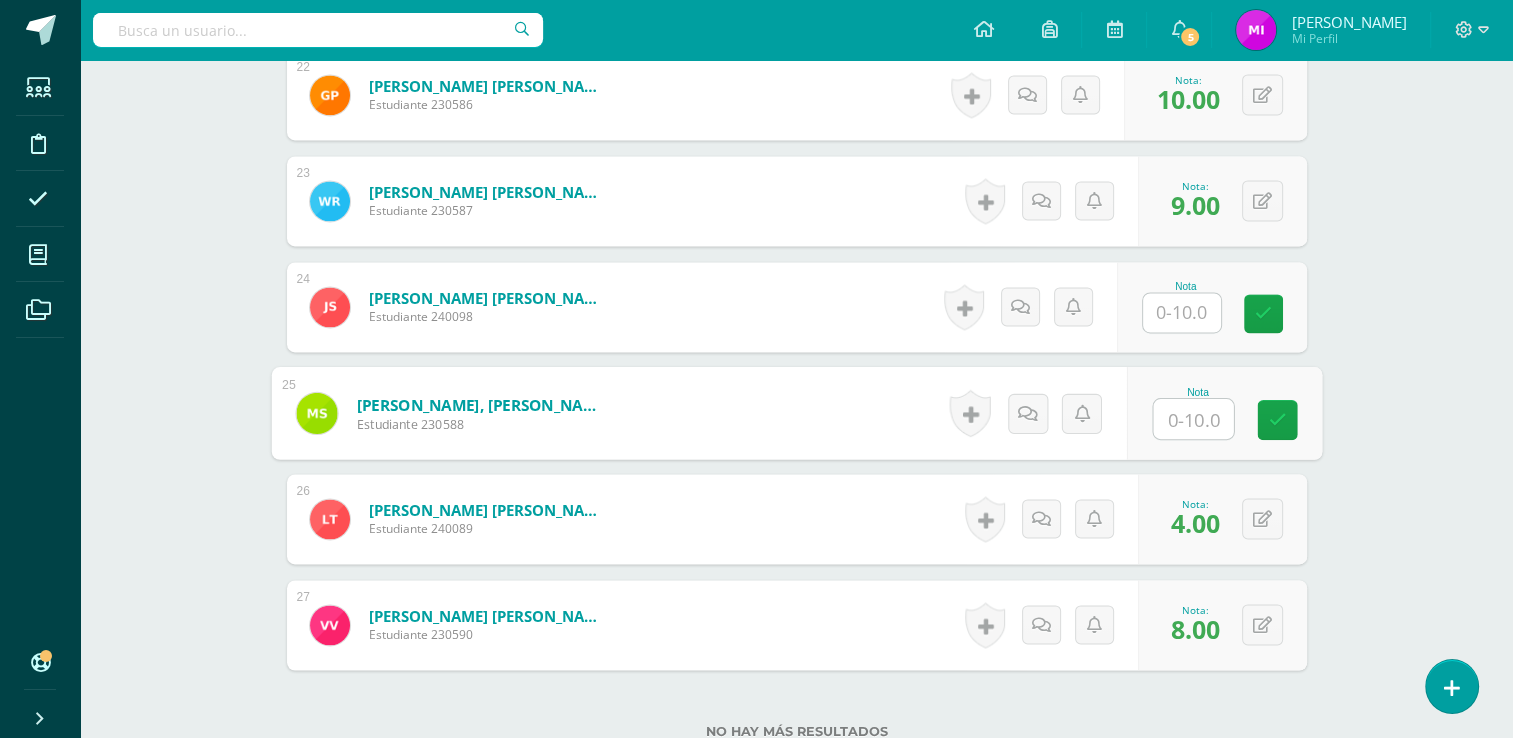 click at bounding box center (1193, 419) 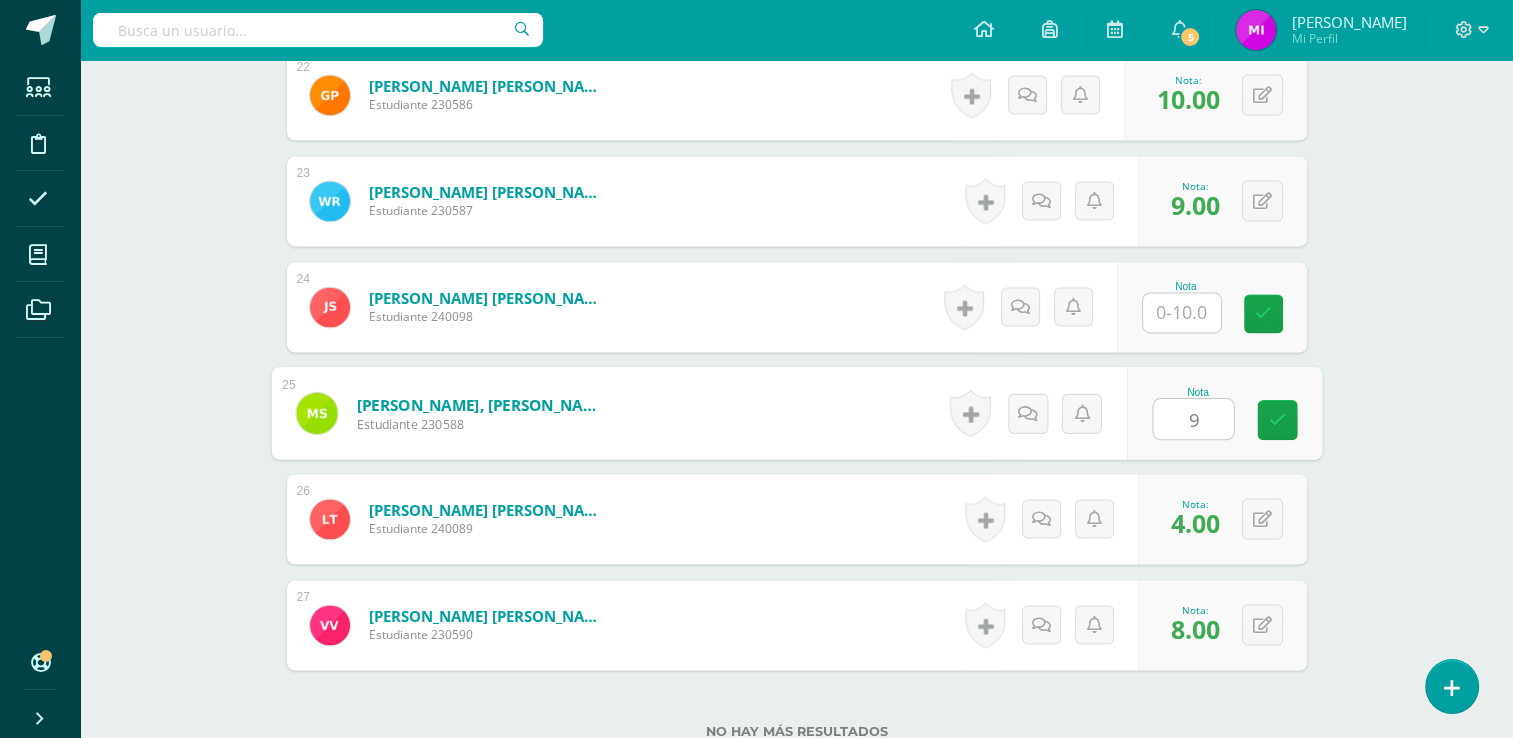 type on "9" 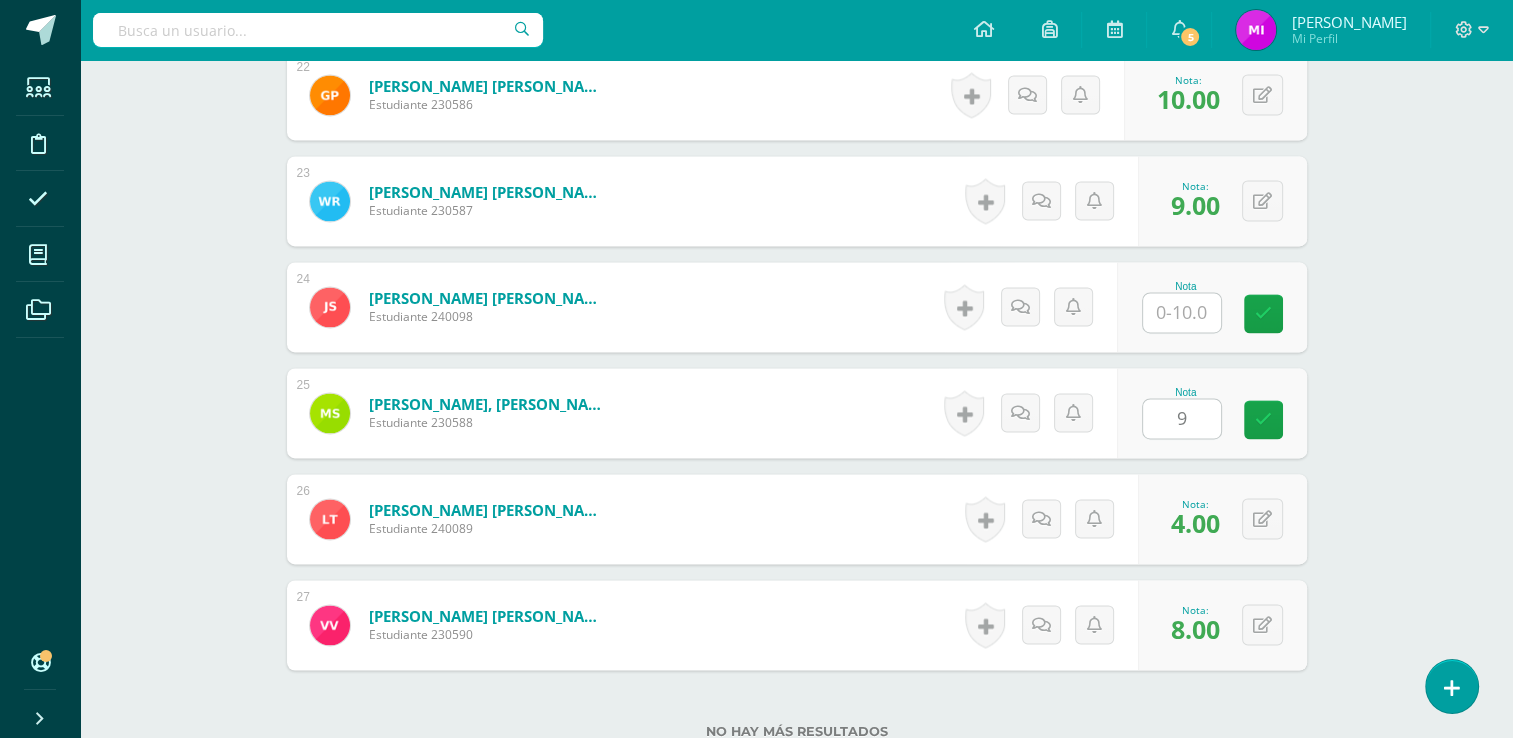 click on "Química
[PERSON_NAME]. Progra "Progra B"
Herramientas
Detalle de asistencias
Actividad
Anuncios
Actividades
Estudiantes
Planificación
Dosificación
Conferencias
¿Estás seguro que quieres  eliminar  esta actividad?
Esto borrará la actividad y cualquier nota que hayas registrado
permanentemente. Esta acción no se puede revertir. Cancelar Eliminar
Administración de escalas de valoración
escala de valoración
Aún no has creado una escala de valoración.
Cancelar Agregar nueva escala de valoración: Cancelar     Mostrar todos" at bounding box center (796, -966) 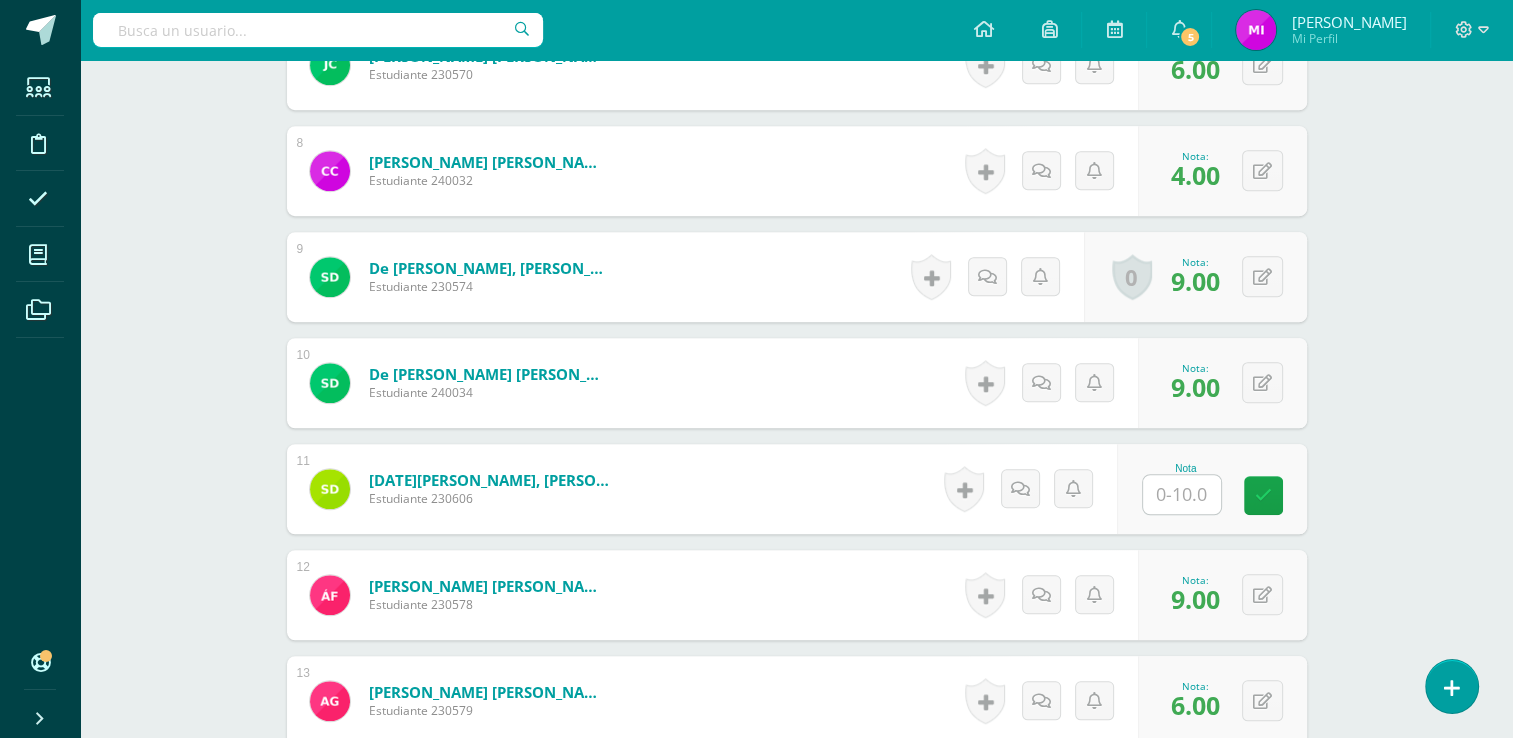 scroll, scrollTop: 1290, scrollLeft: 0, axis: vertical 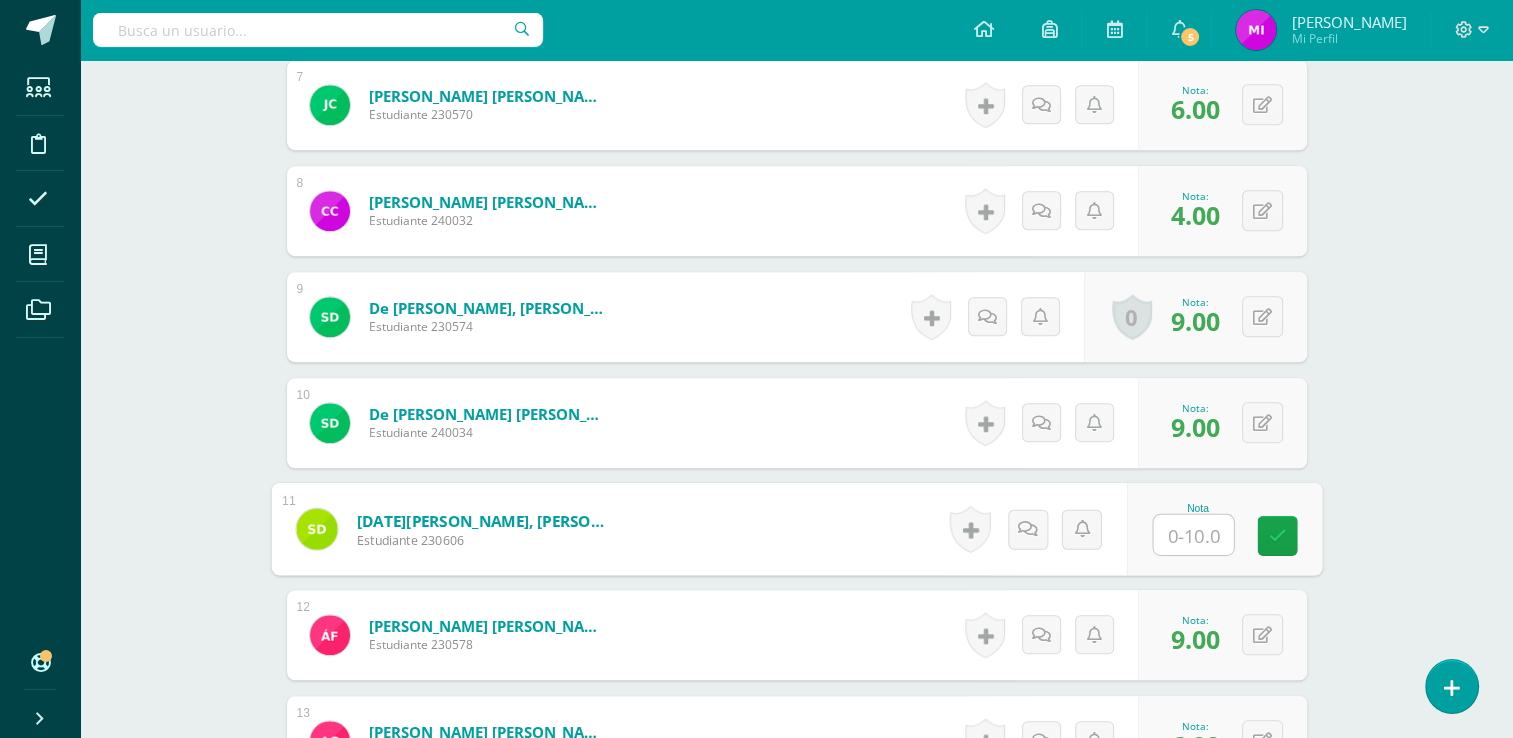click at bounding box center (1193, 535) 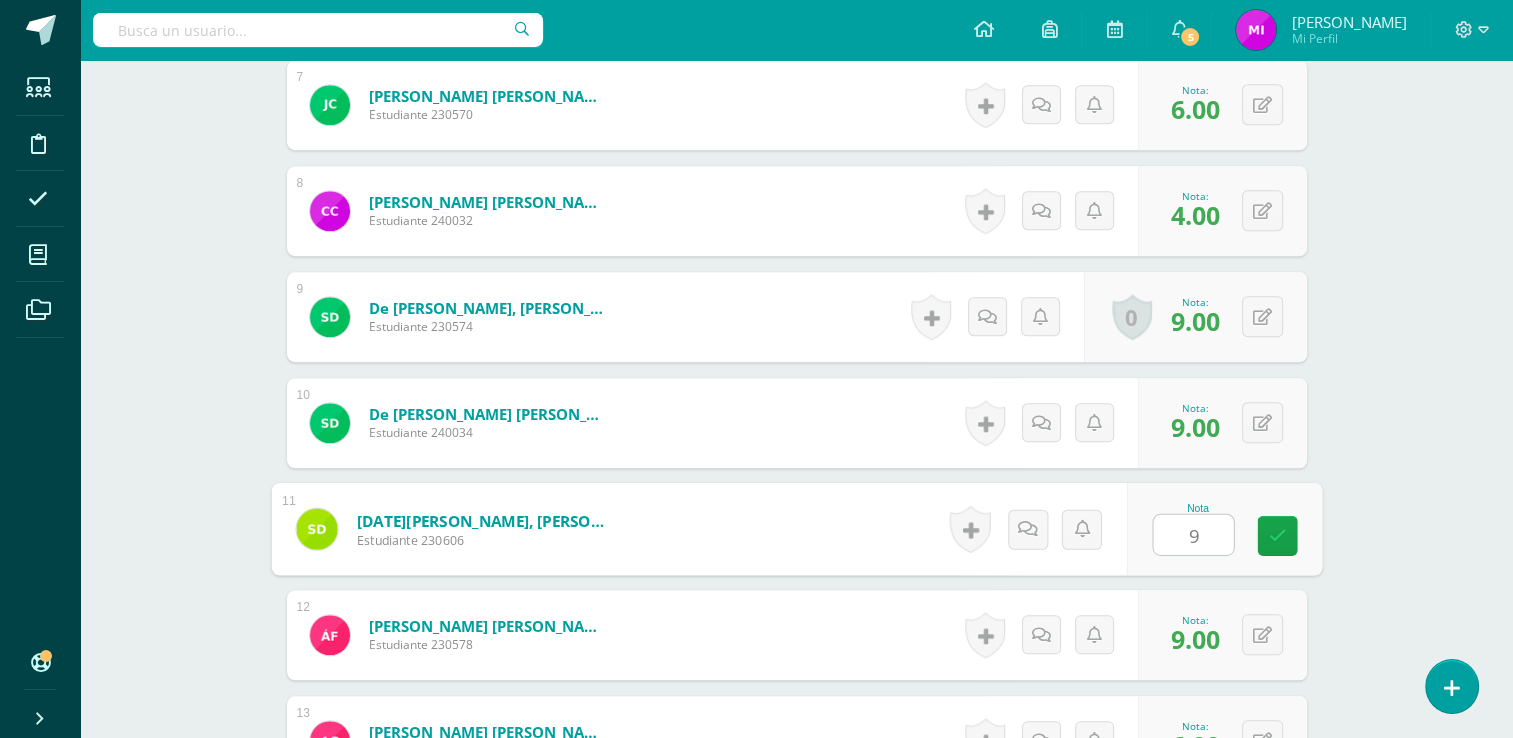 type on "9" 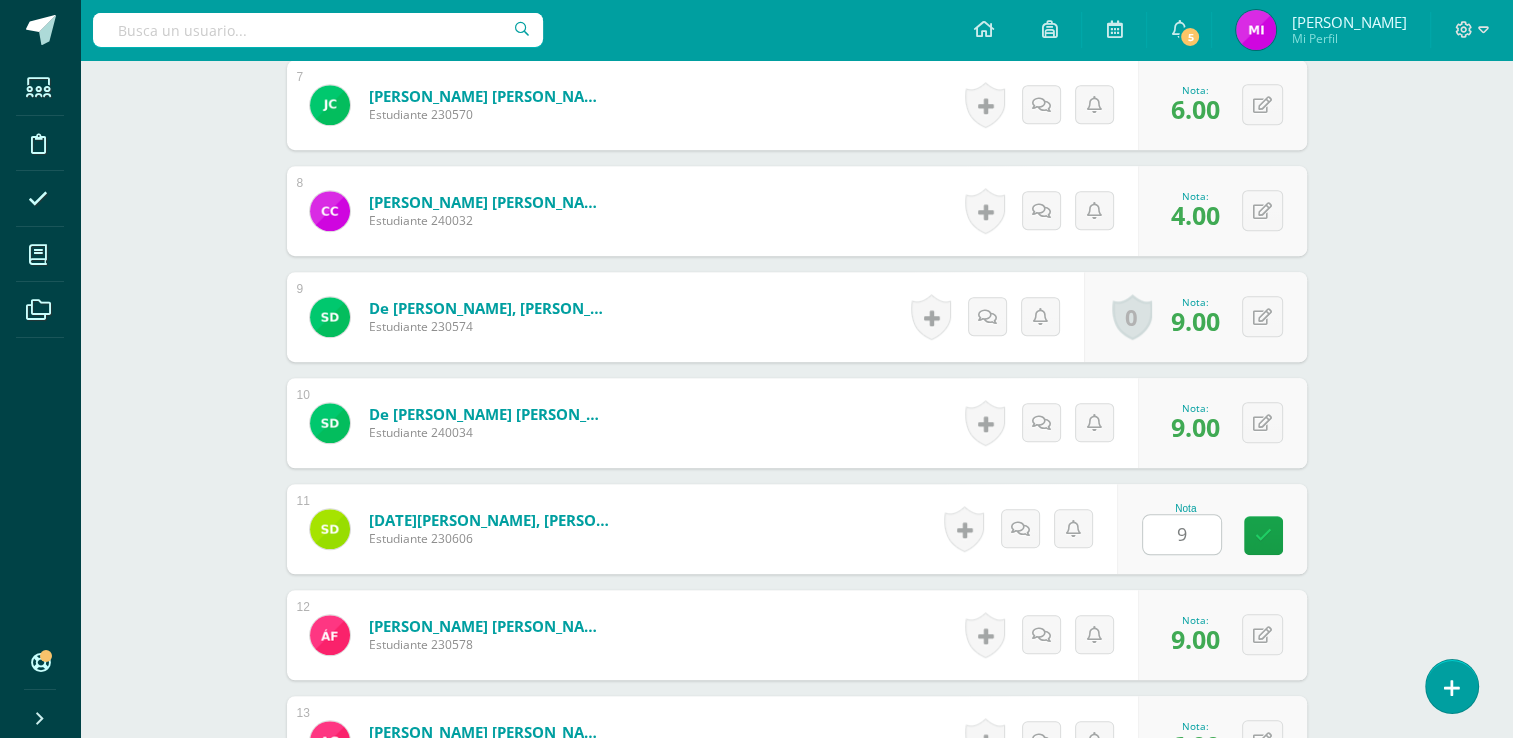click on "Química
[PERSON_NAME]. Progra "Progra B"
Herramientas
Detalle de asistencias
Actividad
Anuncios
Actividades
Estudiantes
Planificación
Dosificación
Conferencias
¿Estás seguro que quieres  eliminar  esta actividad?
Esto borrará la actividad y cualquier nota que hayas registrado
permanentemente. Esta acción no se puede revertir. Cancelar Eliminar
Administración de escalas de valoración
escala de valoración
Aún no has creado una escala de valoración.
Cancelar Agregar nueva escala de valoración: Cancelar     Mostrar todos" at bounding box center (796, 634) 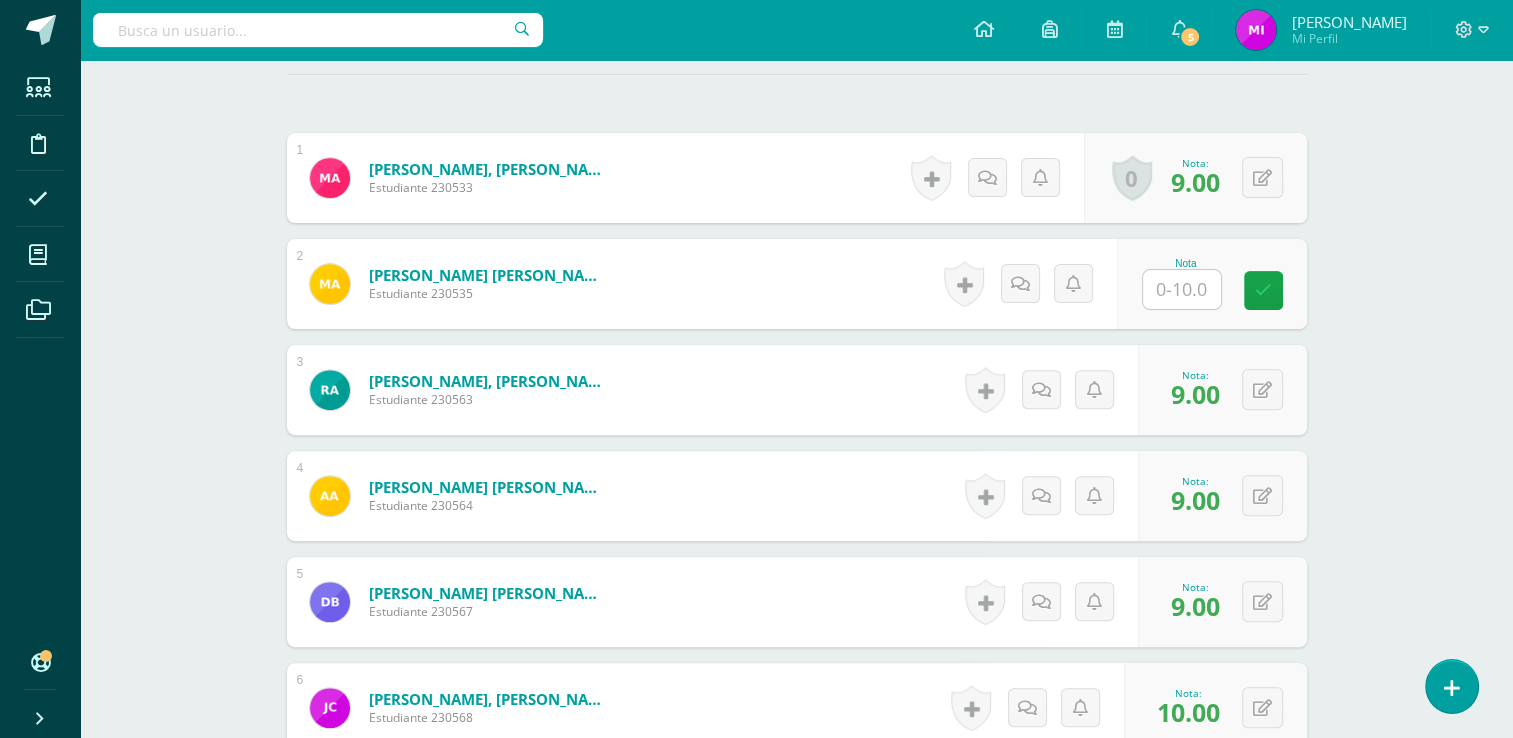 scroll, scrollTop: 600, scrollLeft: 0, axis: vertical 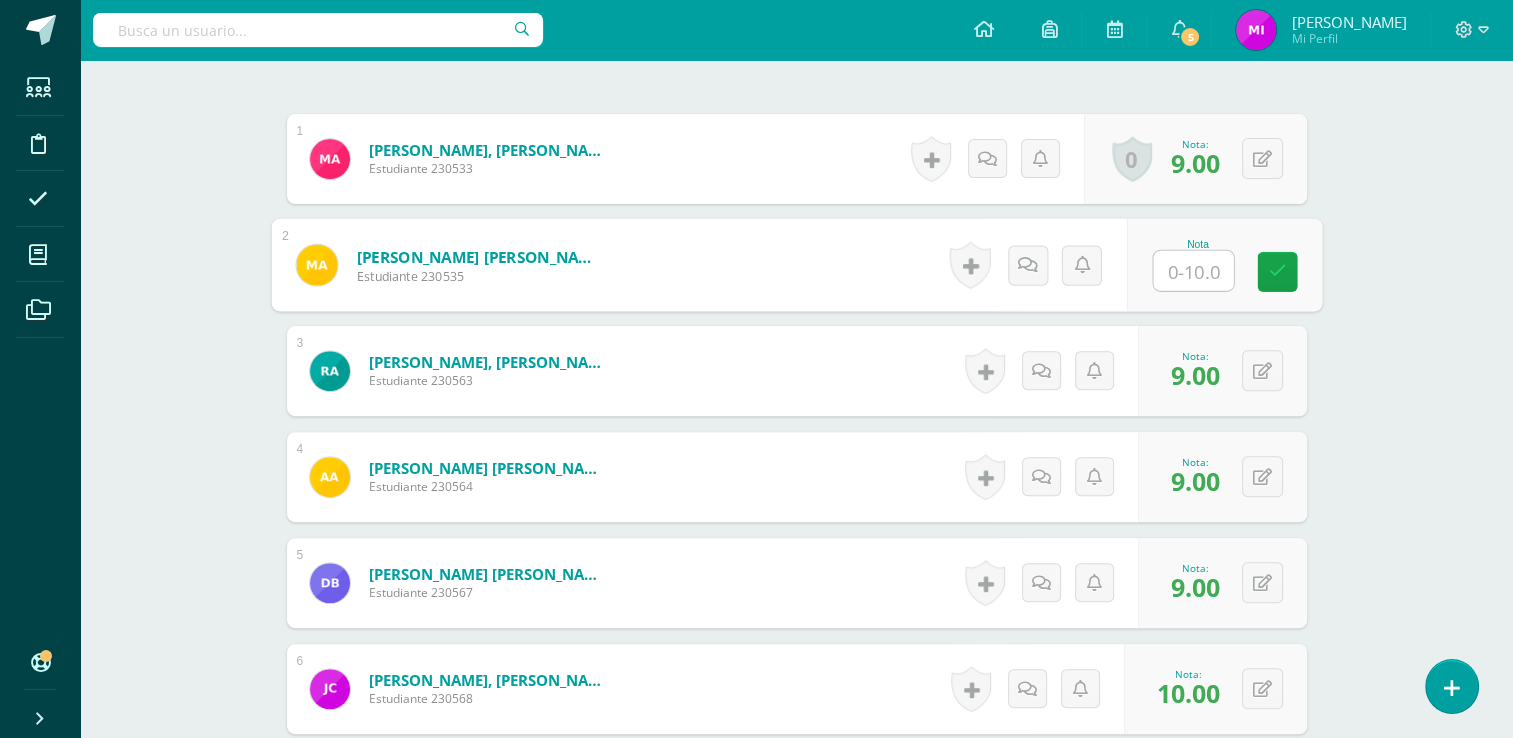 click at bounding box center [1193, 271] 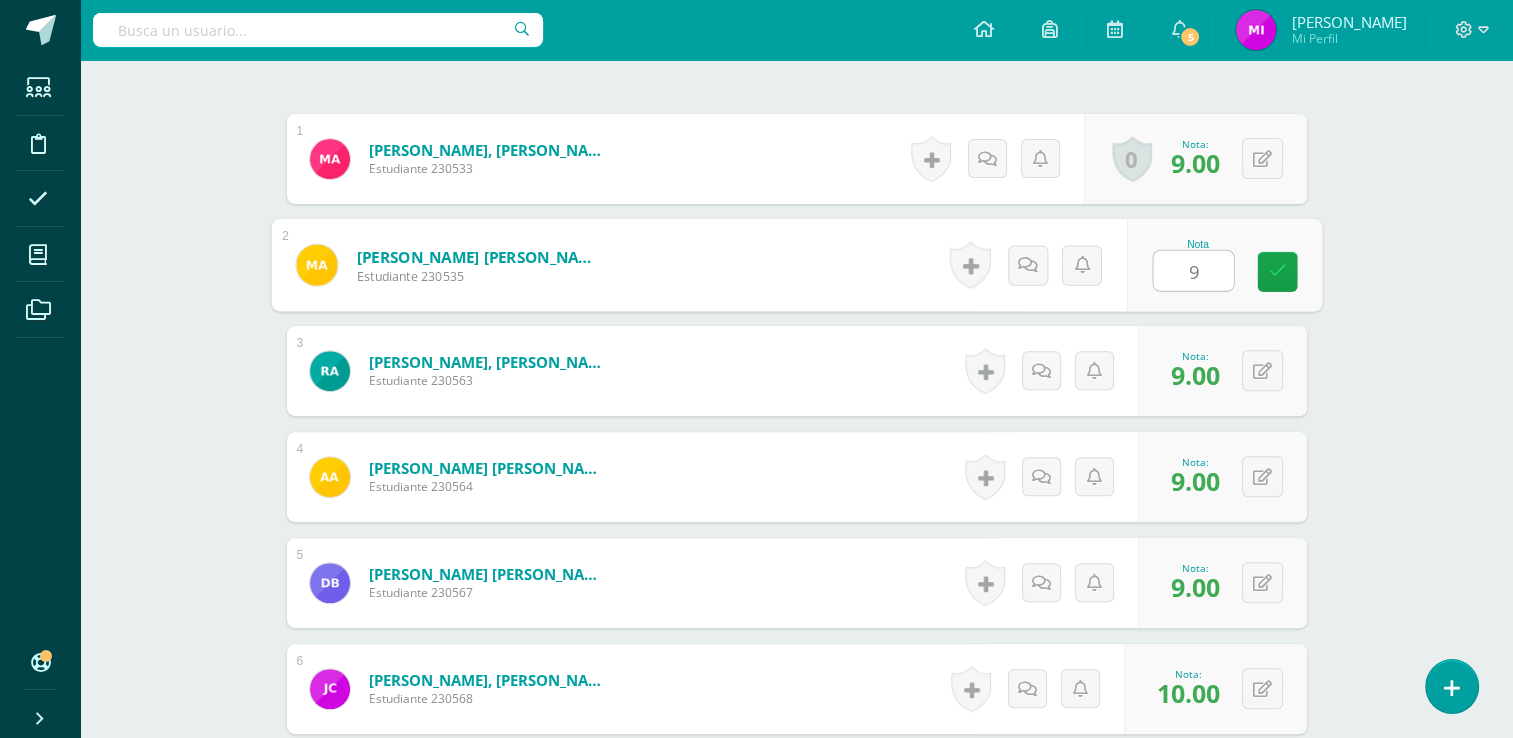 type on "9" 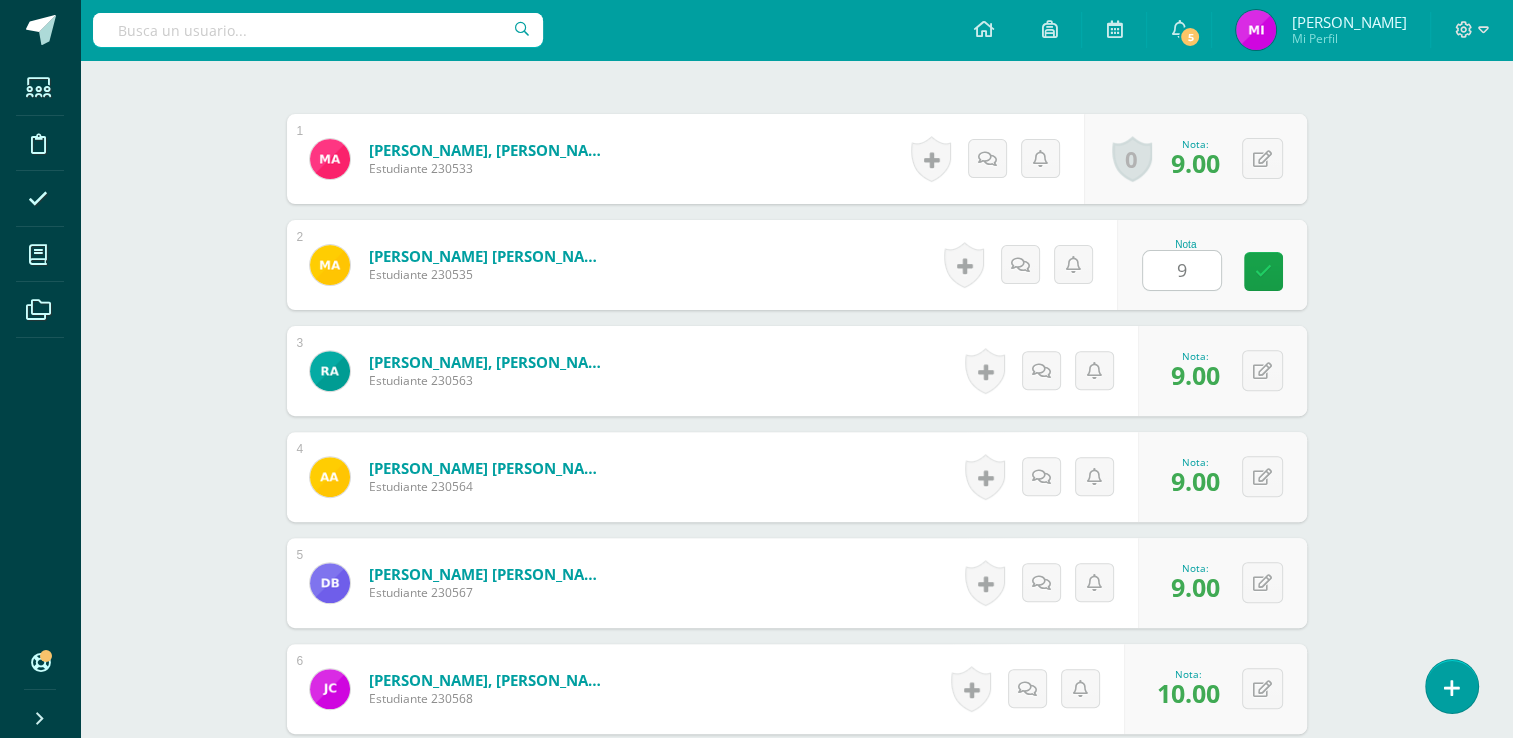 click on "Química
[PERSON_NAME]. Progra "Progra B"
Herramientas
Detalle de asistencias
Actividad
Anuncios
Actividades
Estudiantes
Planificación
Dosificación
Conferencias
¿Estás seguro que quieres  eliminar  esta actividad?
Esto borrará la actividad y cualquier nota que hayas registrado
permanentemente. Esta acción no se puede revertir. Cancelar Eliminar
Administración de escalas de valoración
escala de valoración
Aún no has creado una escala de valoración.
Cancelar Agregar nueva escala de valoración: Cancelar     Mostrar todos" at bounding box center (796, 1324) 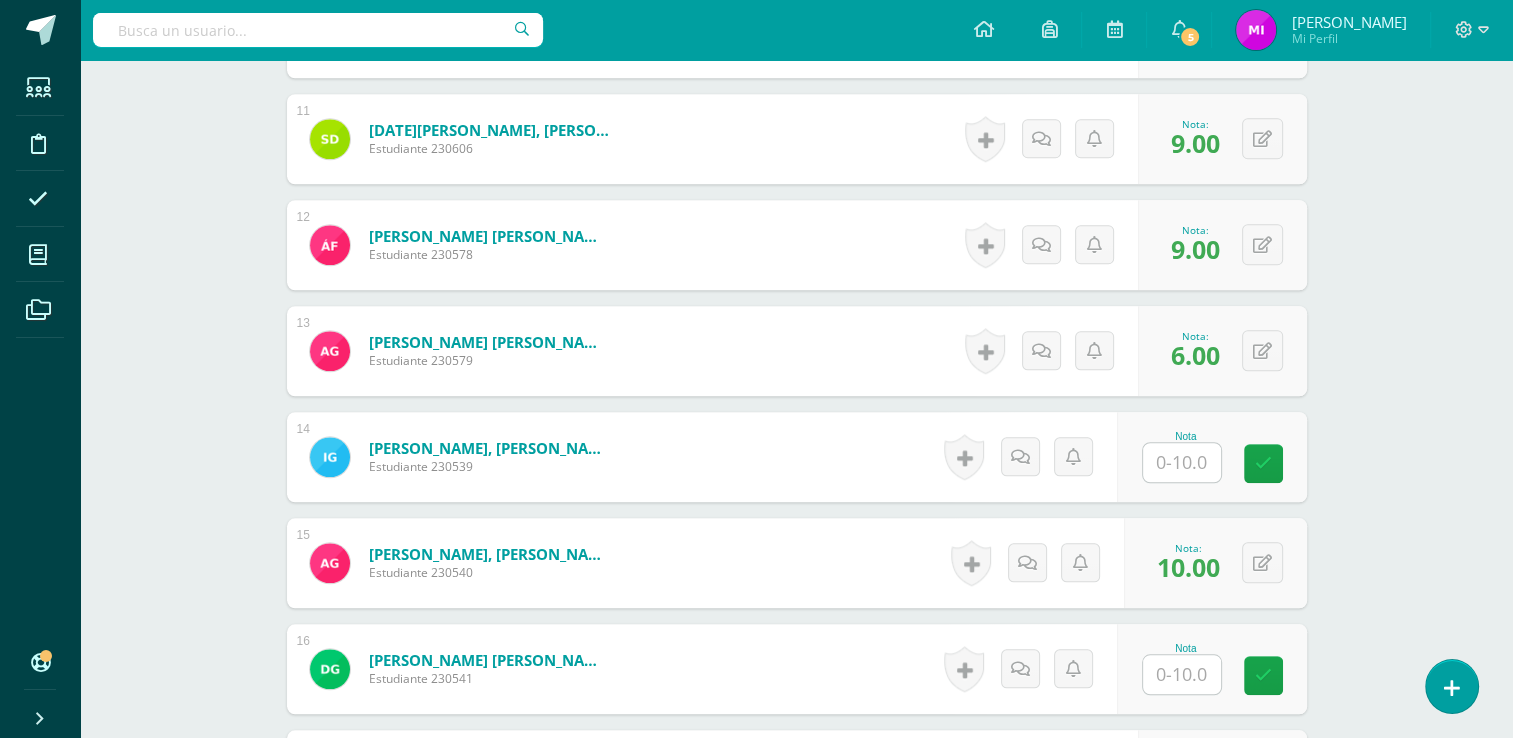 scroll, scrollTop: 1720, scrollLeft: 0, axis: vertical 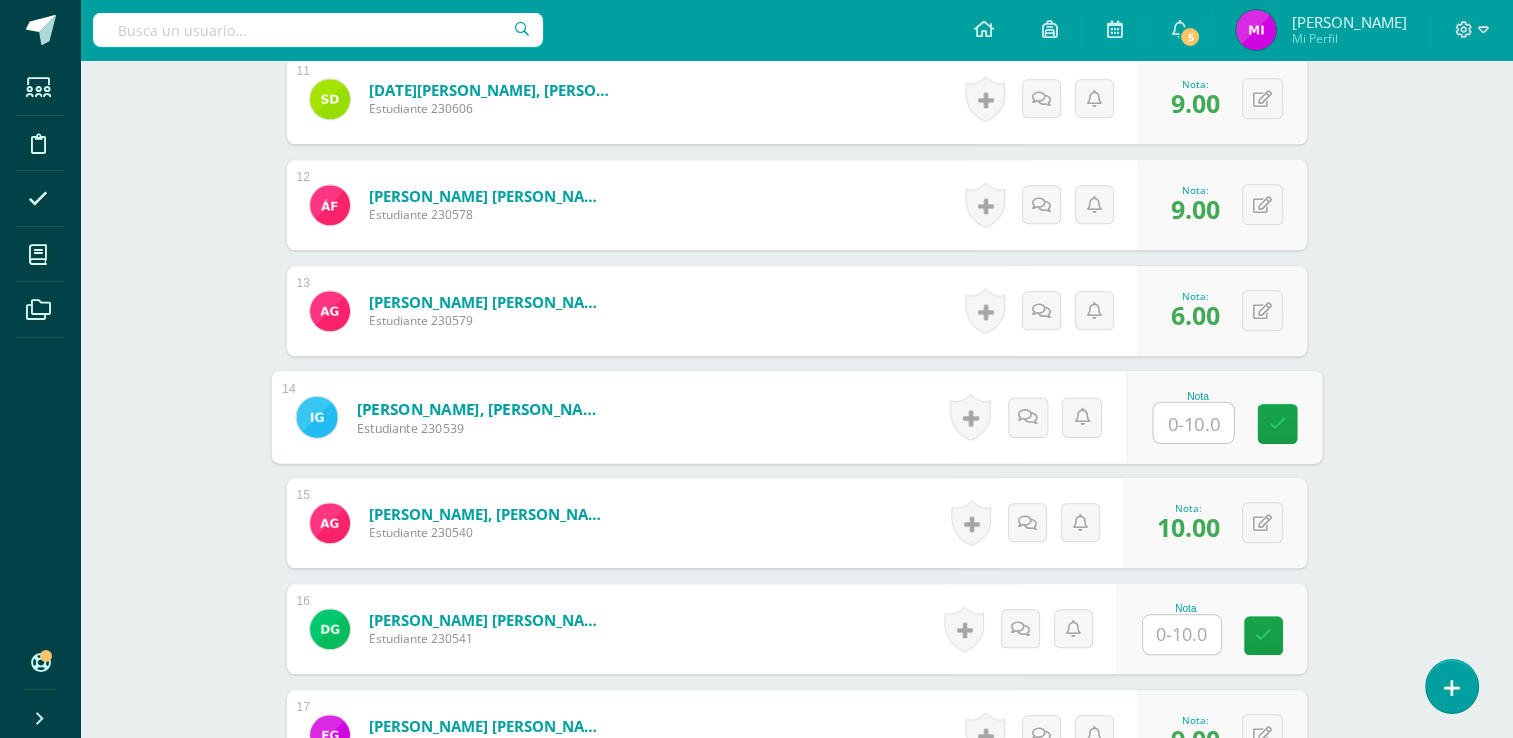 click at bounding box center (1193, 423) 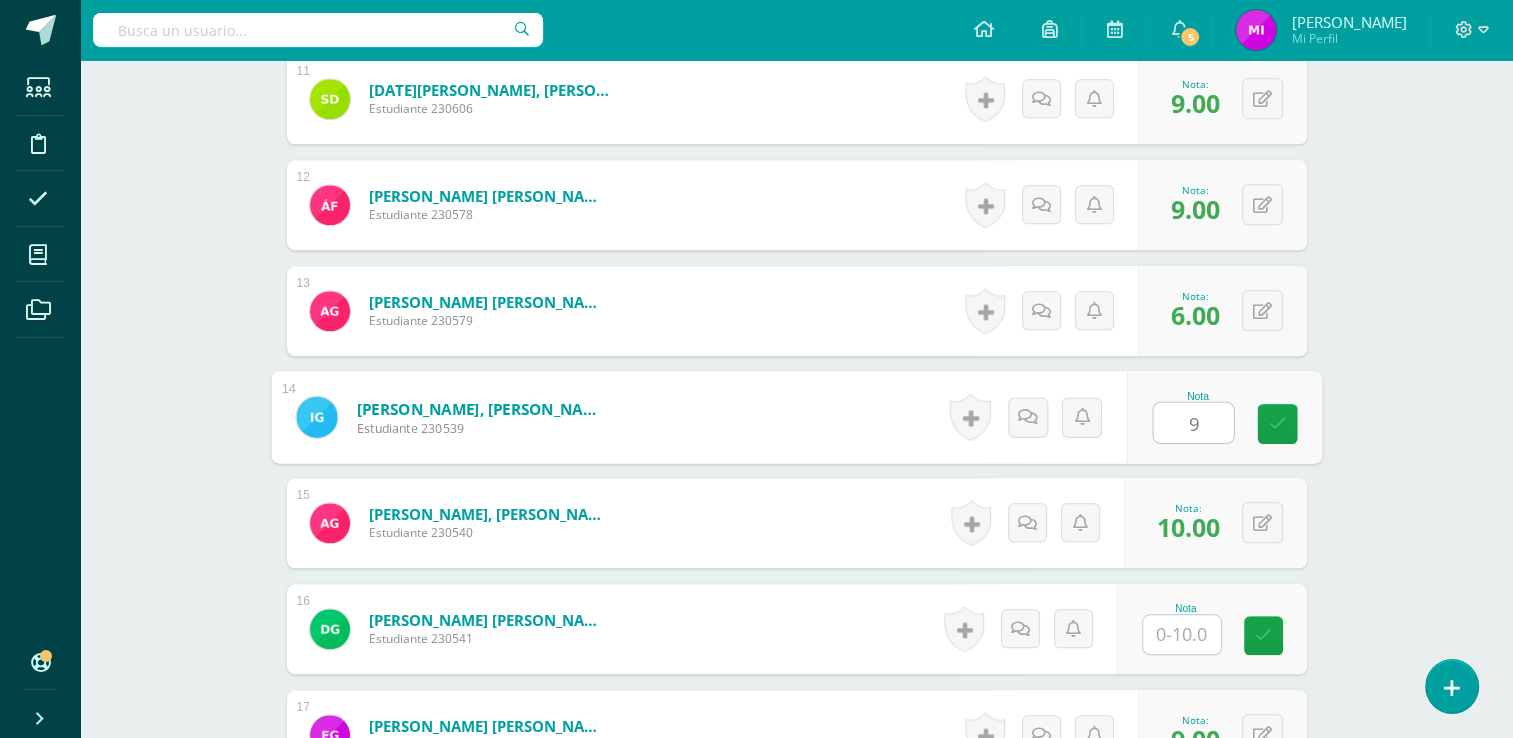 type on "9" 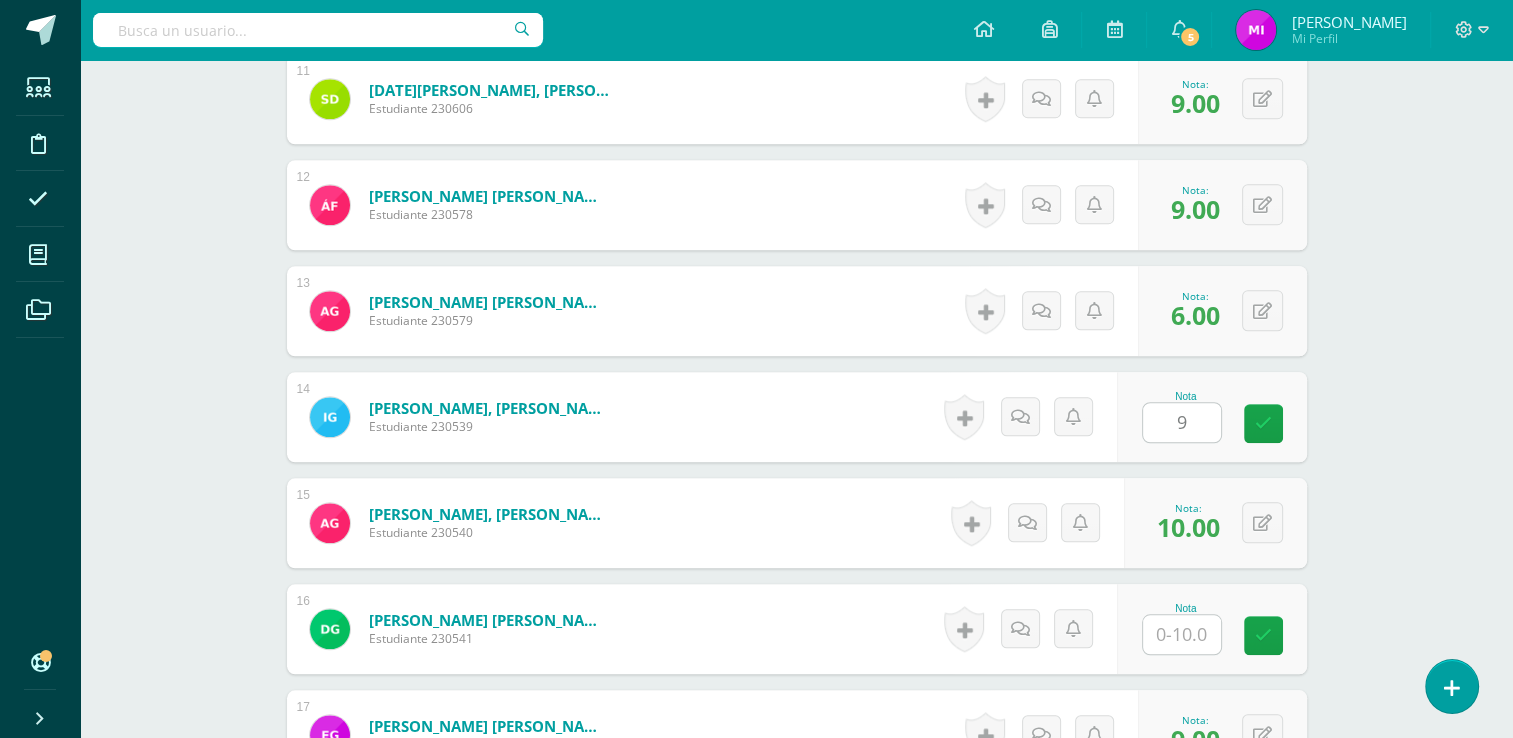 click on "Química
[PERSON_NAME]. Progra "Progra B"
Herramientas
Detalle de asistencias
Actividad
Anuncios
Actividades
Estudiantes
Planificación
Dosificación
Conferencias
¿Estás seguro que quieres  eliminar  esta actividad?
Esto borrará la actividad y cualquier nota que hayas registrado
permanentemente. Esta acción no se puede revertir. Cancelar Eliminar
Administración de escalas de valoración
escala de valoración
Aún no has creado una escala de valoración.
Cancelar Agregar nueva escala de valoración: Cancelar     Mostrar todos" at bounding box center (796, 204) 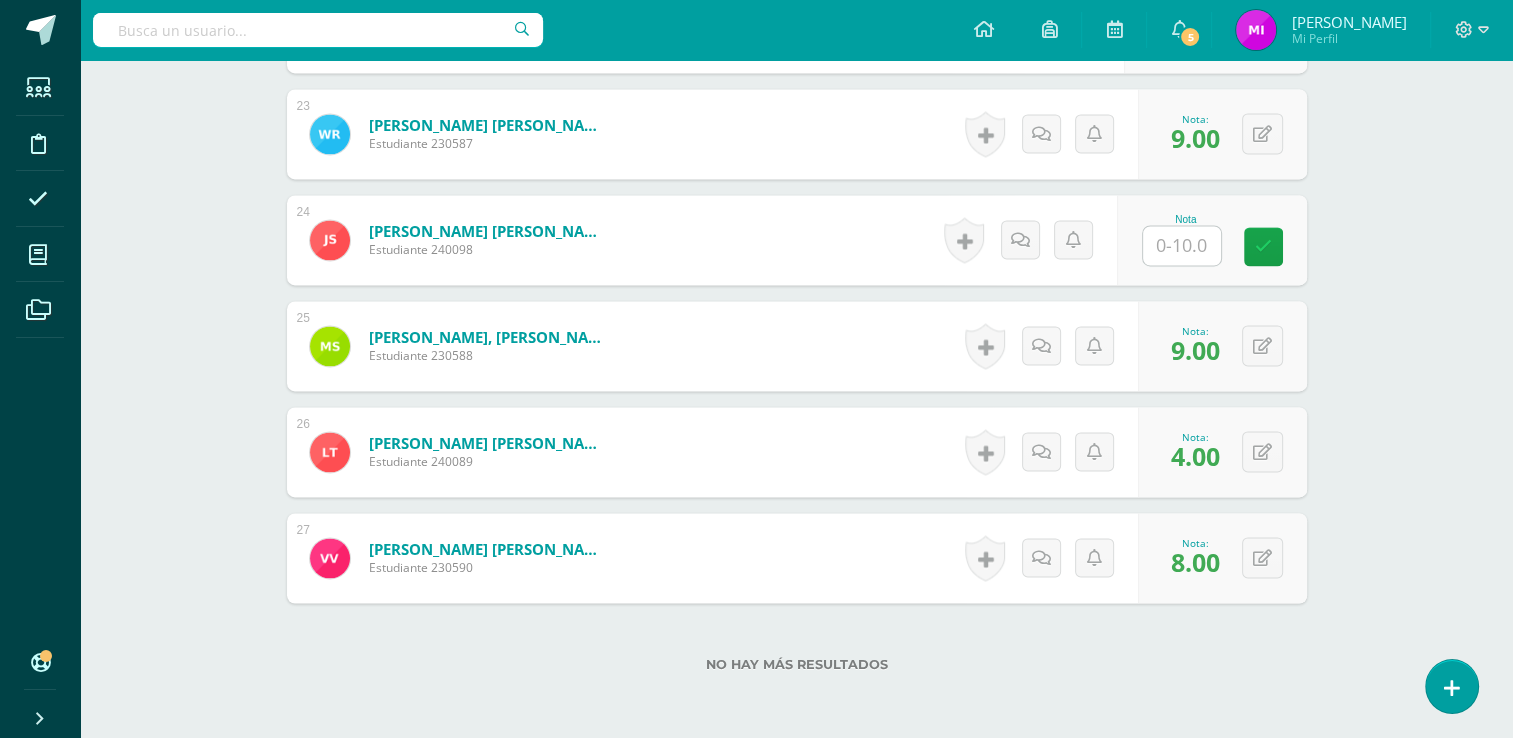 scroll, scrollTop: 2960, scrollLeft: 0, axis: vertical 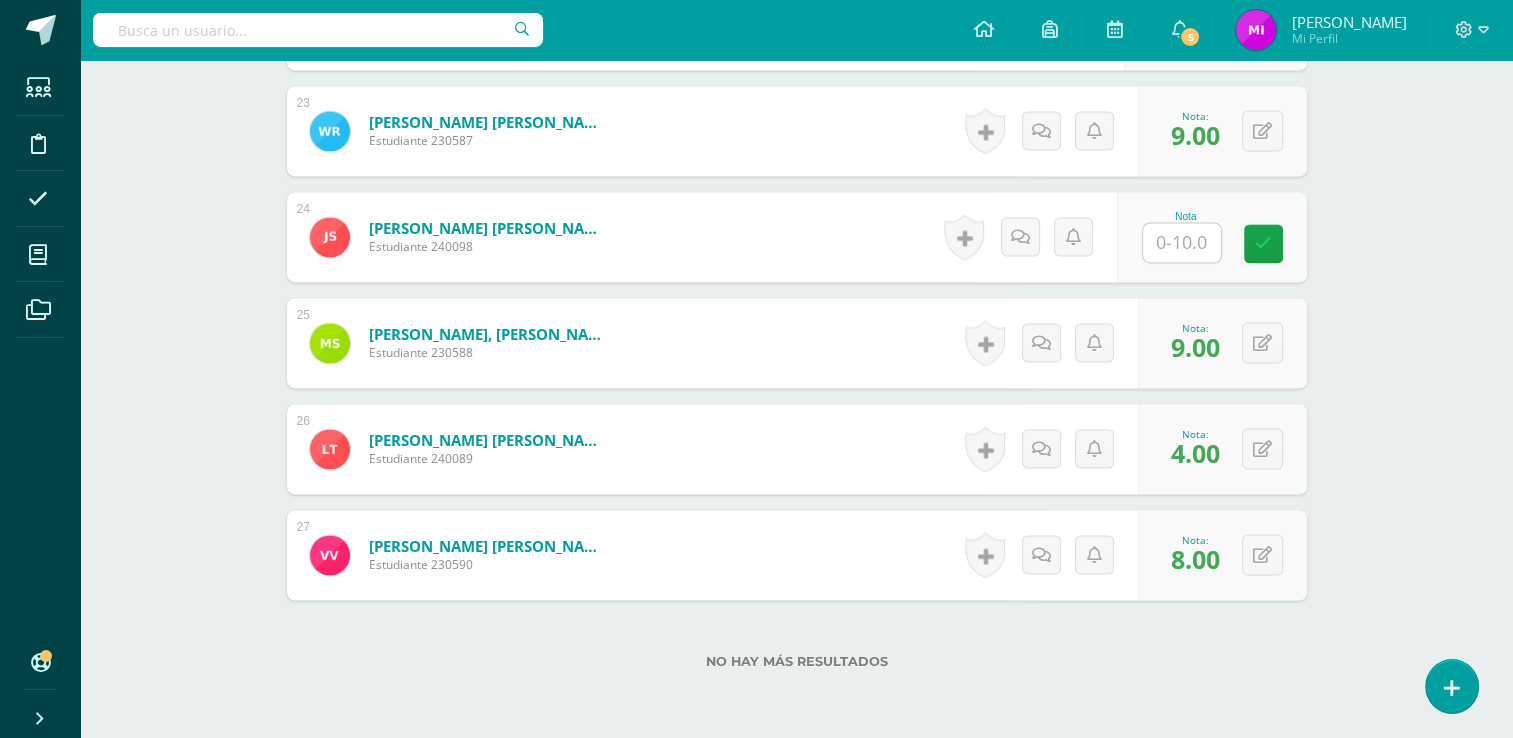 click on "¿Estás seguro que quieres  eliminar  esta actividad?
Esto borrará la actividad y cualquier nota que hayas registrado
permanentemente. Esta acción no se puede revertir. Cancelar Eliminar
Administración de escalas de valoración
escala de valoración
Aún no has creado una escala de valoración.
Cancelar Agregar nueva escala de valoración: Agrega una división a la escala de valoración  (ej. Ortografía, redacción, trabajo en equipo, etc.)
Agregar
Cancelar Crear escala de valoración
Agrega listas de cotejo
Mostrar todos                             Mostrar todos Mis listas Generales Comunicación y Lenguaje Matemática Ciencia Estudios Sociales Arte Debate 1" at bounding box center (797, -967) 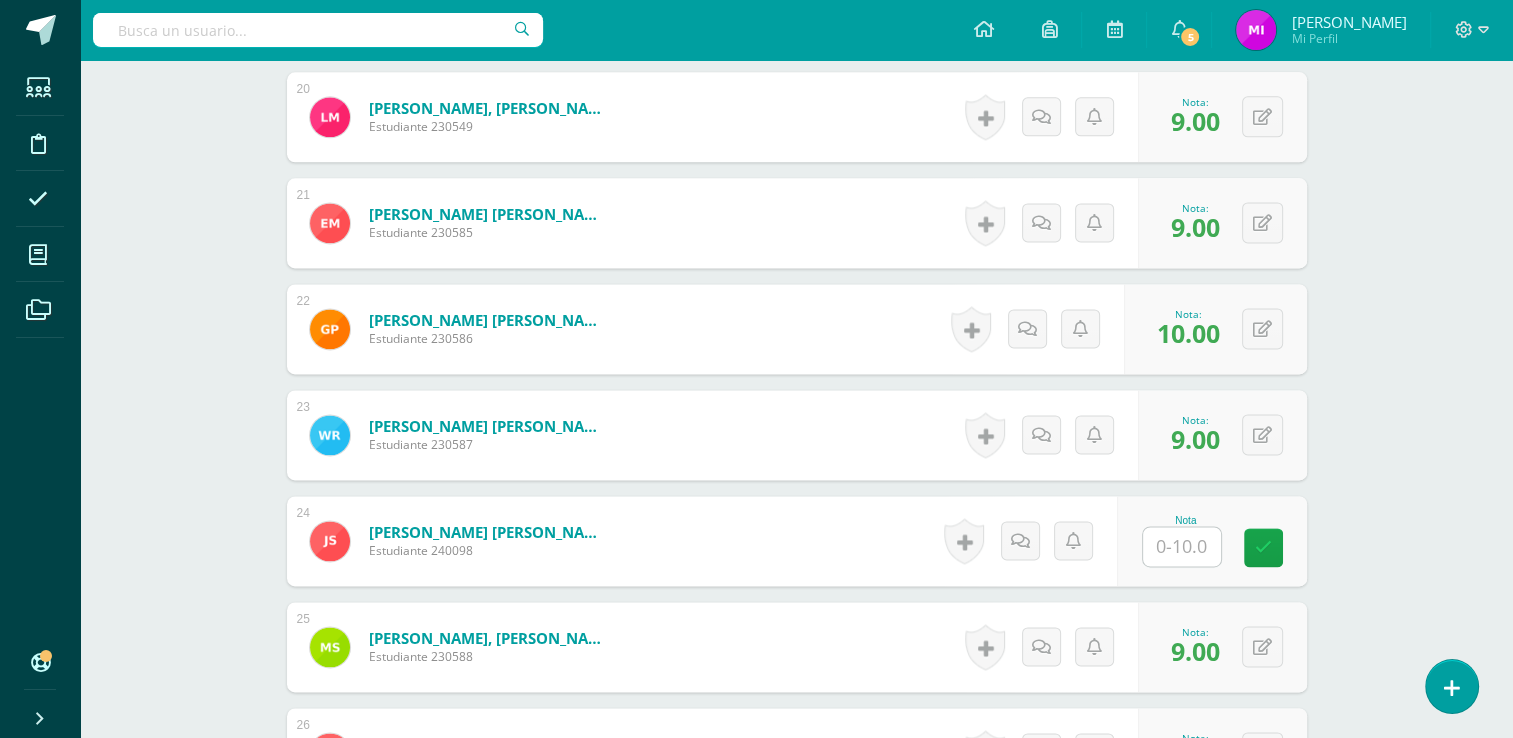 scroll, scrollTop: 2440, scrollLeft: 0, axis: vertical 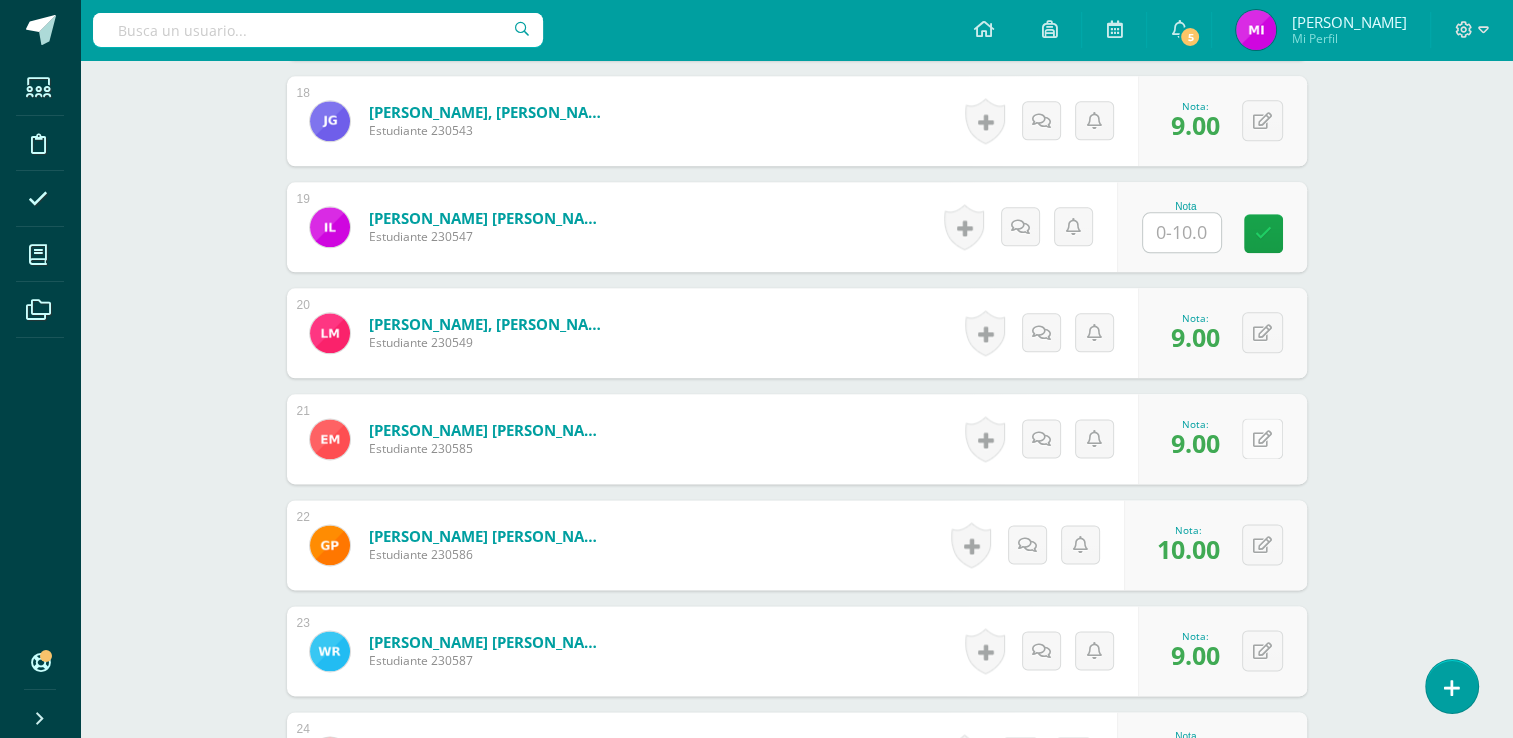 click at bounding box center [1262, 438] 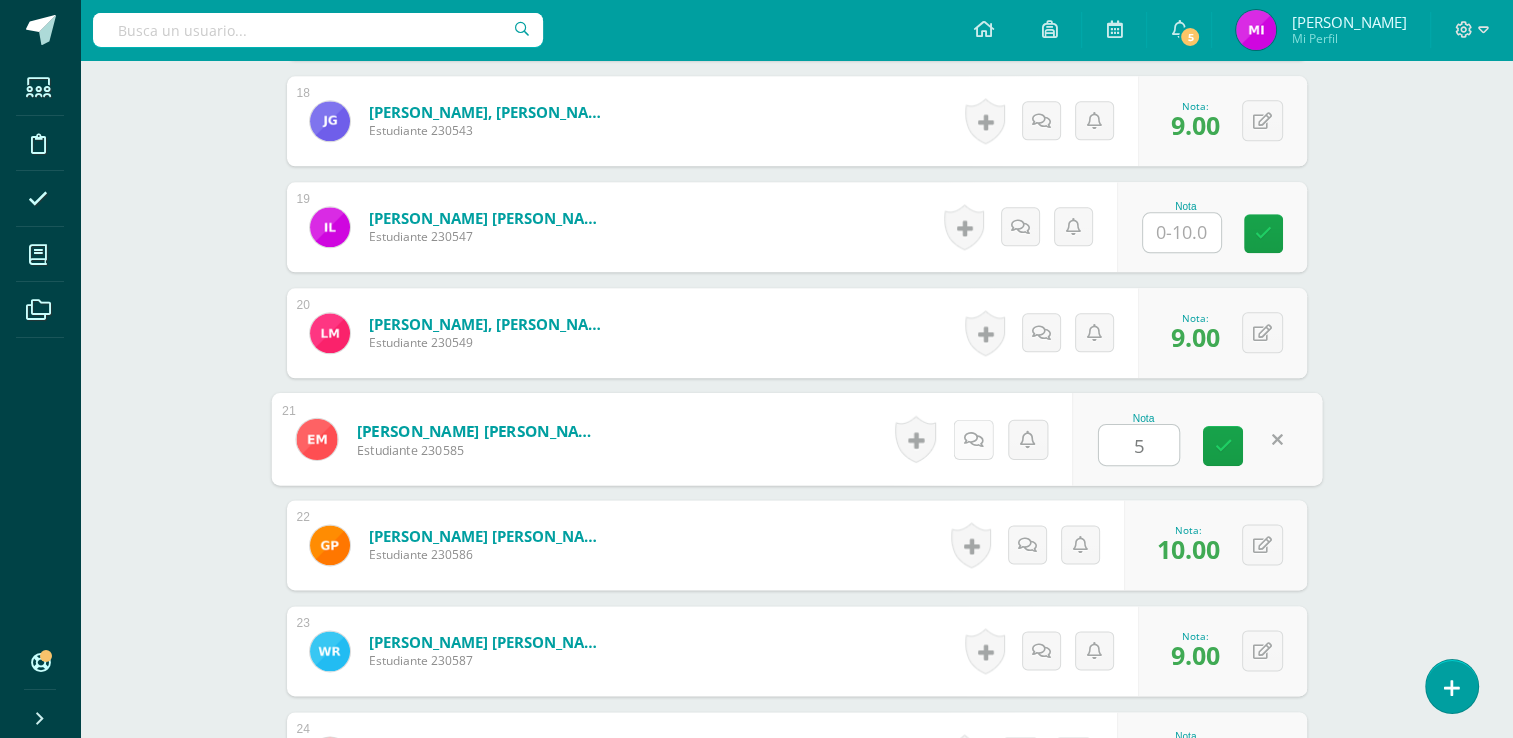 type on "5" 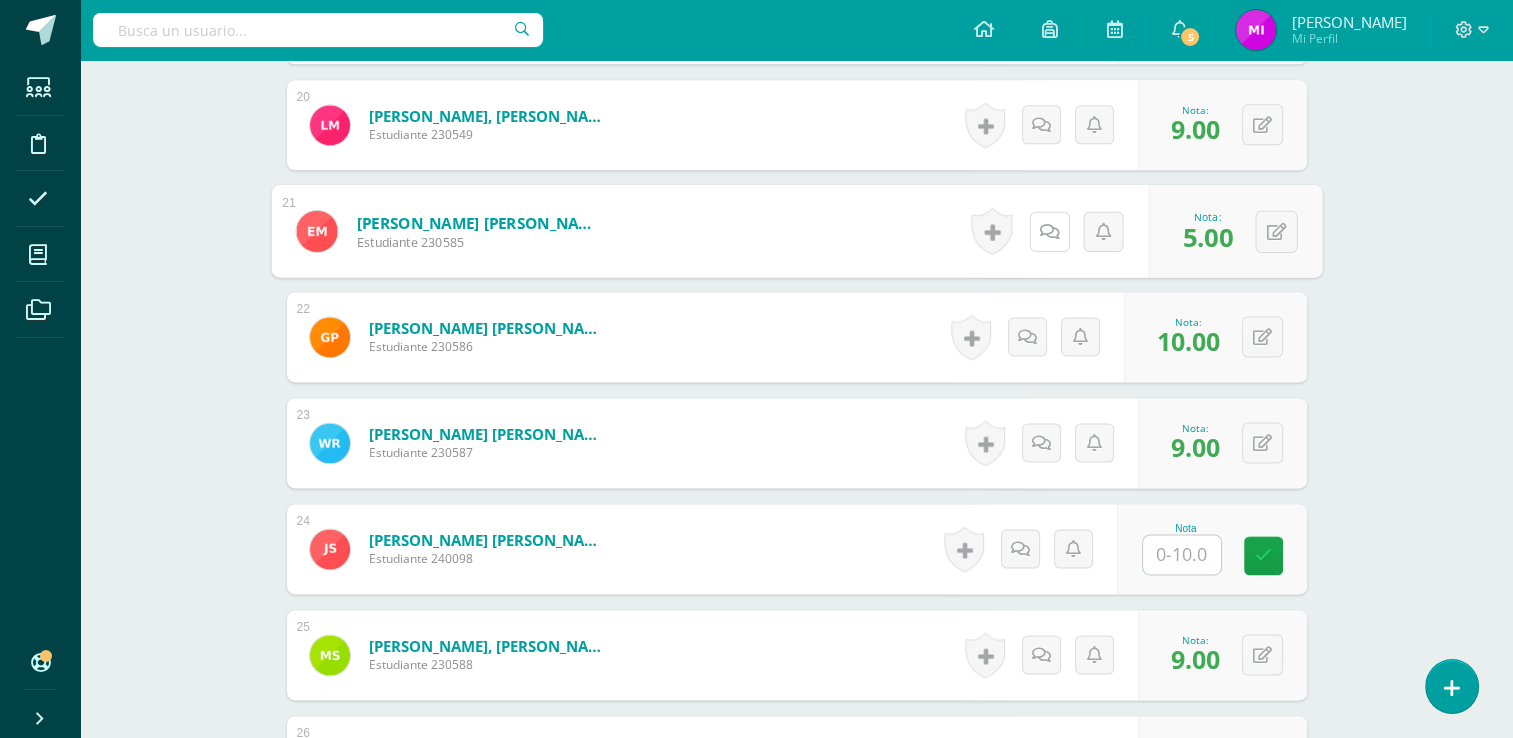 scroll, scrollTop: 2644, scrollLeft: 0, axis: vertical 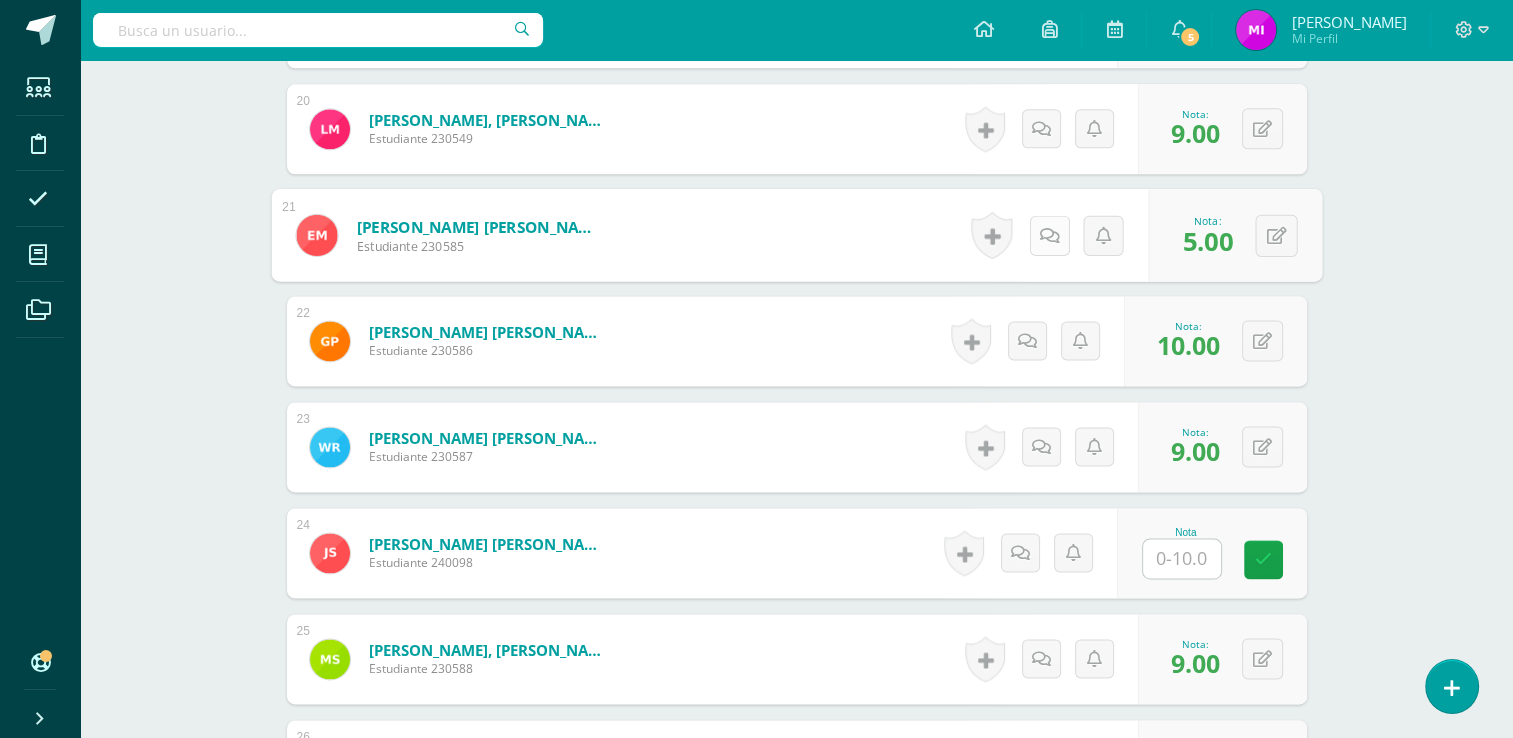 click at bounding box center (1049, 234) 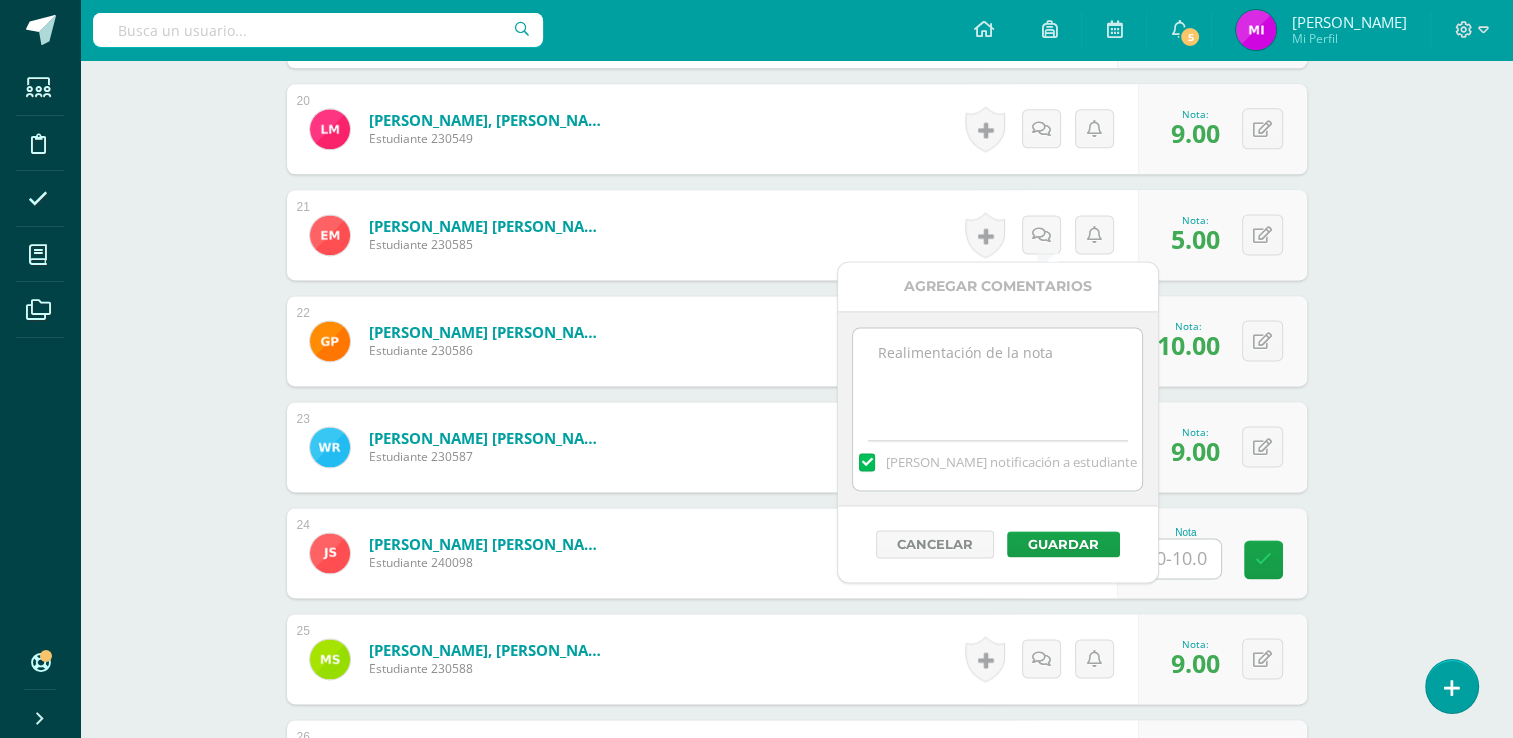 click at bounding box center (997, 378) 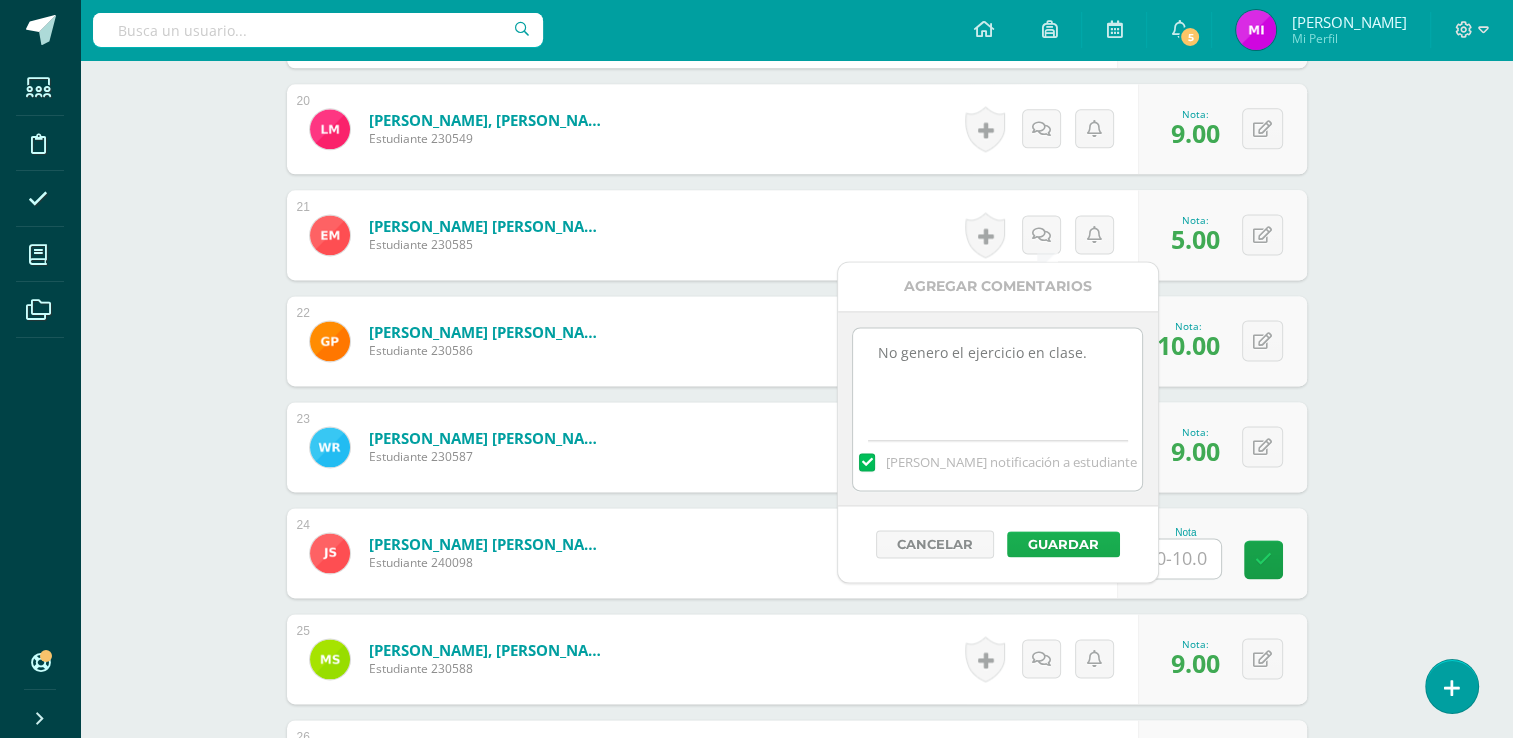 type on "No genero el ejercicio en clase." 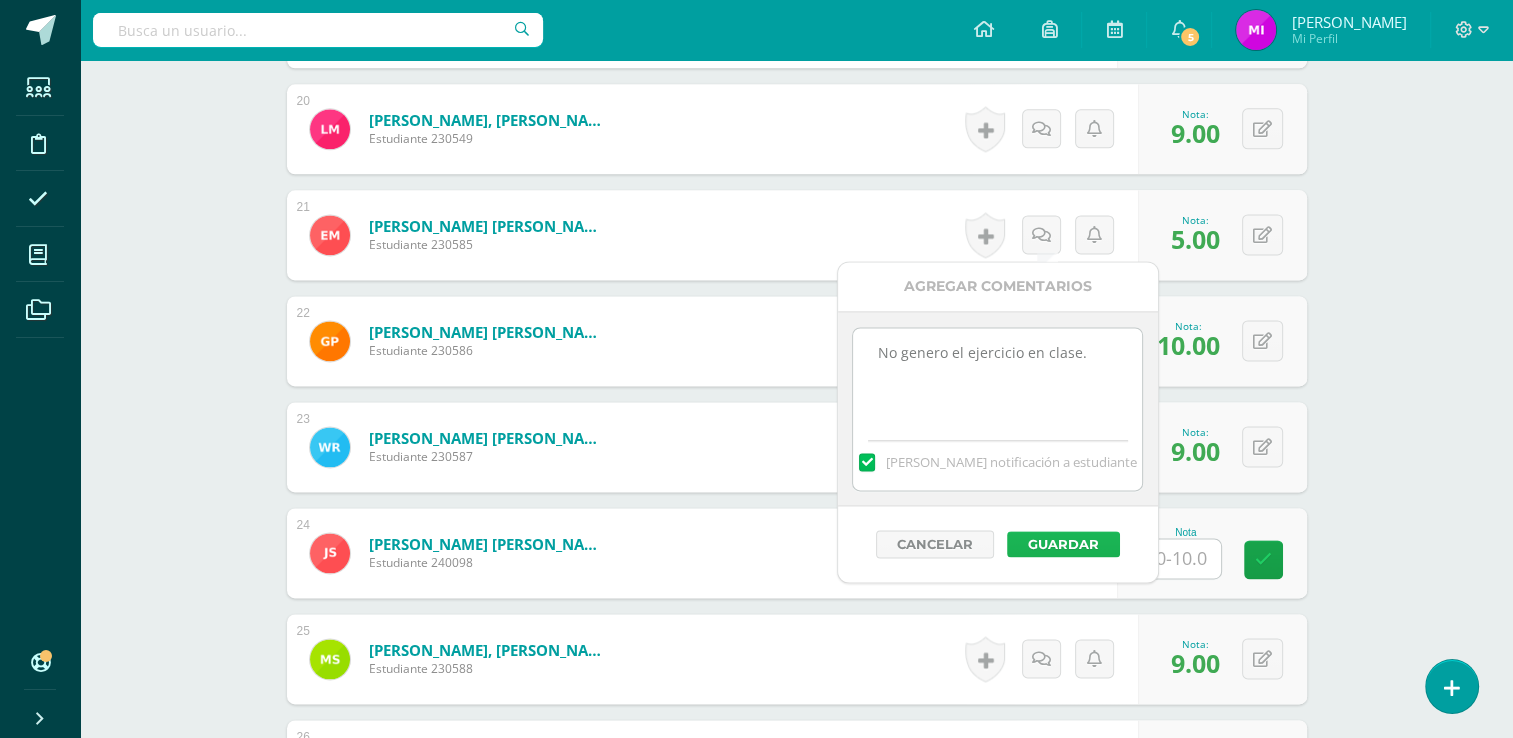click on "Guardar" at bounding box center [1063, 544] 